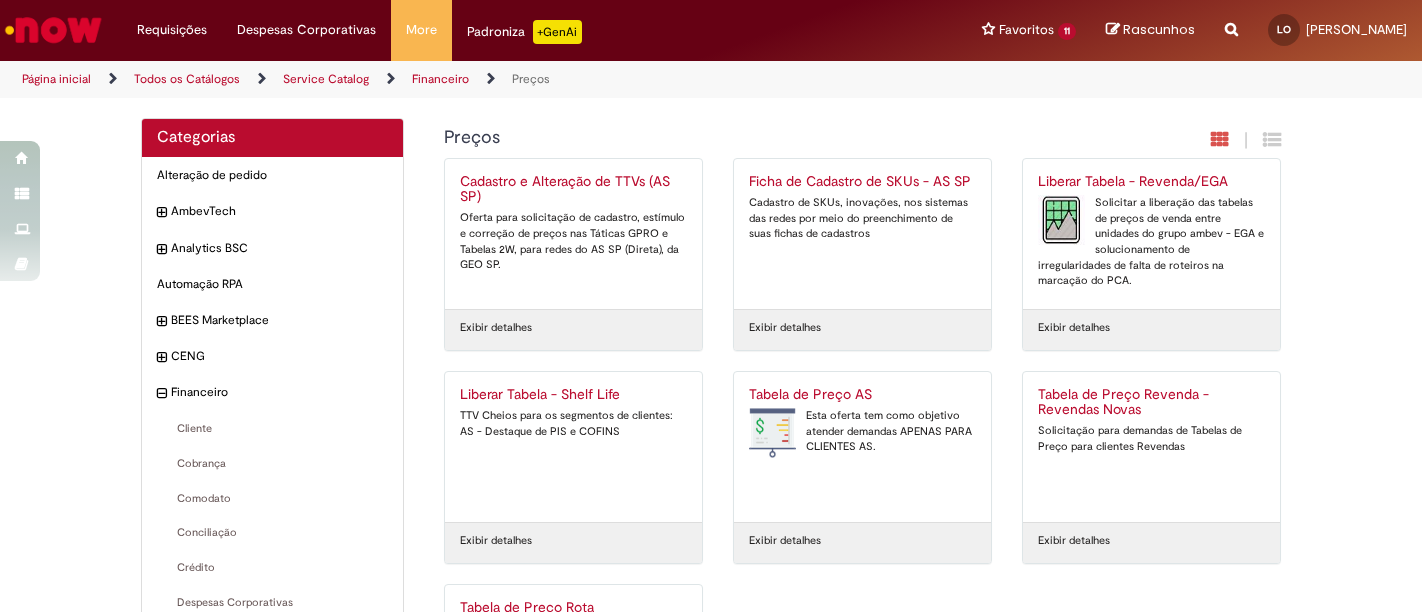 scroll, scrollTop: 0, scrollLeft: 0, axis: both 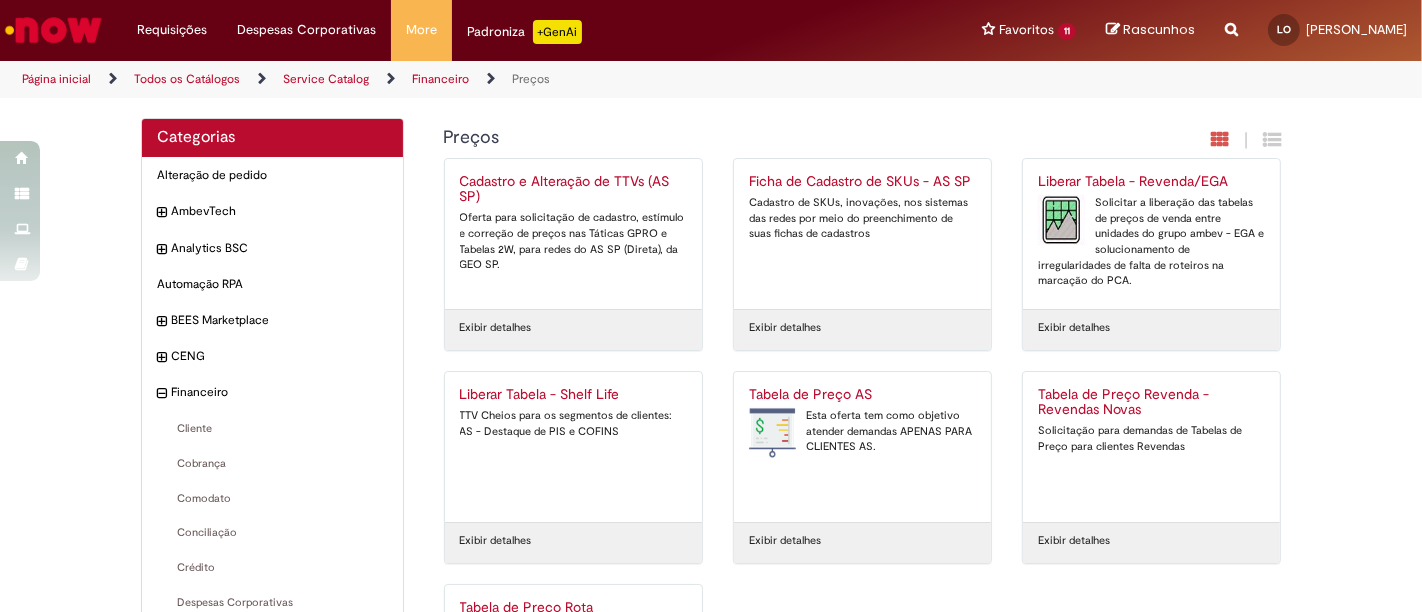 click on "Financeiro" at bounding box center [440, 79] 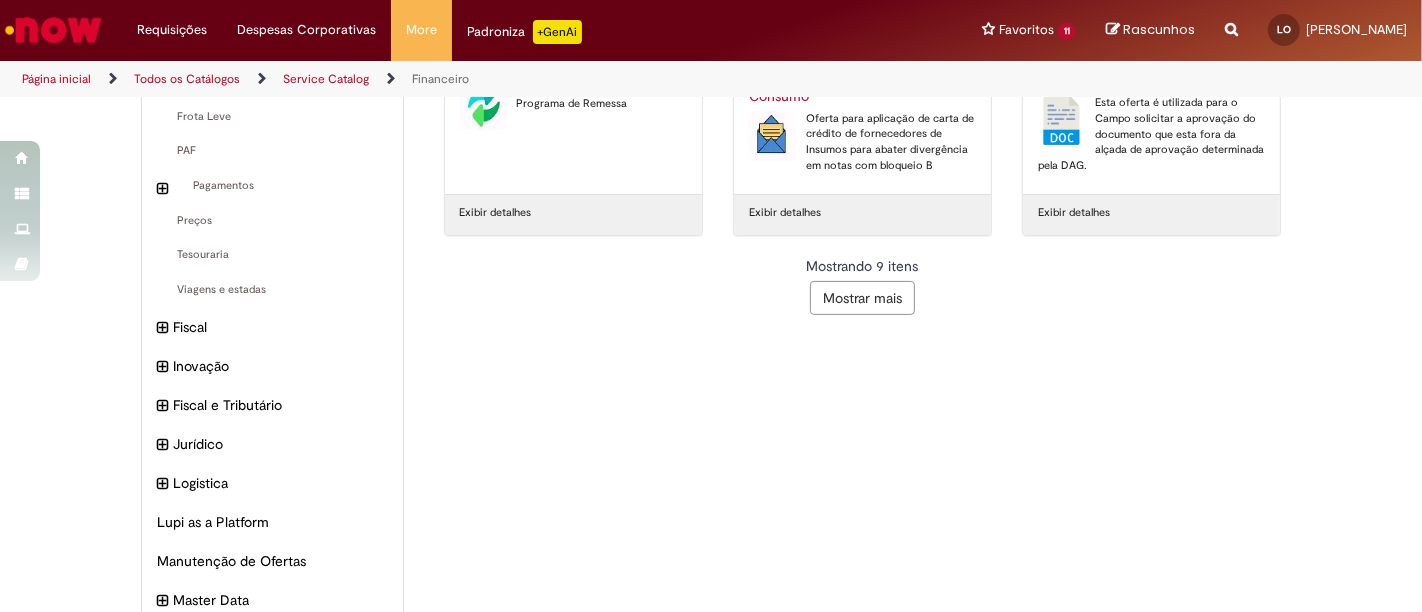 scroll, scrollTop: 625, scrollLeft: 0, axis: vertical 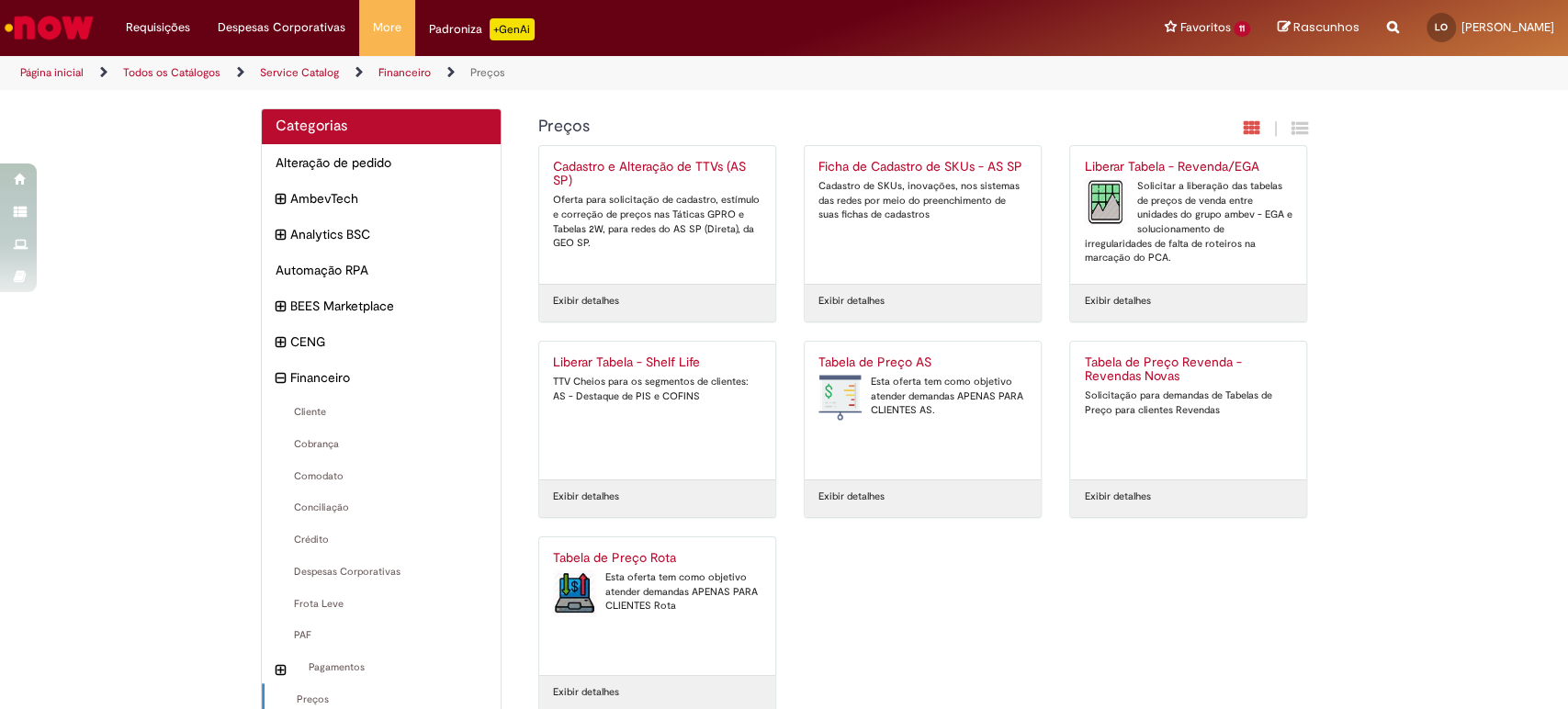 click on "Exibir detalhes" at bounding box center [586, 301] 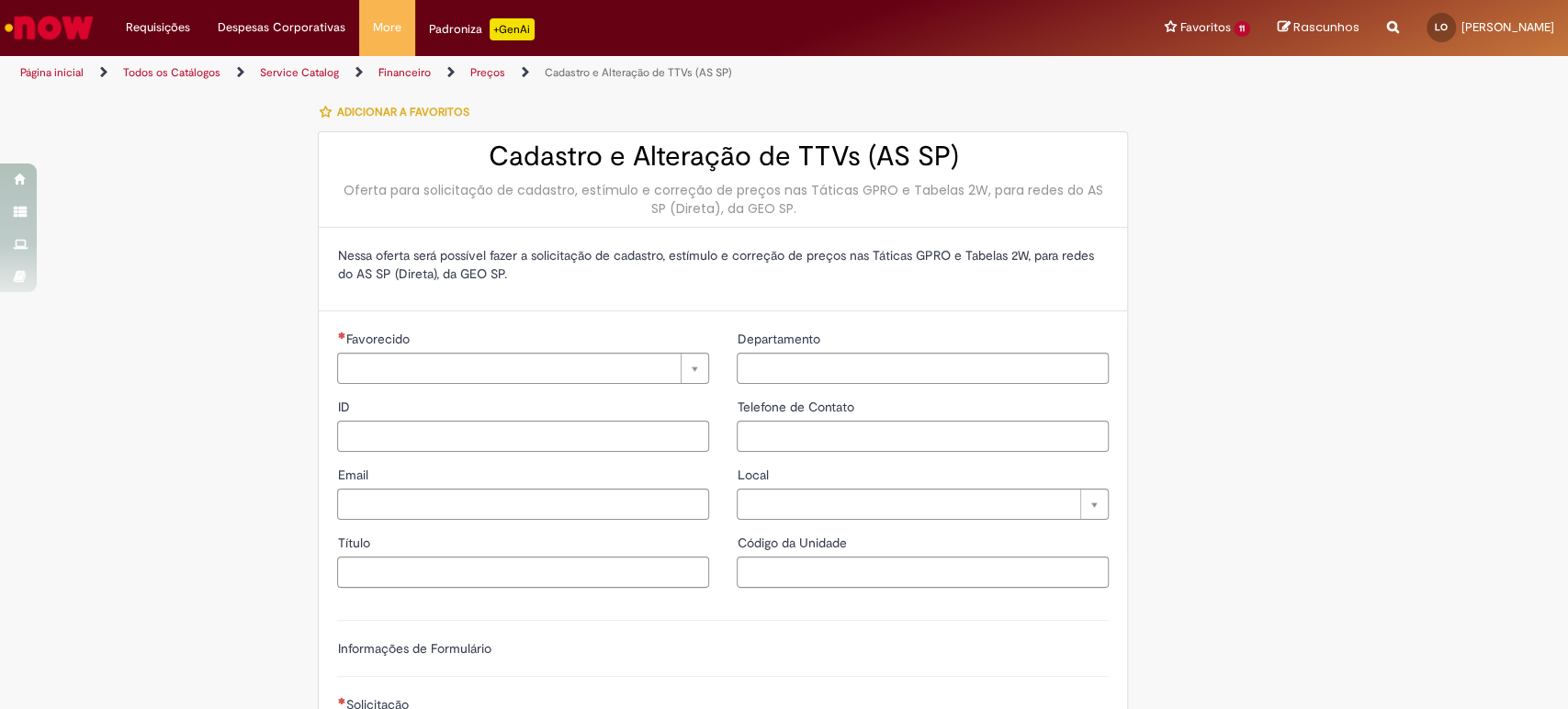 type on "*********" 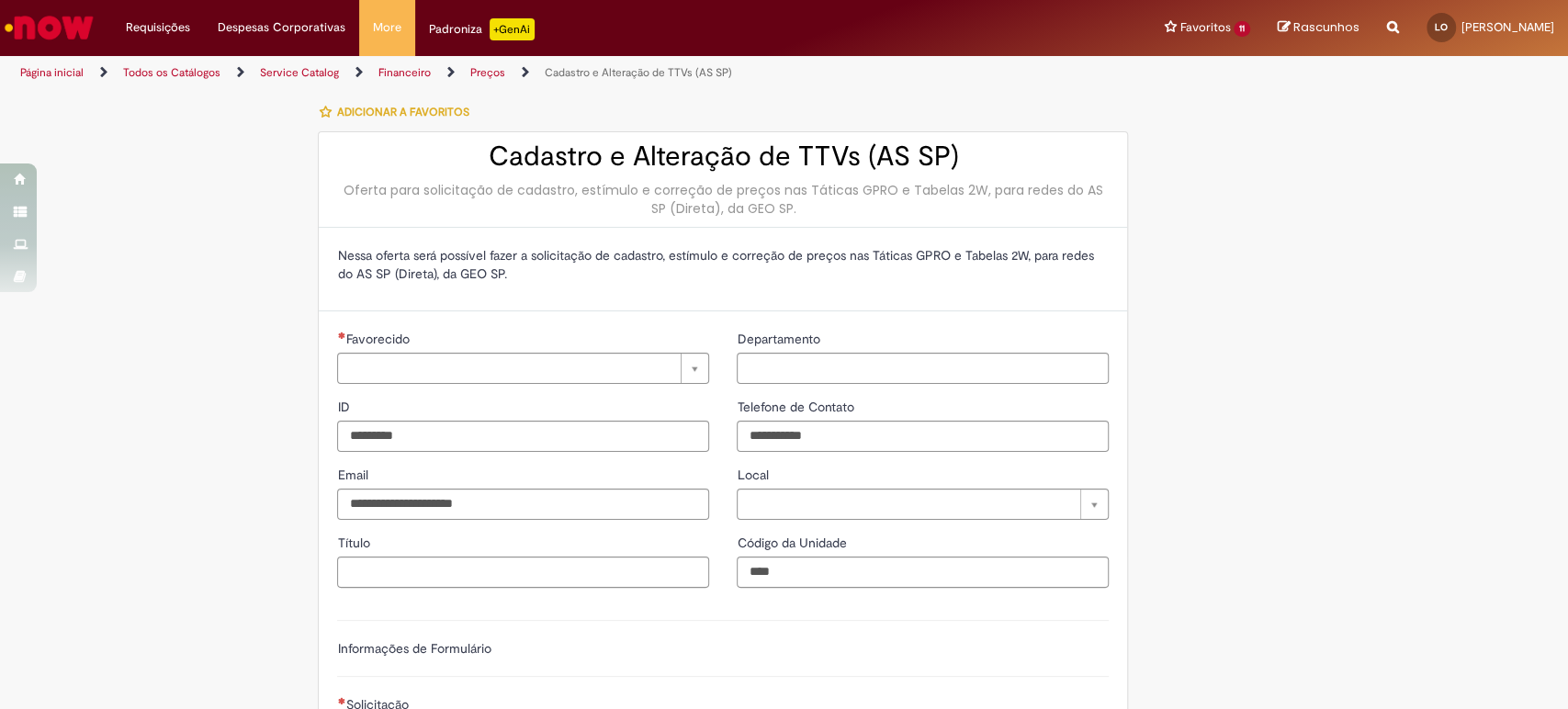 type on "**********" 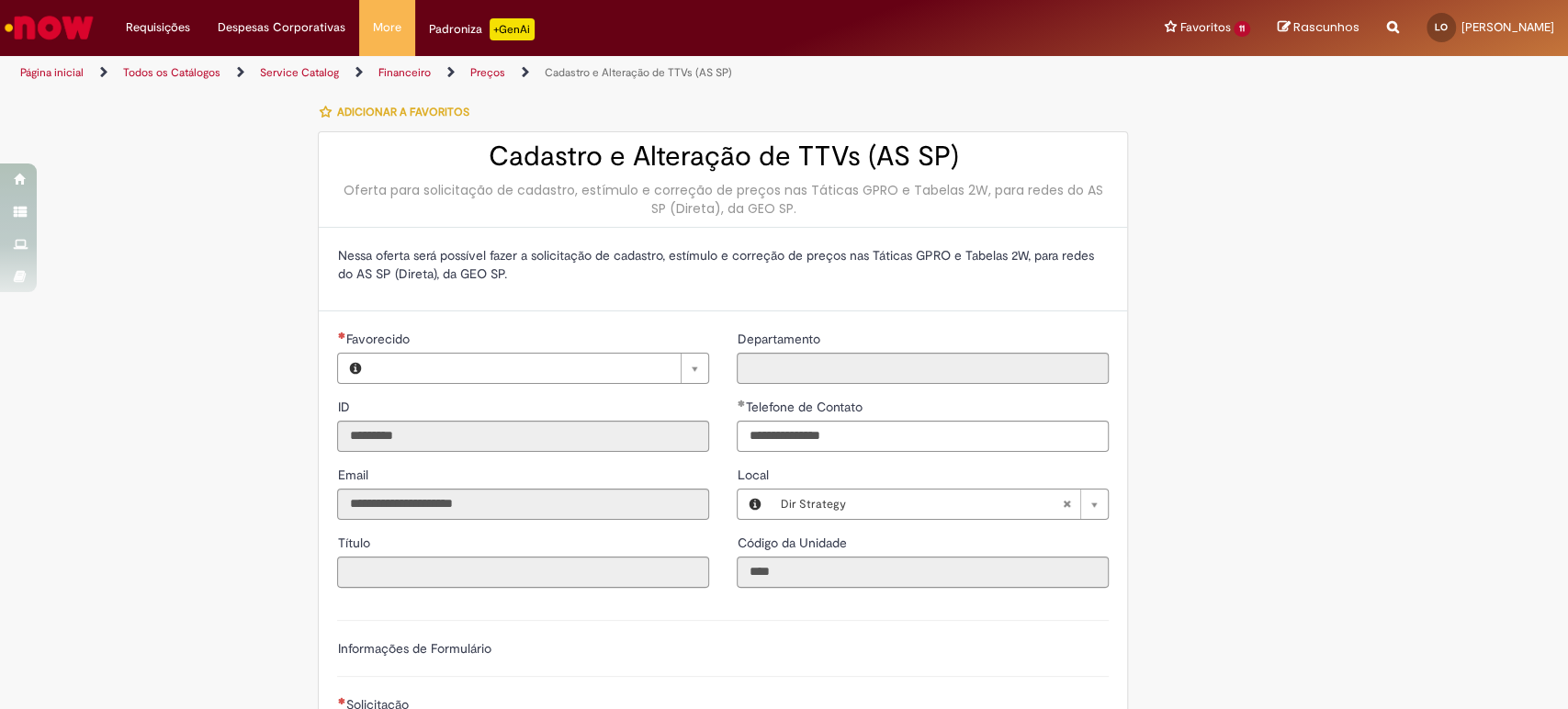 type on "**********" 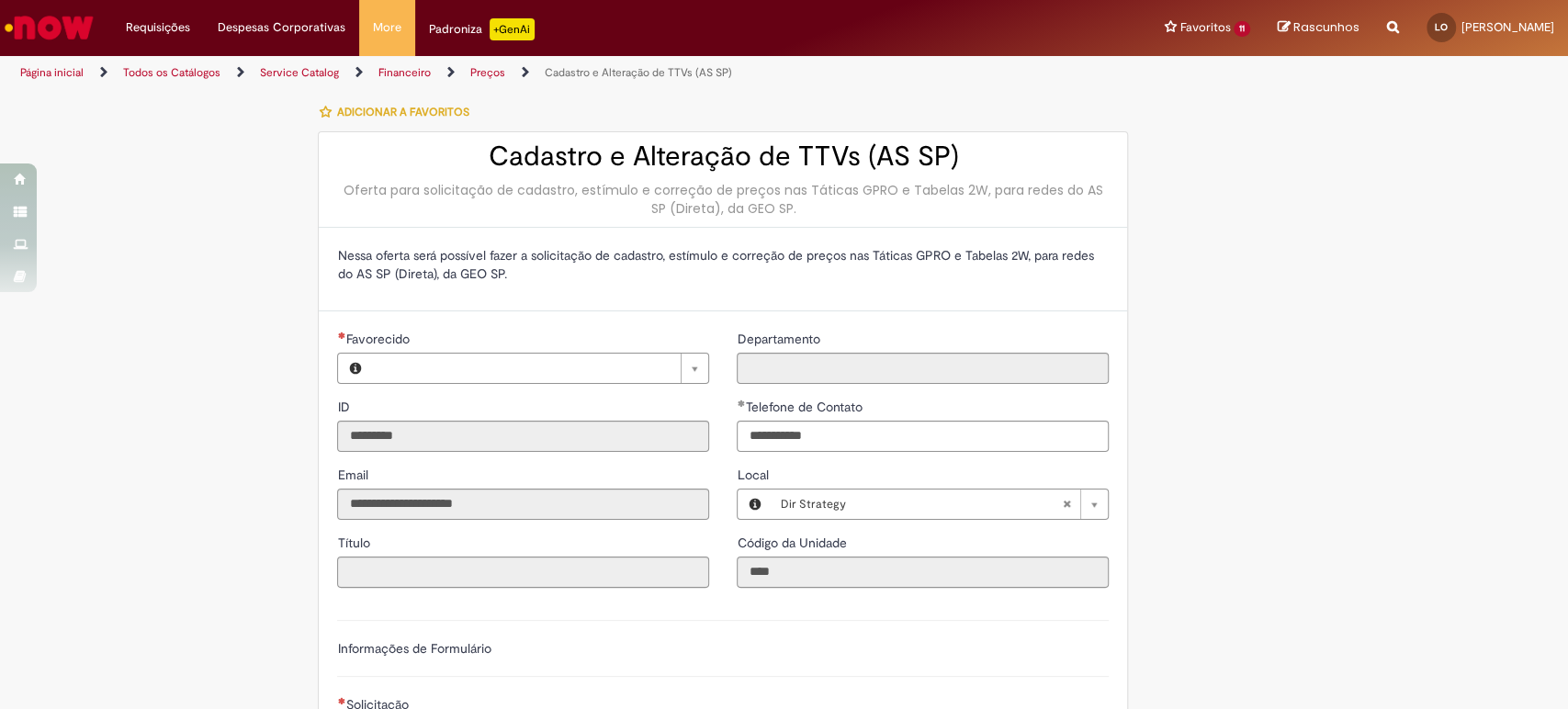 type on "**********" 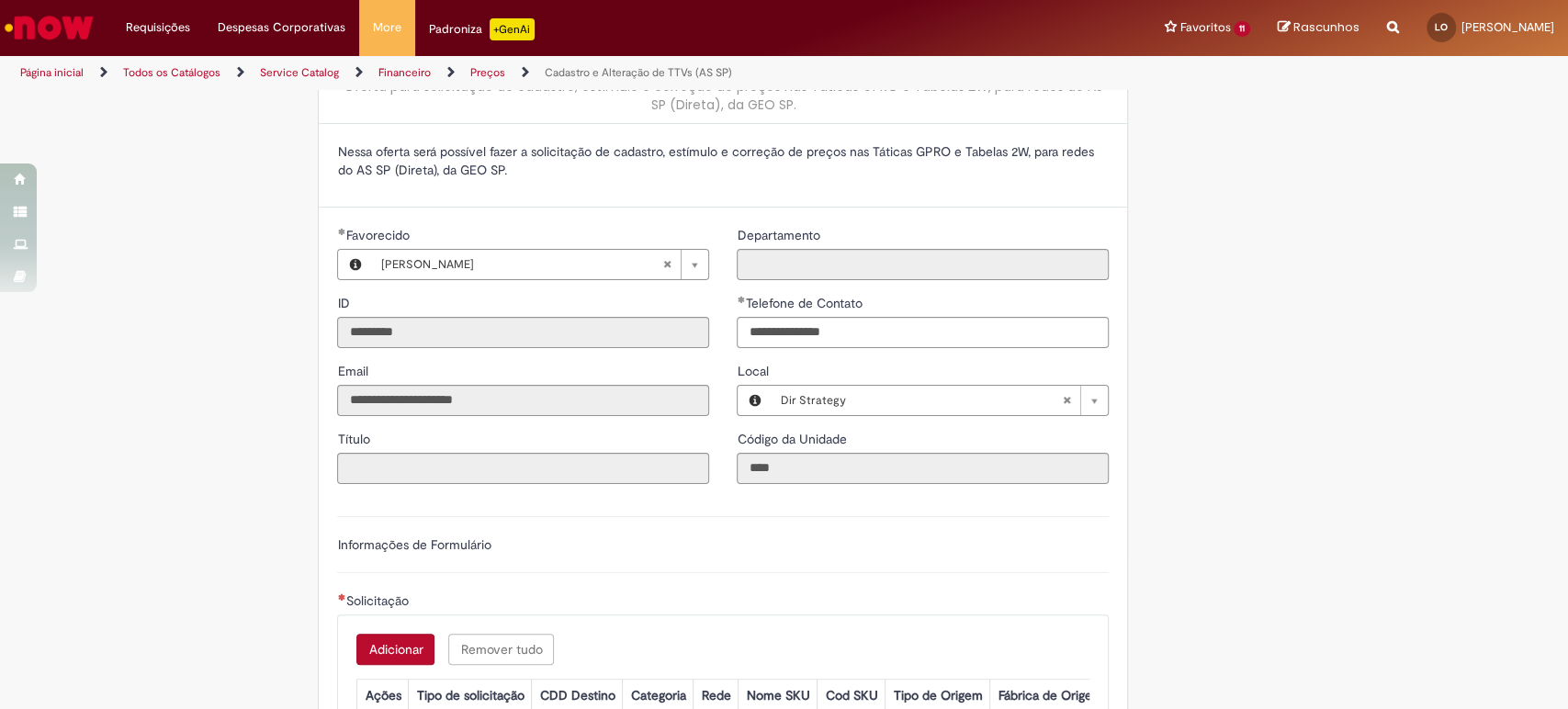 scroll, scrollTop: 0, scrollLeft: 0, axis: both 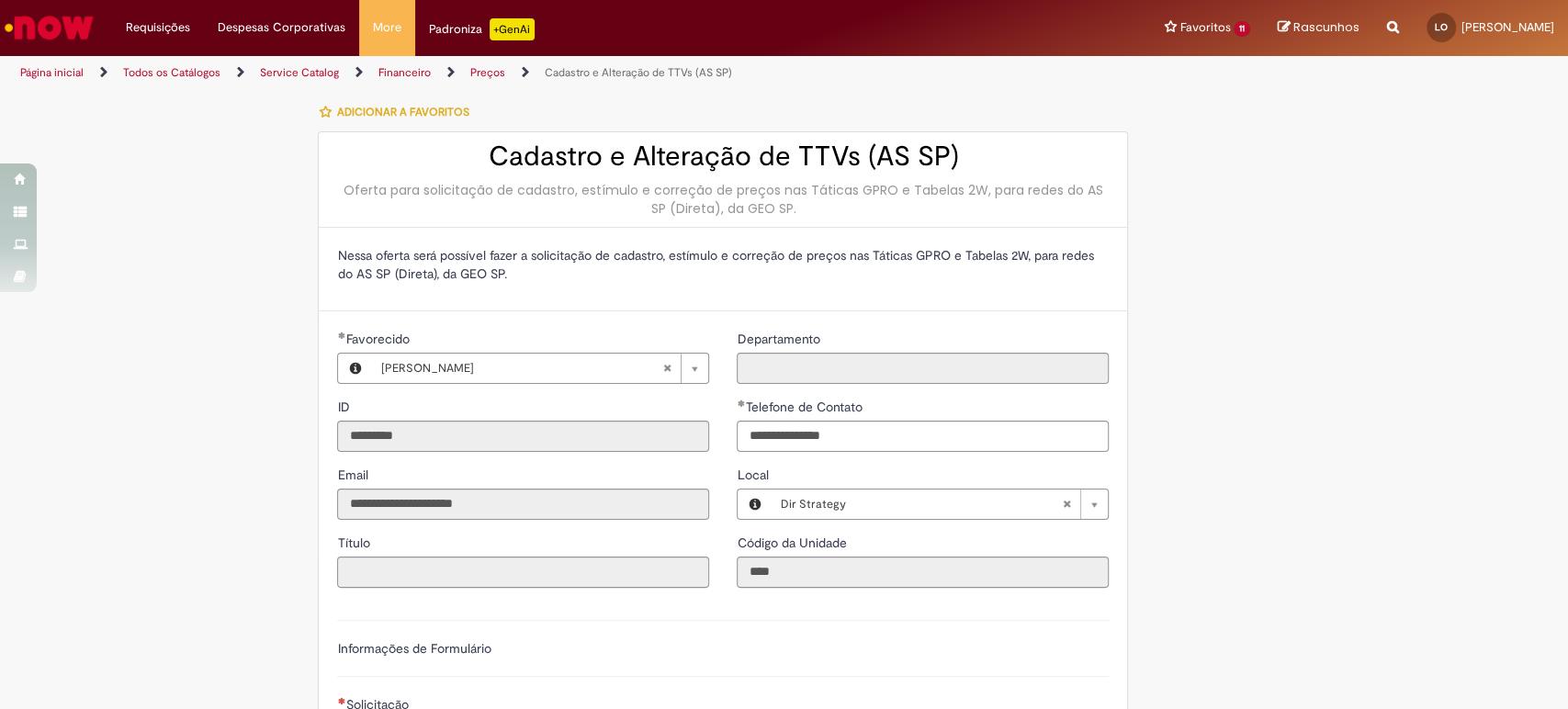 click on "Cadastro e Alteração de TTVs (AS SP)" at bounding box center (723, 156) 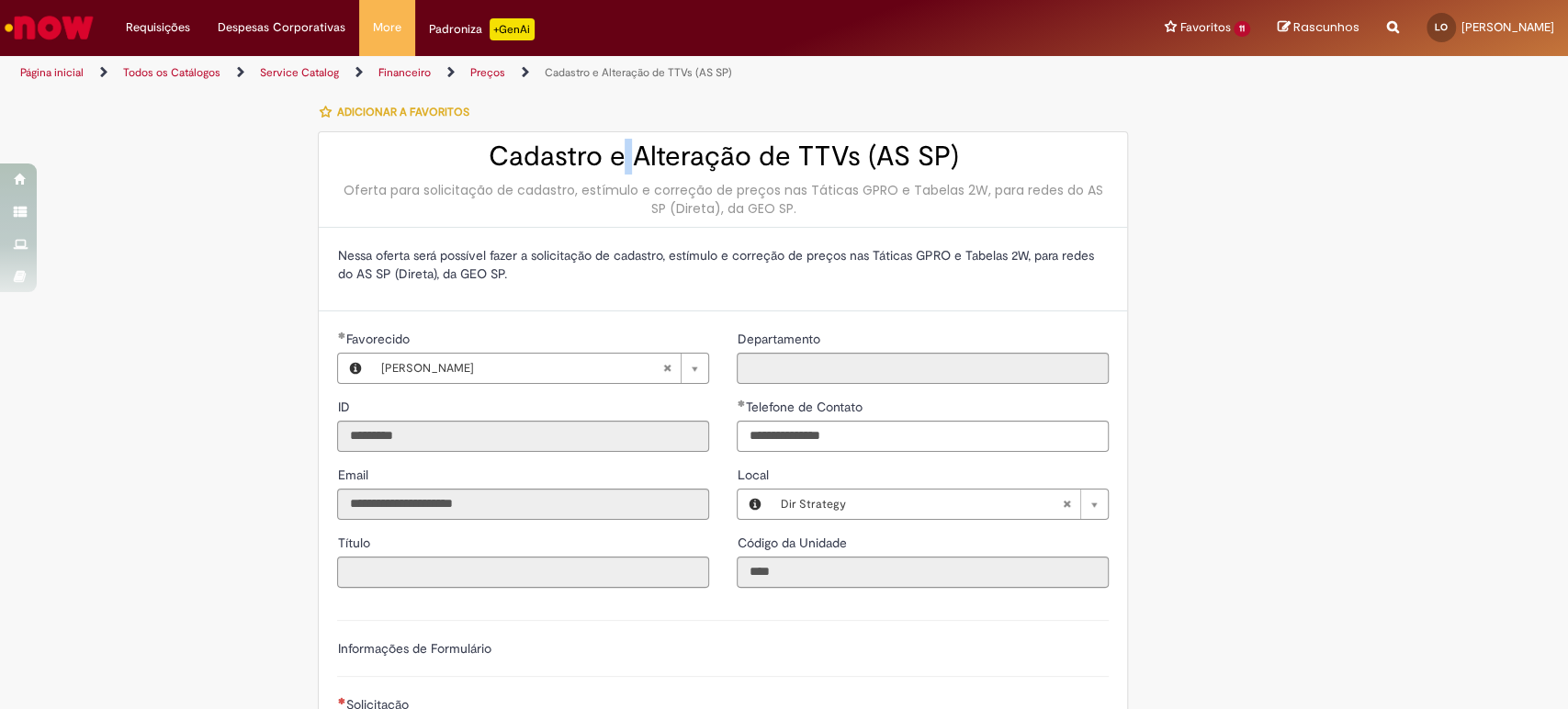 click on "Cadastro e Alteração de TTVs (AS SP)" at bounding box center (723, 156) 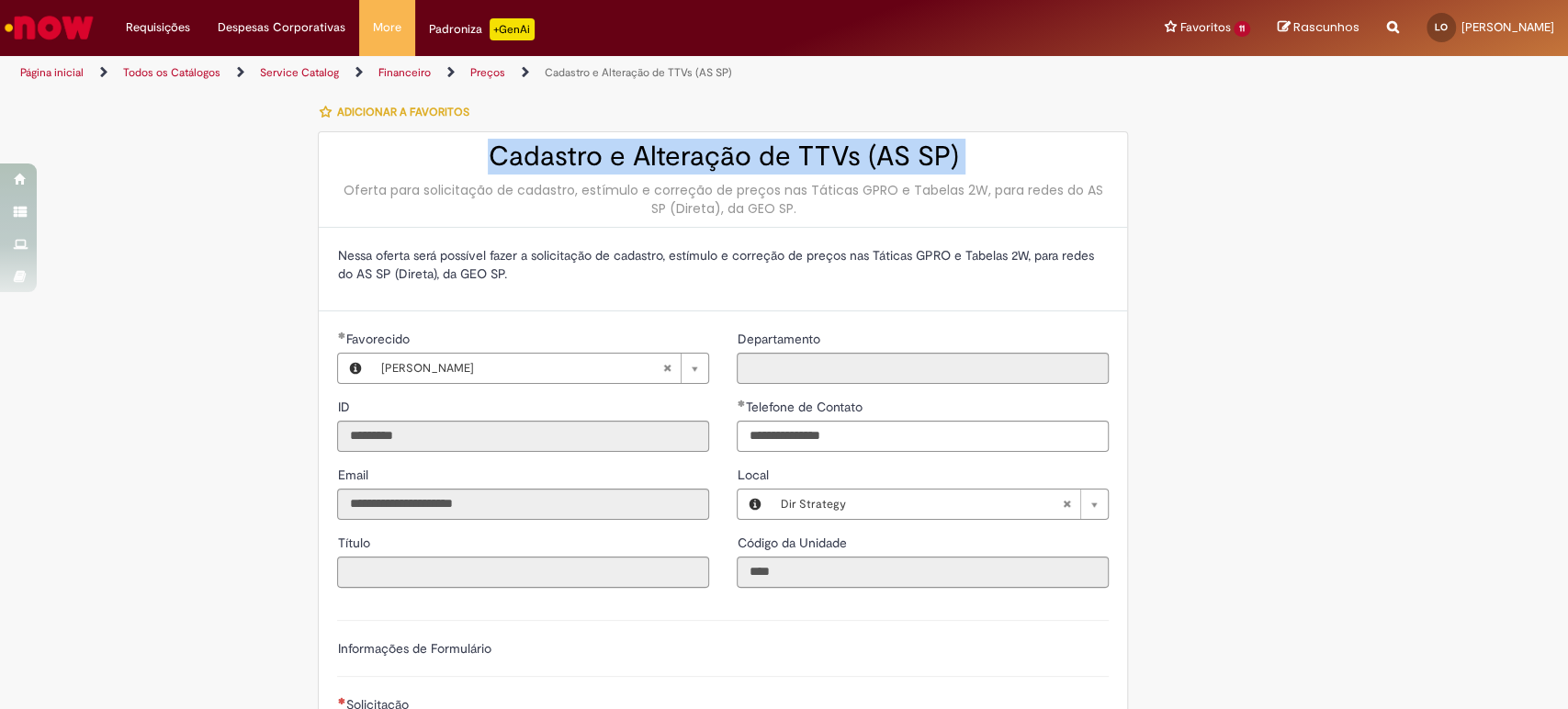 click on "Cadastro e Alteração de TTVs (AS SP)" at bounding box center [723, 156] 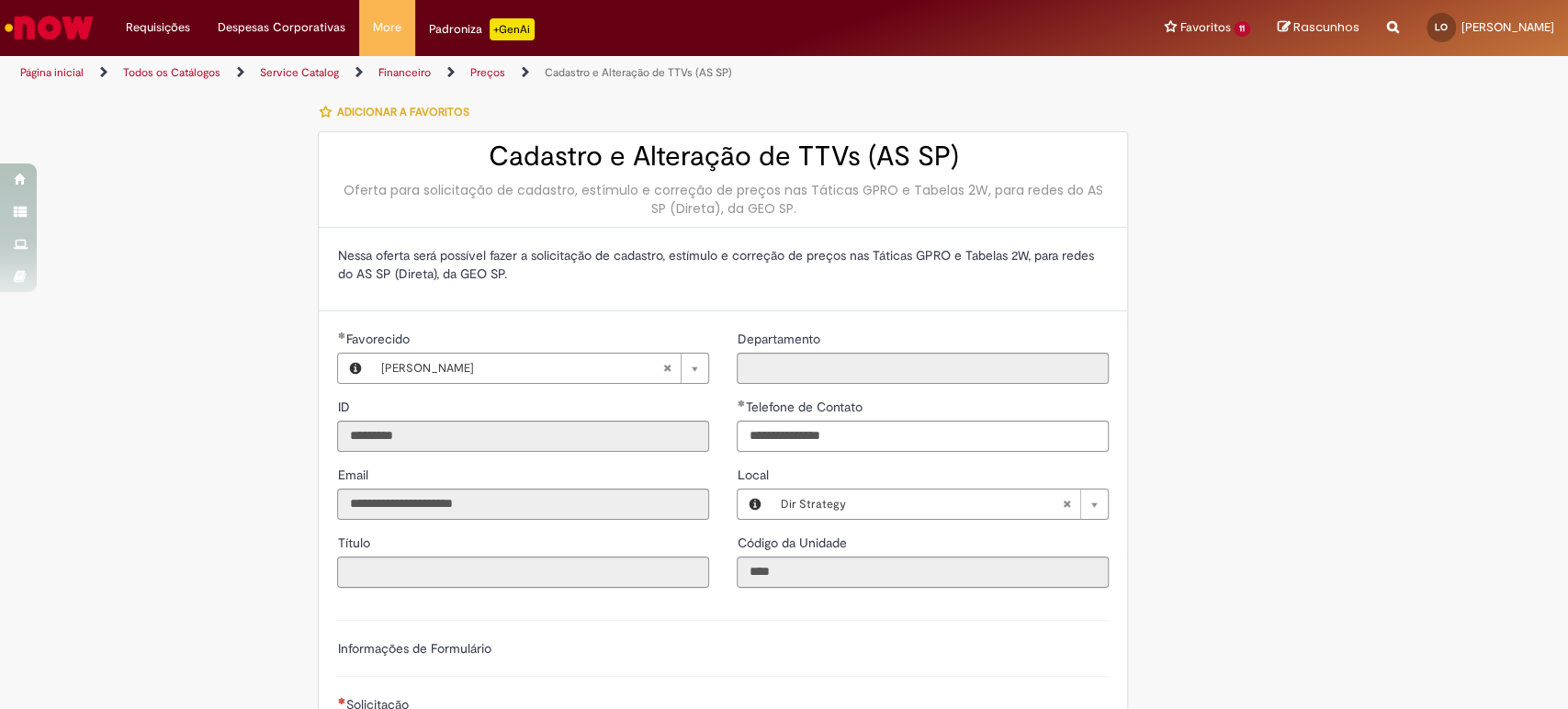 click on "Nessa oferta será possível fazer a solicitação de cadastro, estímulo e correção de preços nas Táticas GPRO e Tabelas 2W, para redes do AS SP (Direta), da GEO SP." at bounding box center [723, 264] 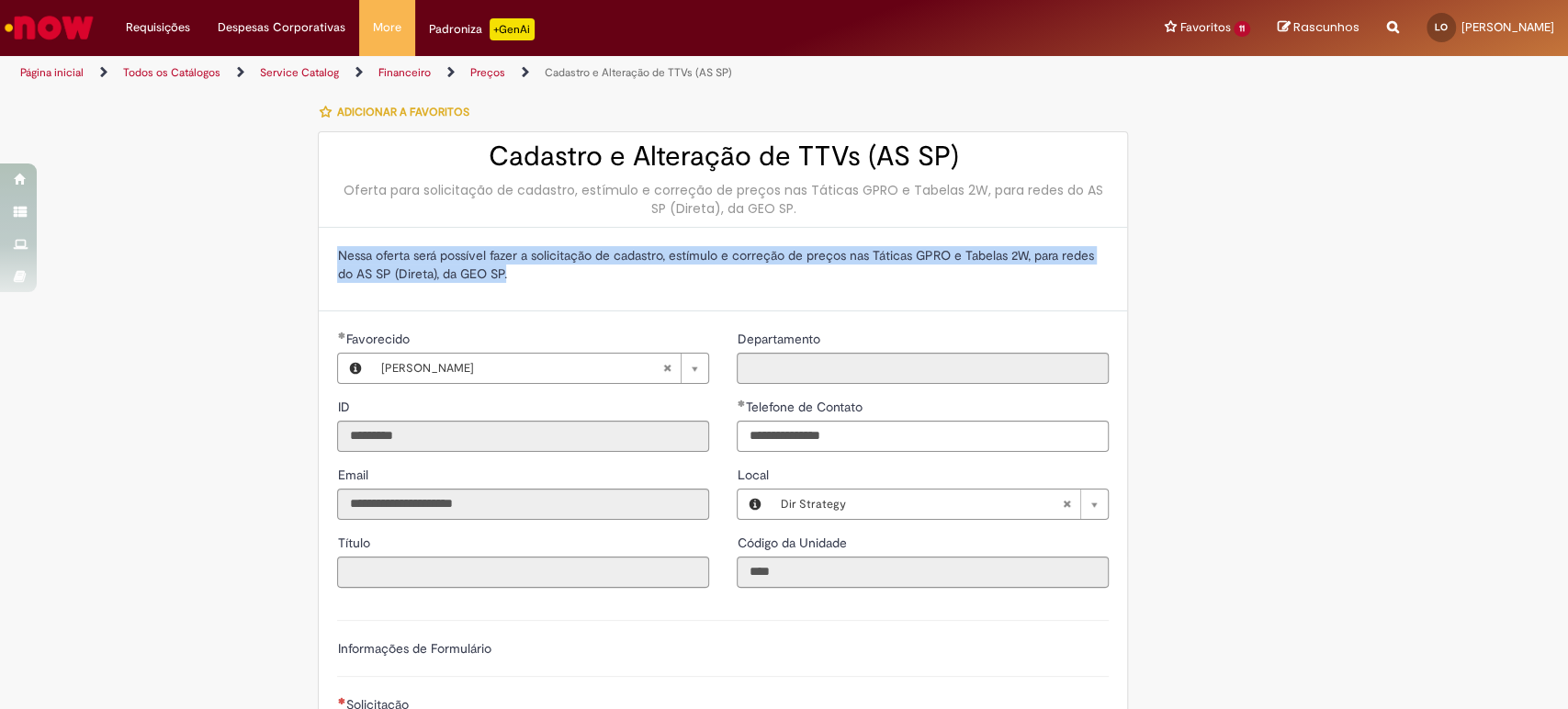 drag, startPoint x: 331, startPoint y: 250, endPoint x: 570, endPoint y: 274, distance: 240.202 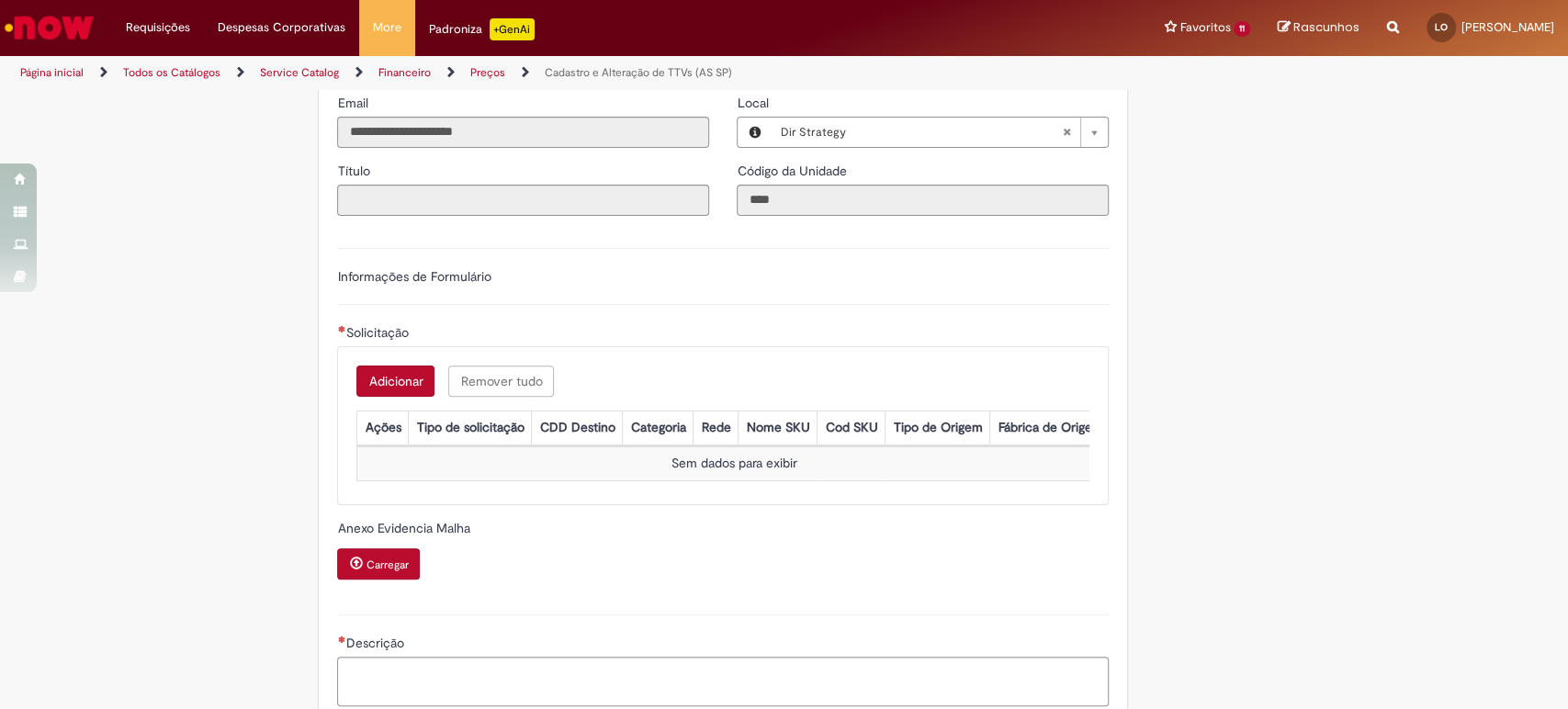 scroll, scrollTop: 408, scrollLeft: 0, axis: vertical 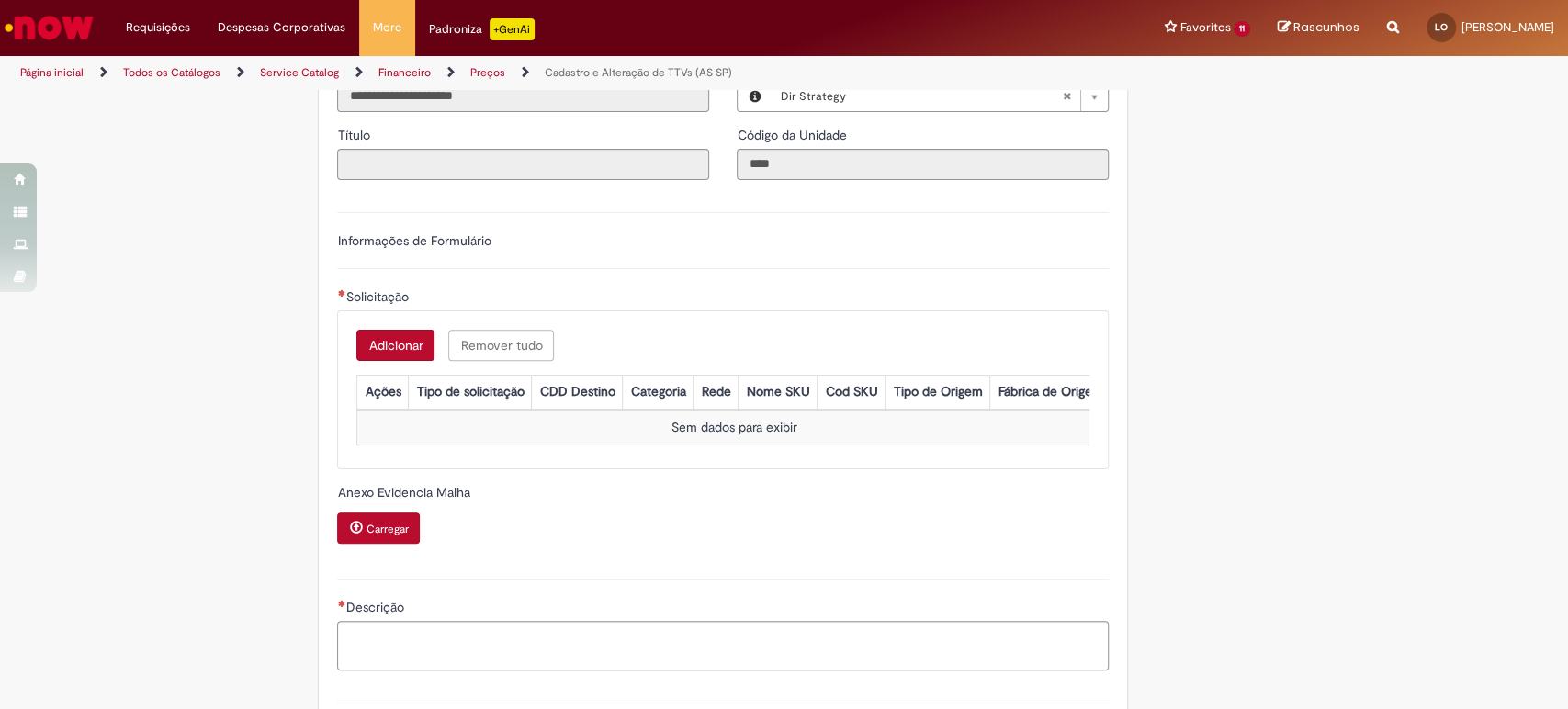 click on "Adicionar" at bounding box center [395, 345] 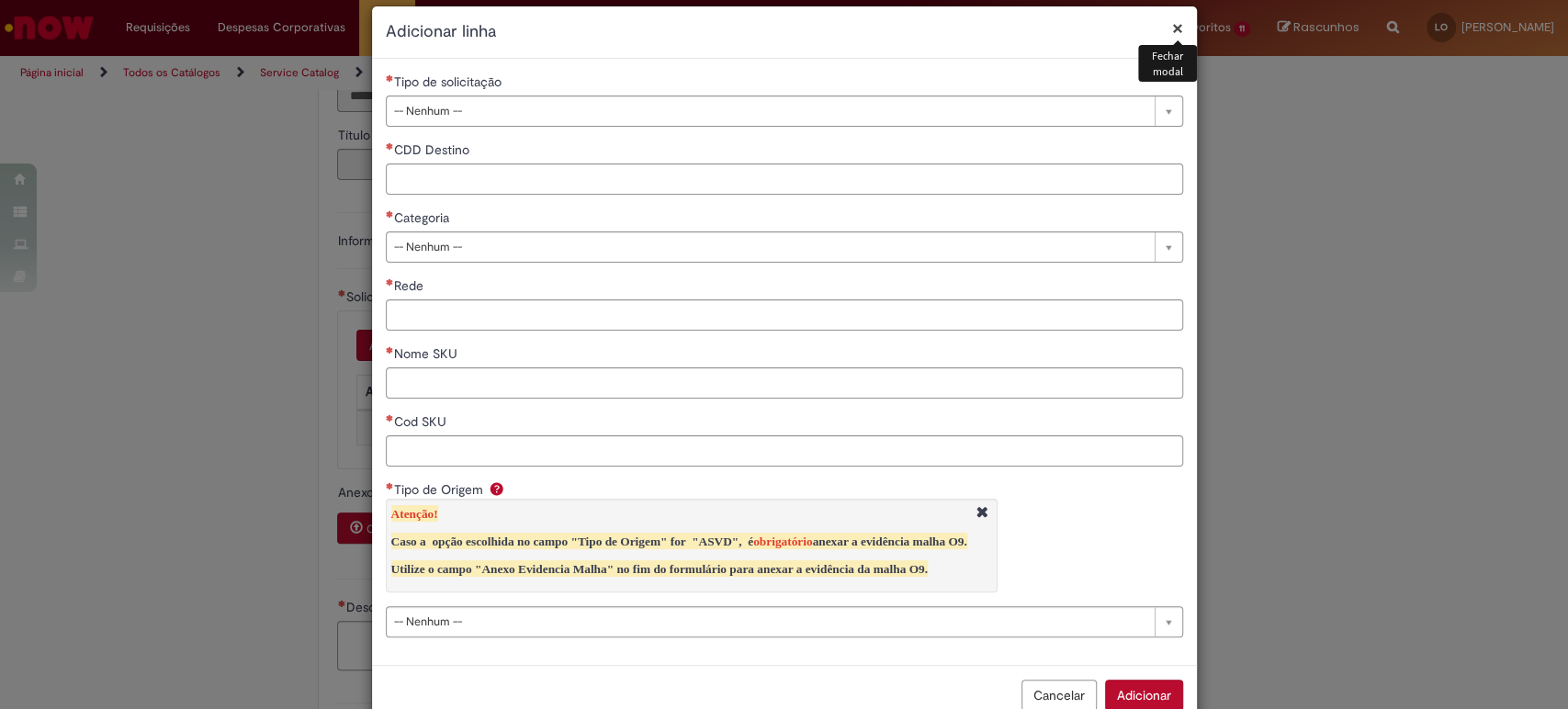 scroll, scrollTop: 0, scrollLeft: 0, axis: both 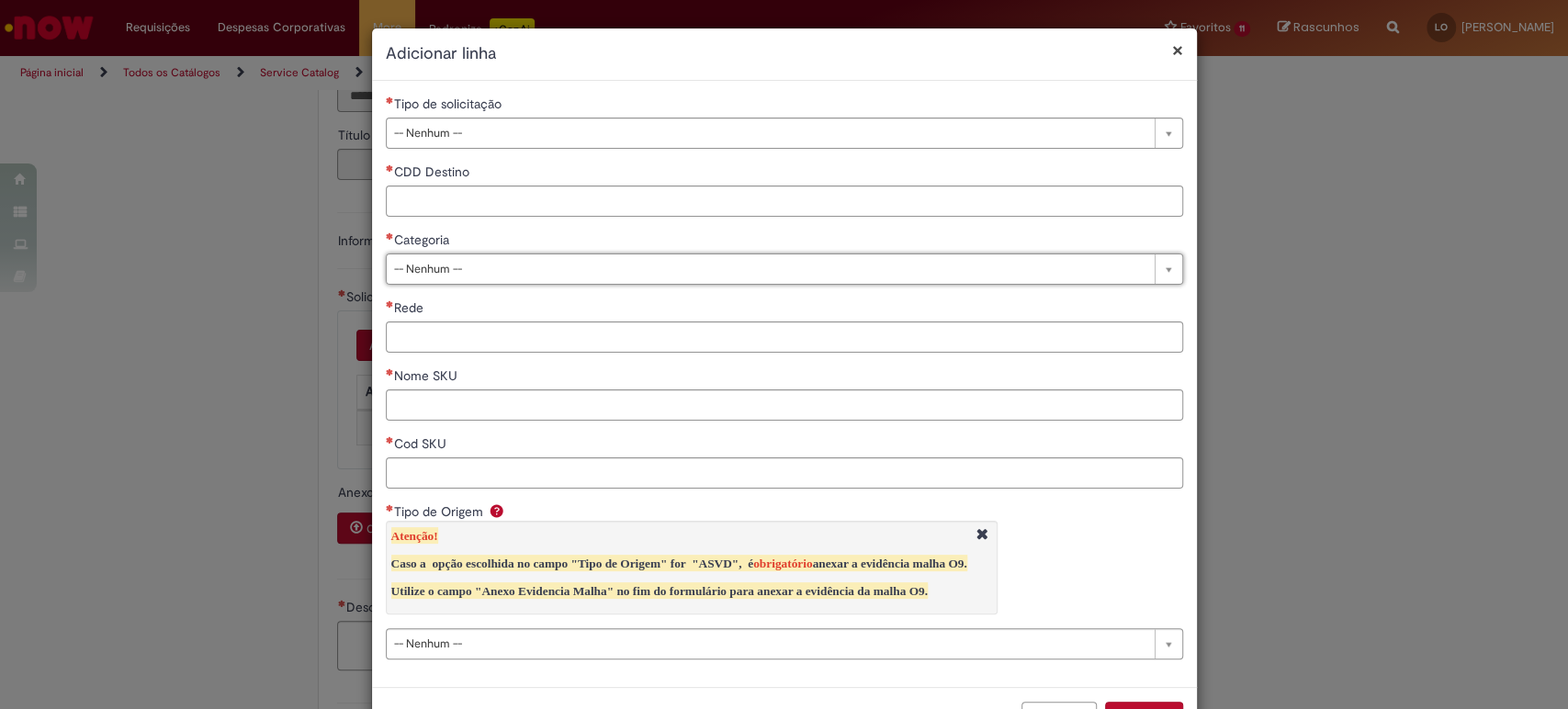 click on "Nome SKU" at bounding box center (784, 377) 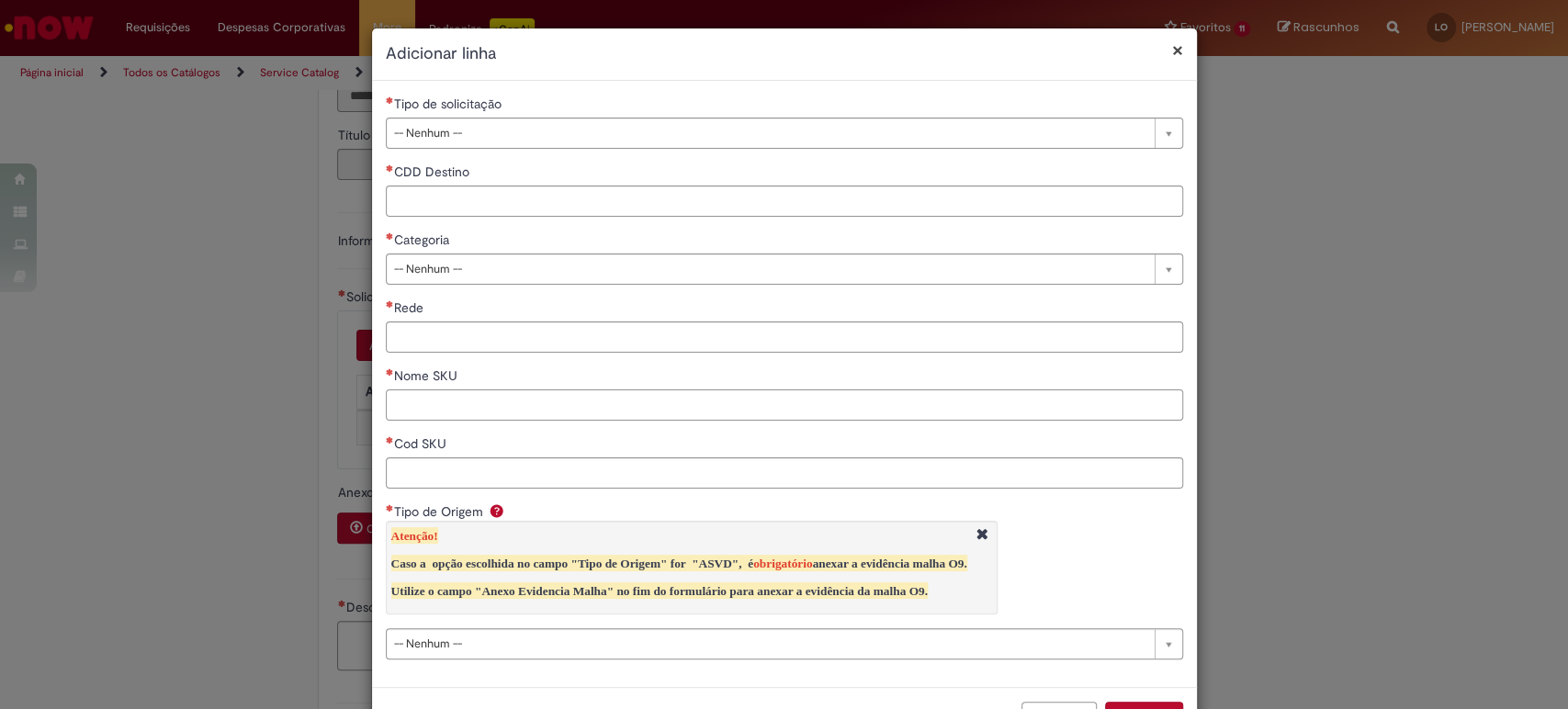 click on "Nome SKU" at bounding box center (784, 405) 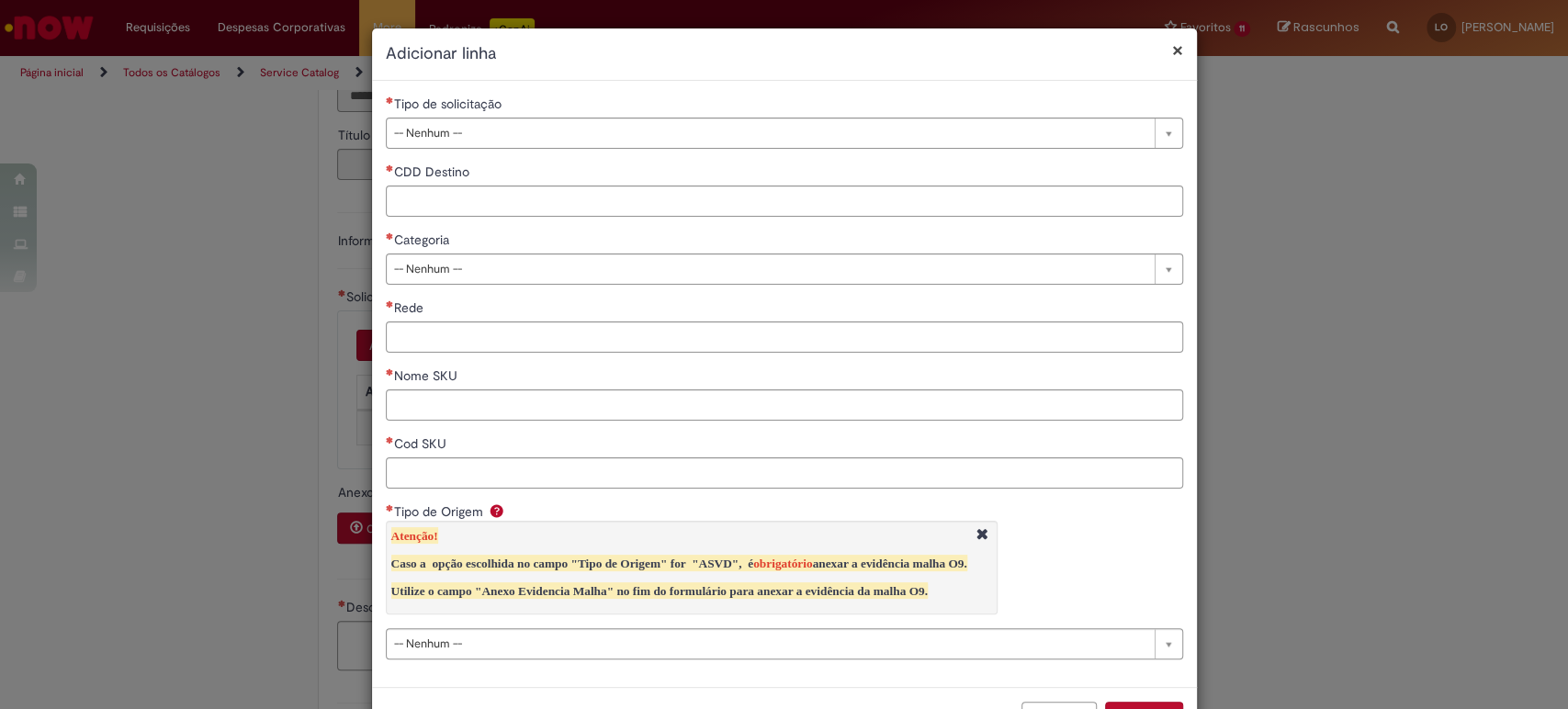 click on "Rede" at bounding box center (784, 309) 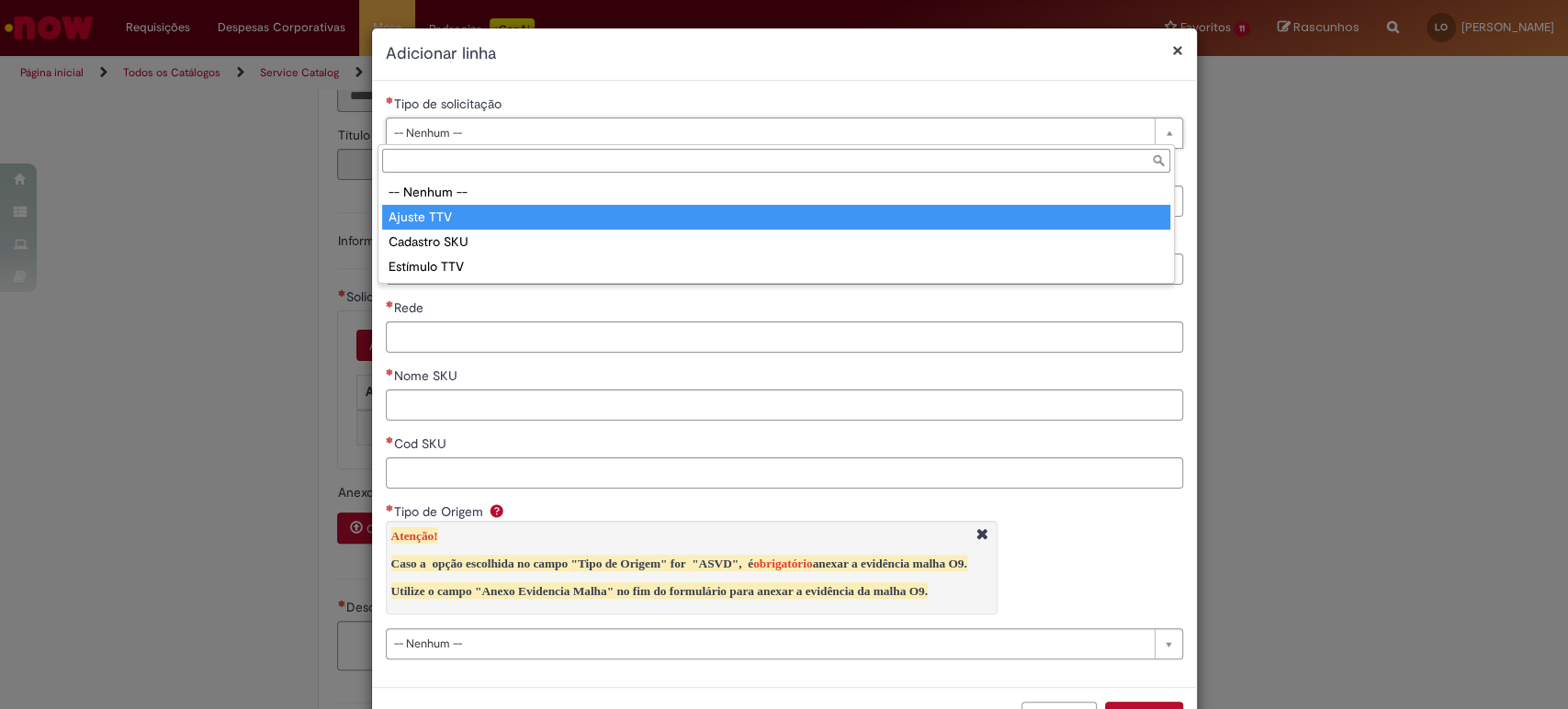 type on "**********" 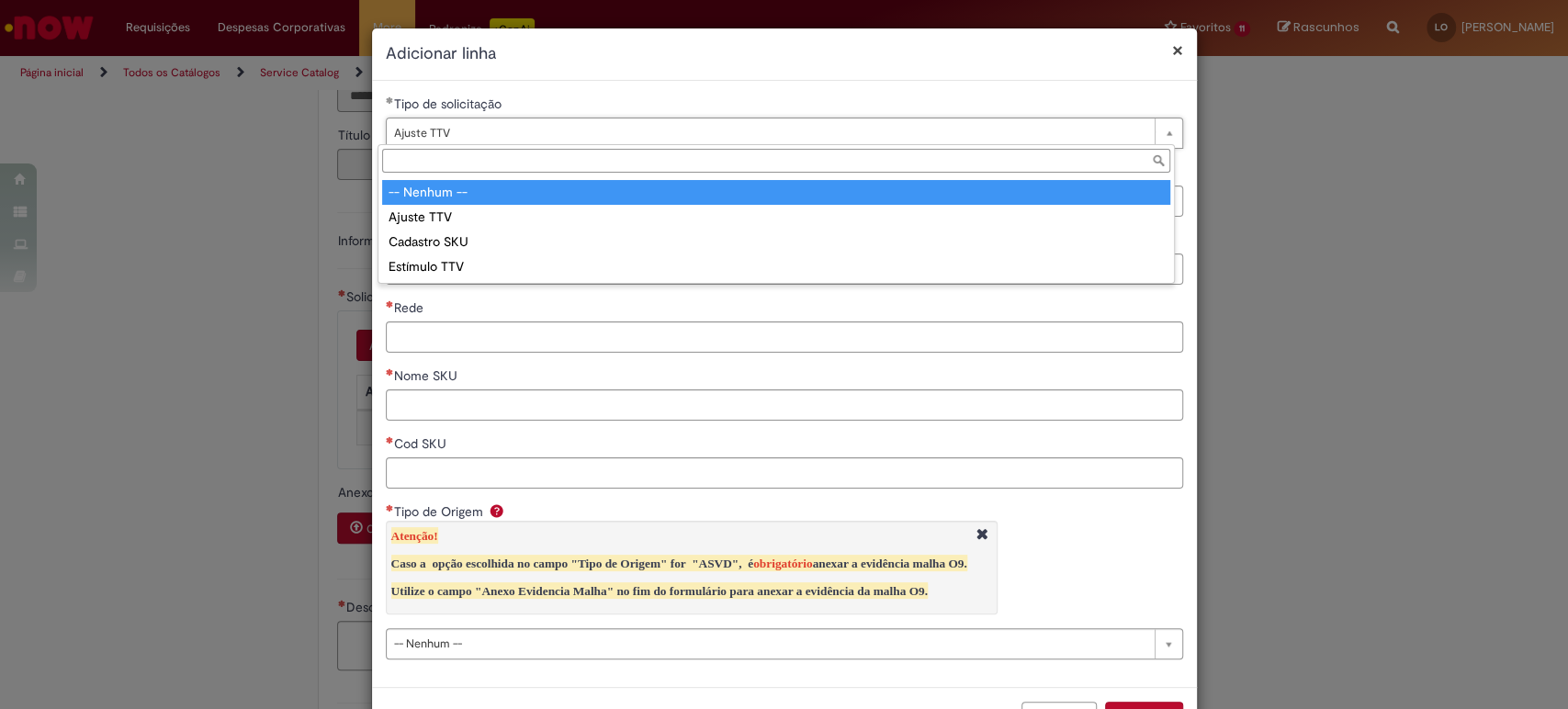 type on "**********" 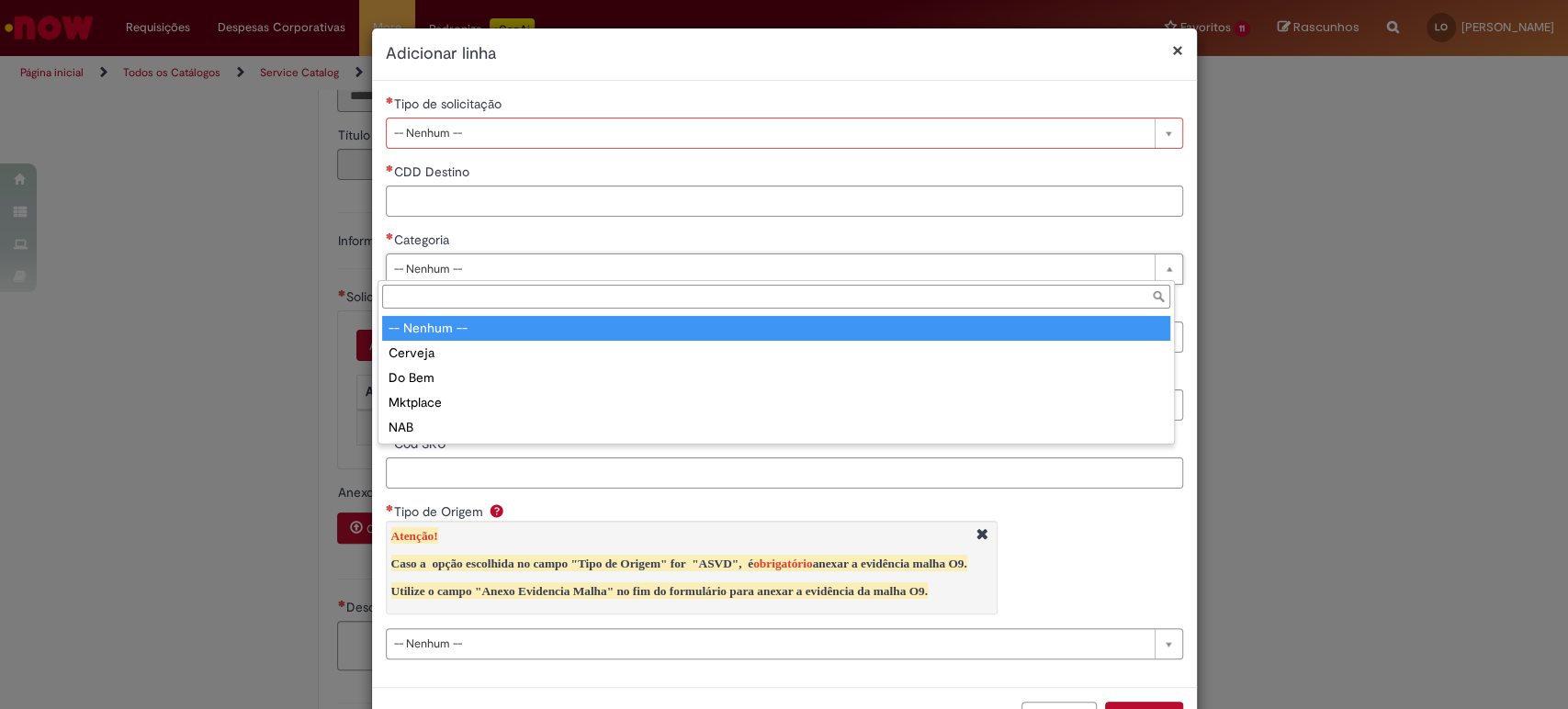 scroll, scrollTop: 0, scrollLeft: 0, axis: both 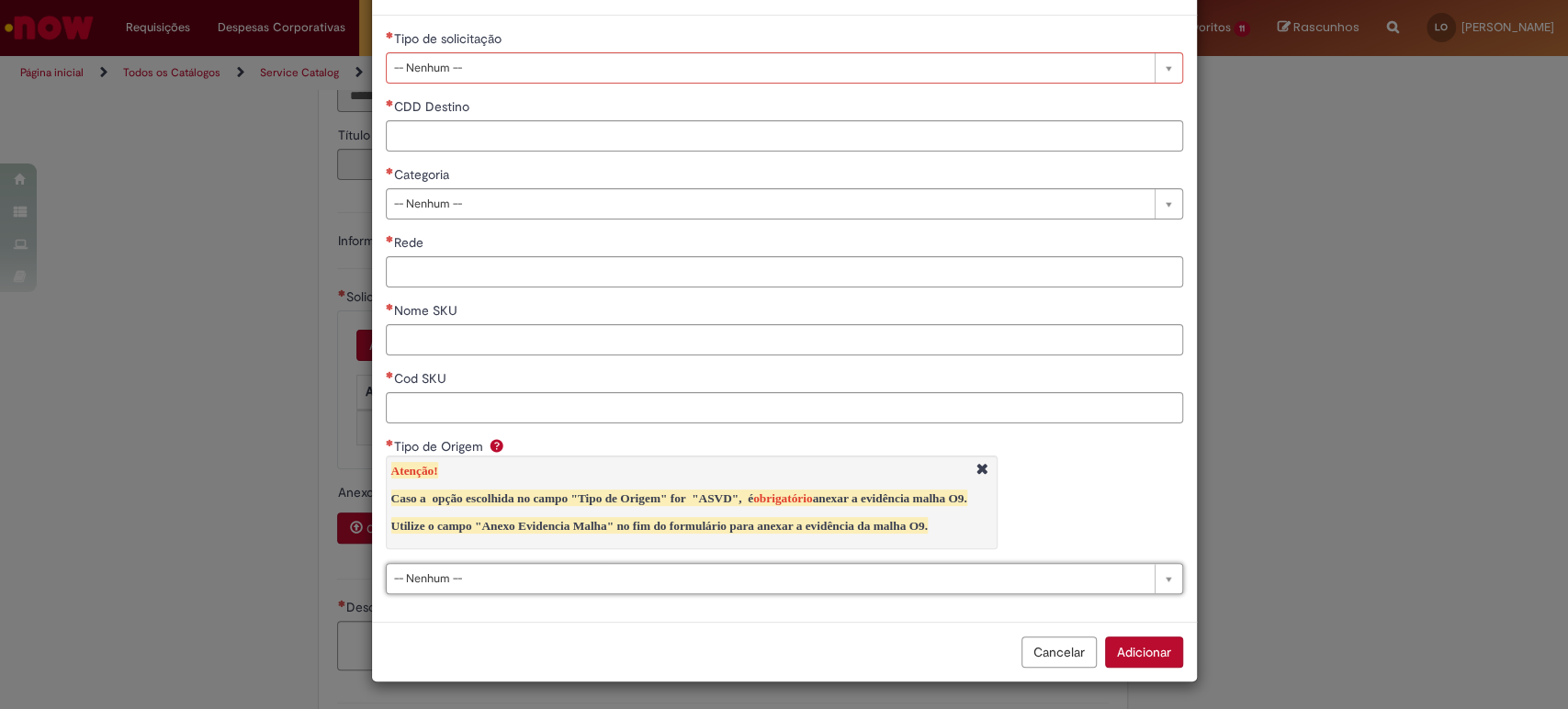 drag, startPoint x: 397, startPoint y: 473, endPoint x: 868, endPoint y: 512, distance: 472.612 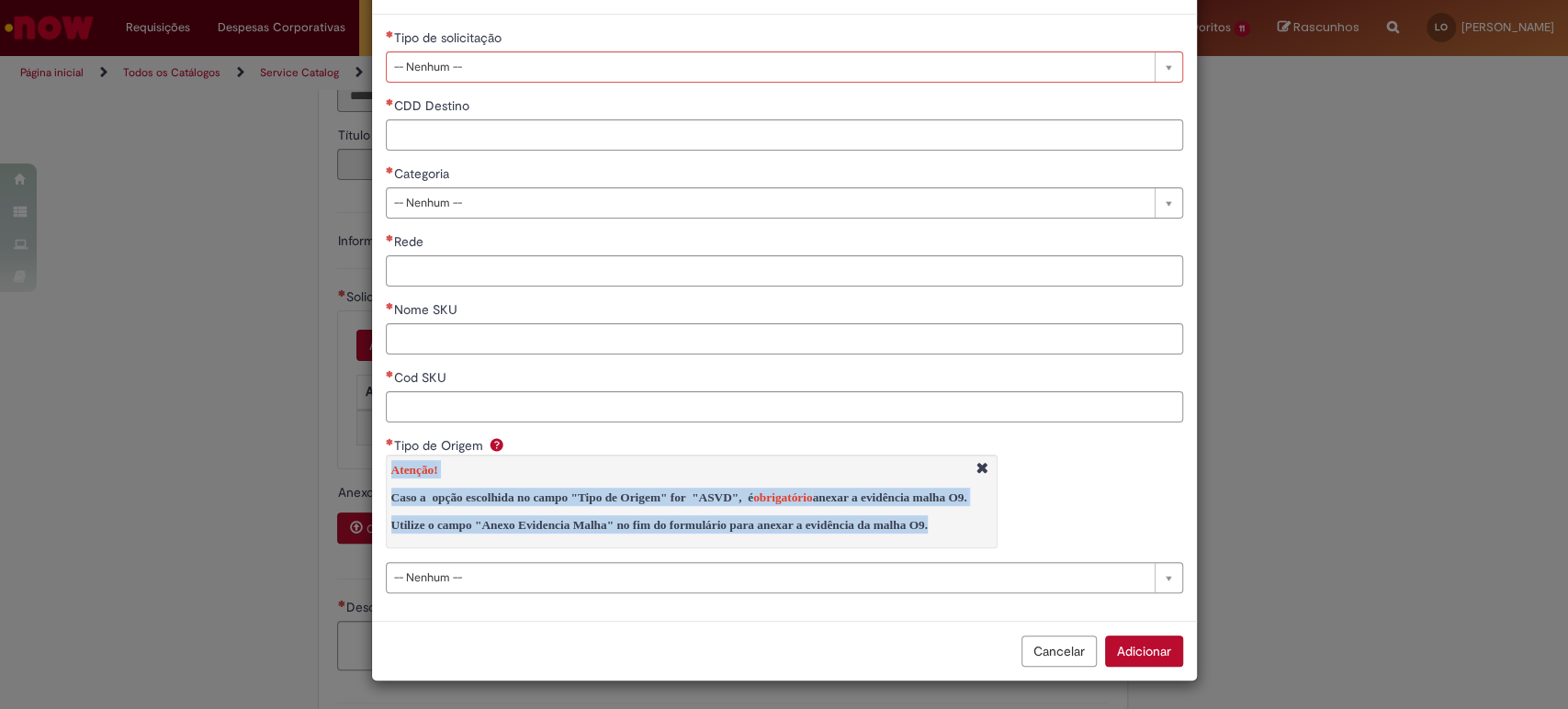 drag, startPoint x: 1090, startPoint y: 527, endPoint x: 385, endPoint y: 470, distance: 707.3005 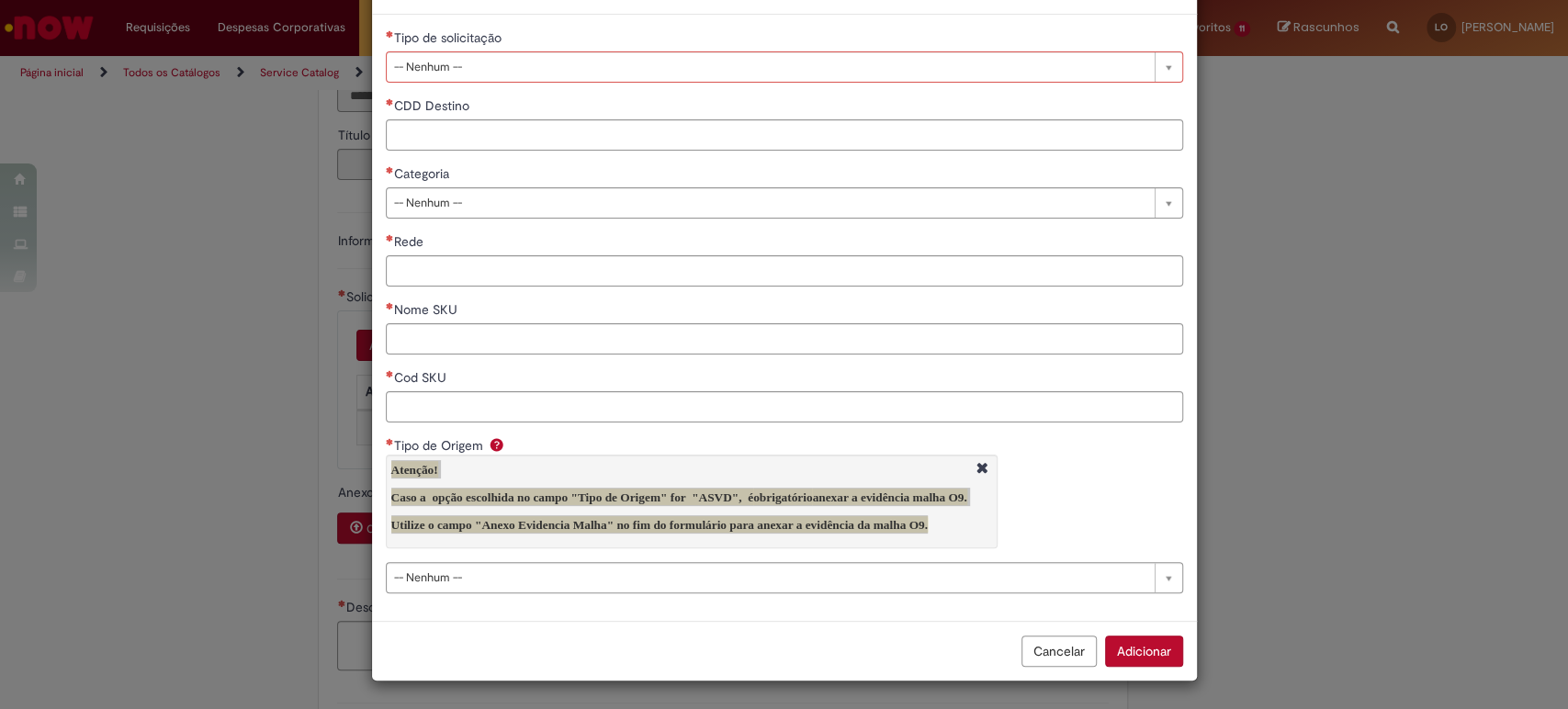 scroll, scrollTop: 65, scrollLeft: 0, axis: vertical 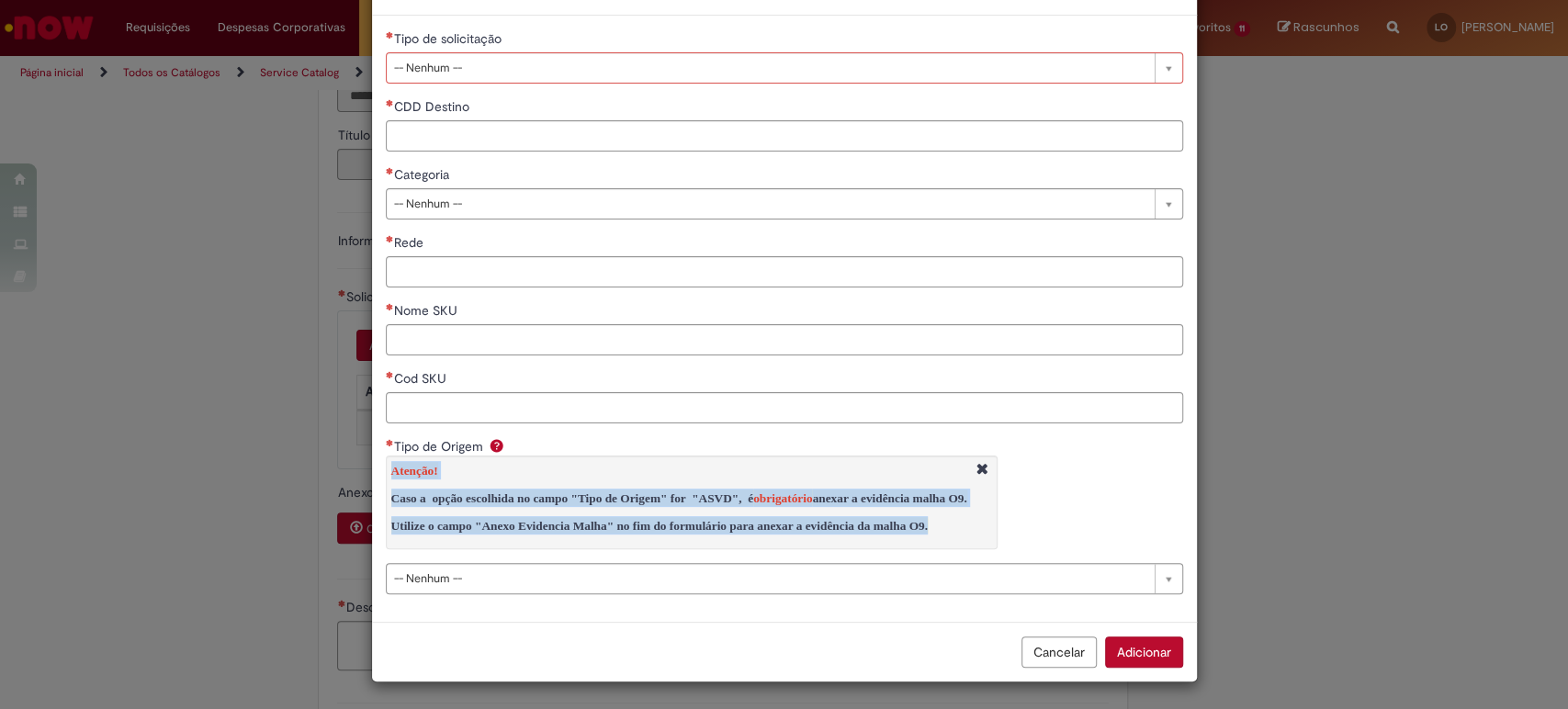 click on "Cancelar" at bounding box center [1059, 652] 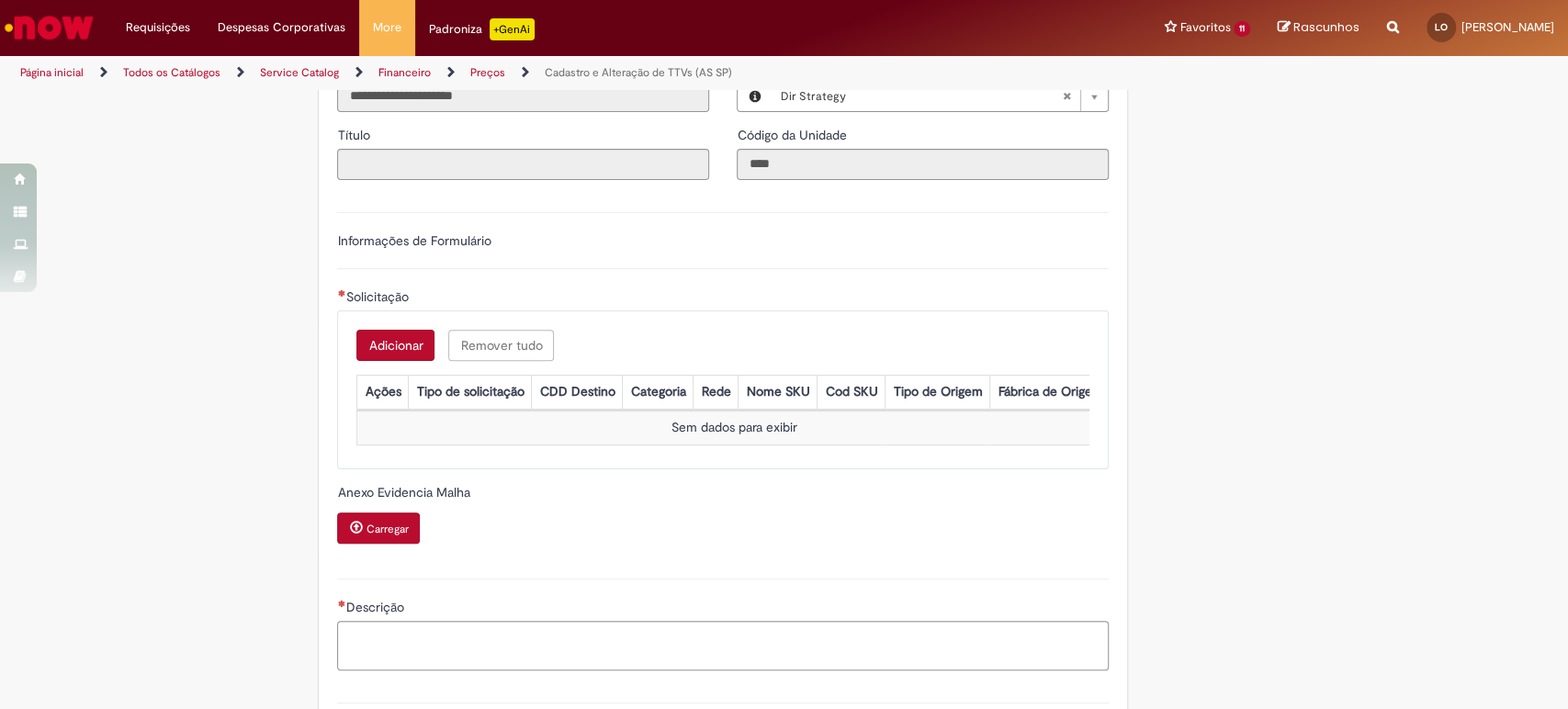 click on "**********" at bounding box center (784, 298) 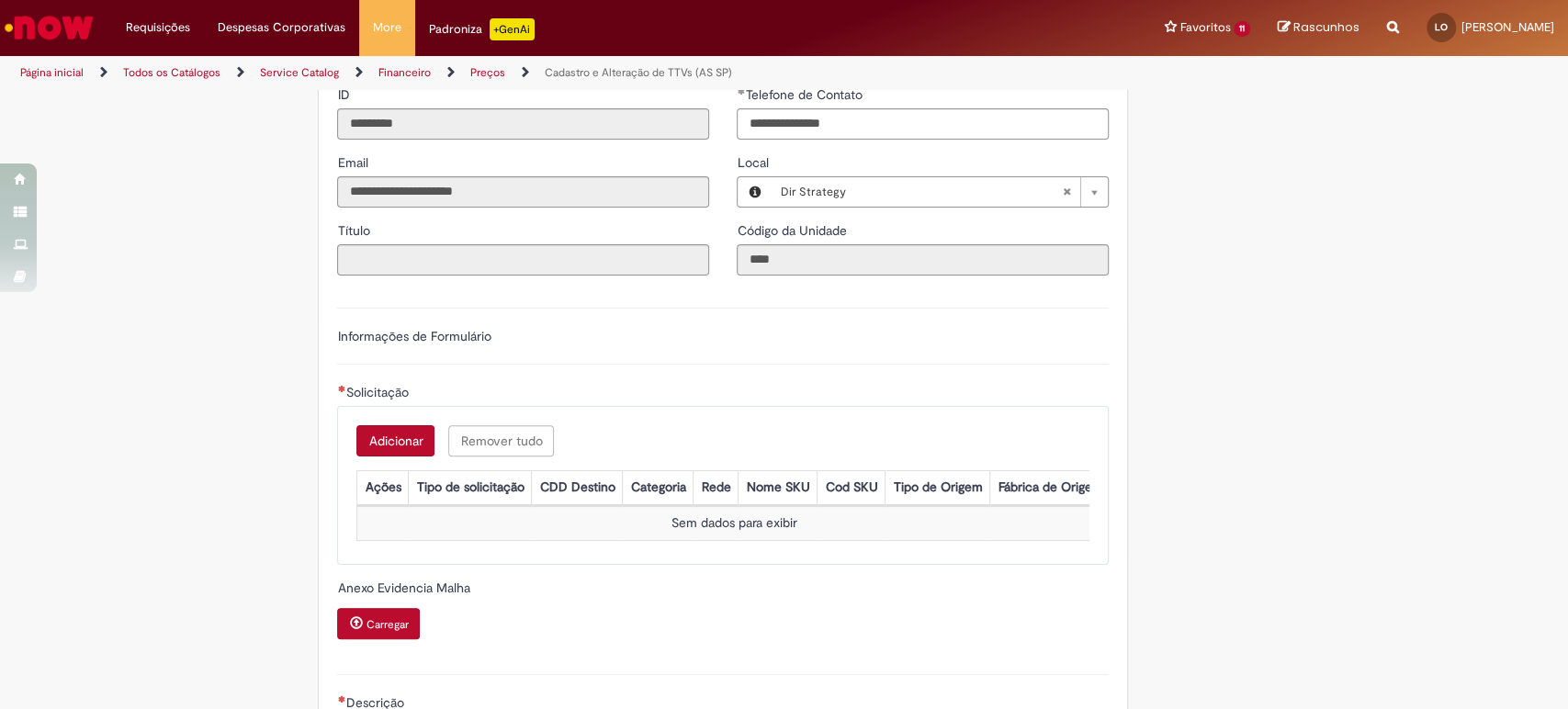 scroll, scrollTop: 204, scrollLeft: 0, axis: vertical 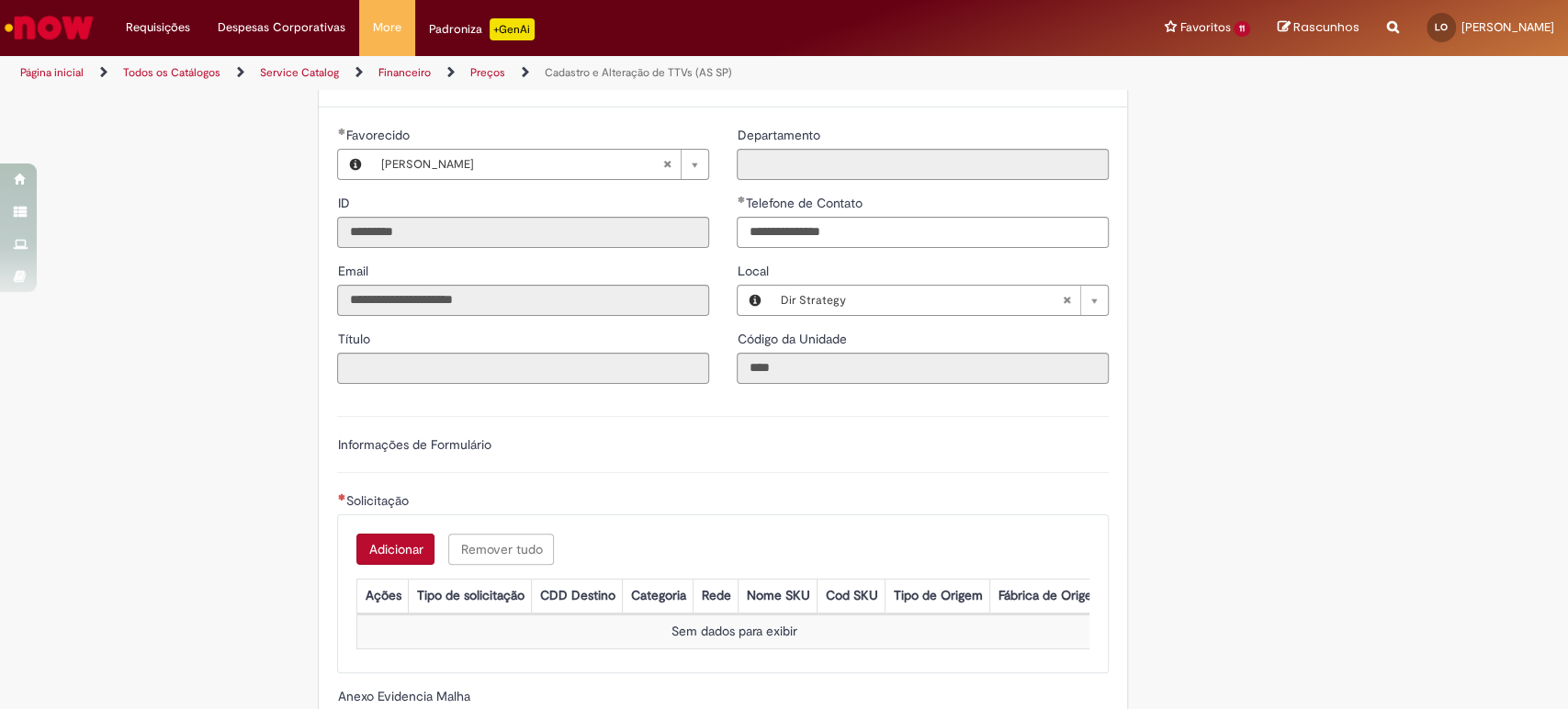 click on "Preços" at bounding box center [488, 73] 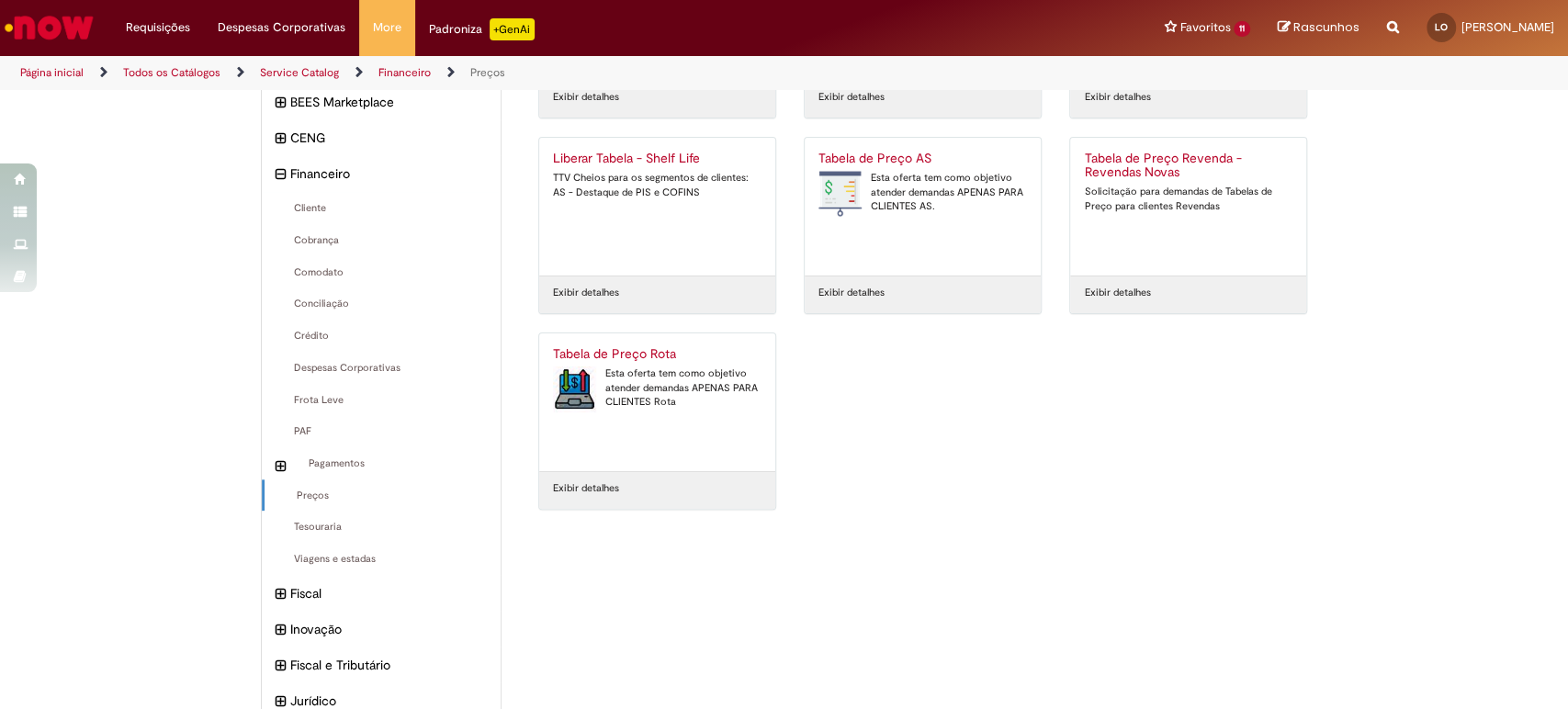 scroll, scrollTop: 7, scrollLeft: 0, axis: vertical 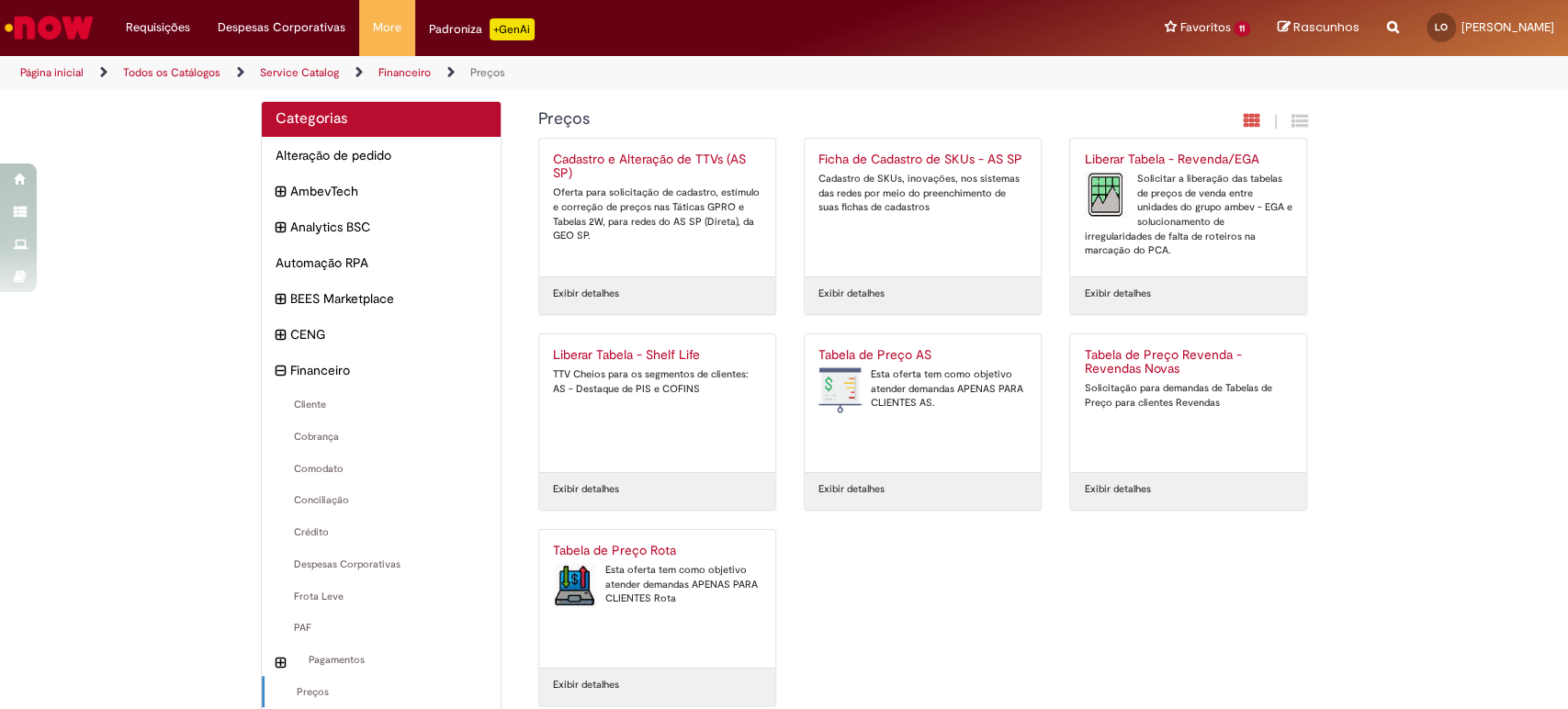 click on "Esta oferta tem como objetivo atender demandas APENAS PARA CLIENTES AS." at bounding box center (922, 388) 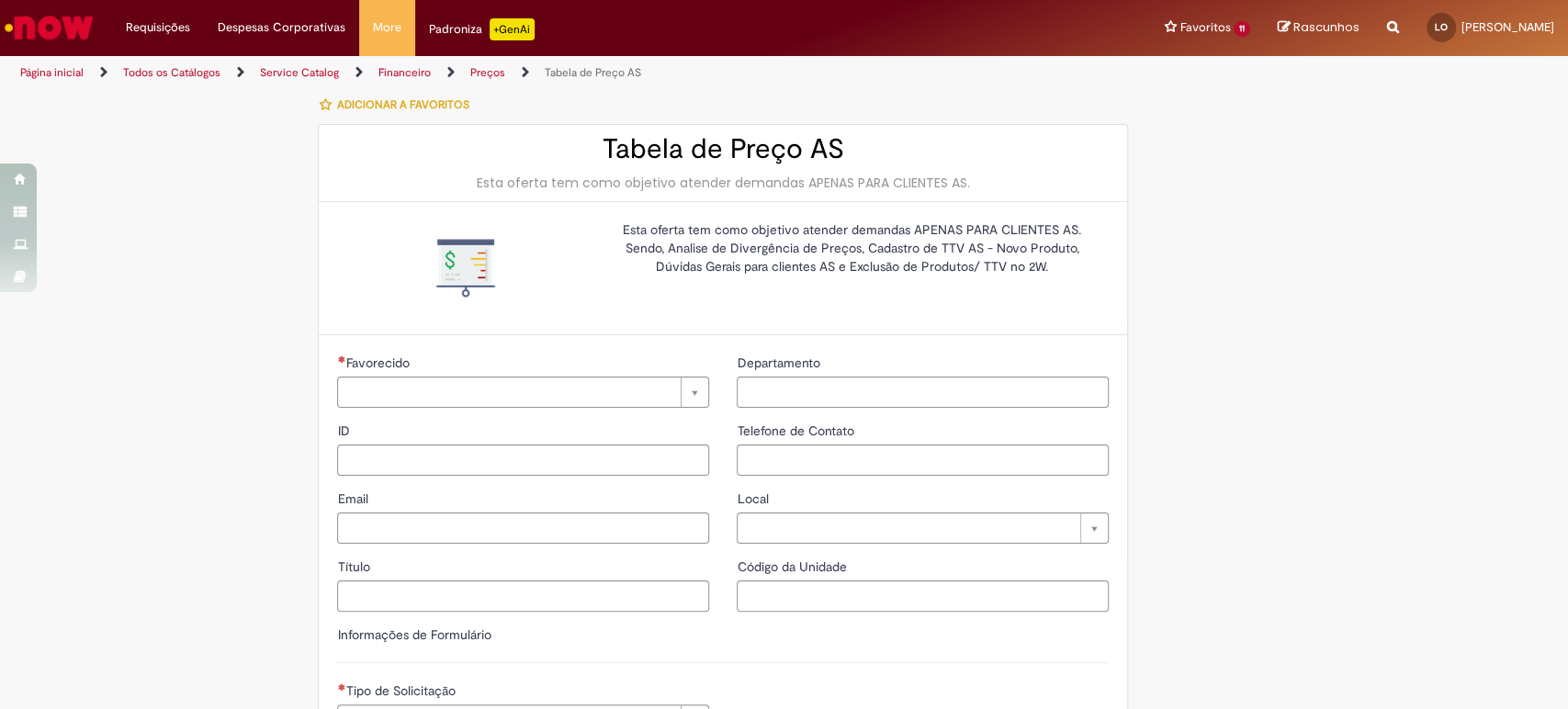 type on "*********" 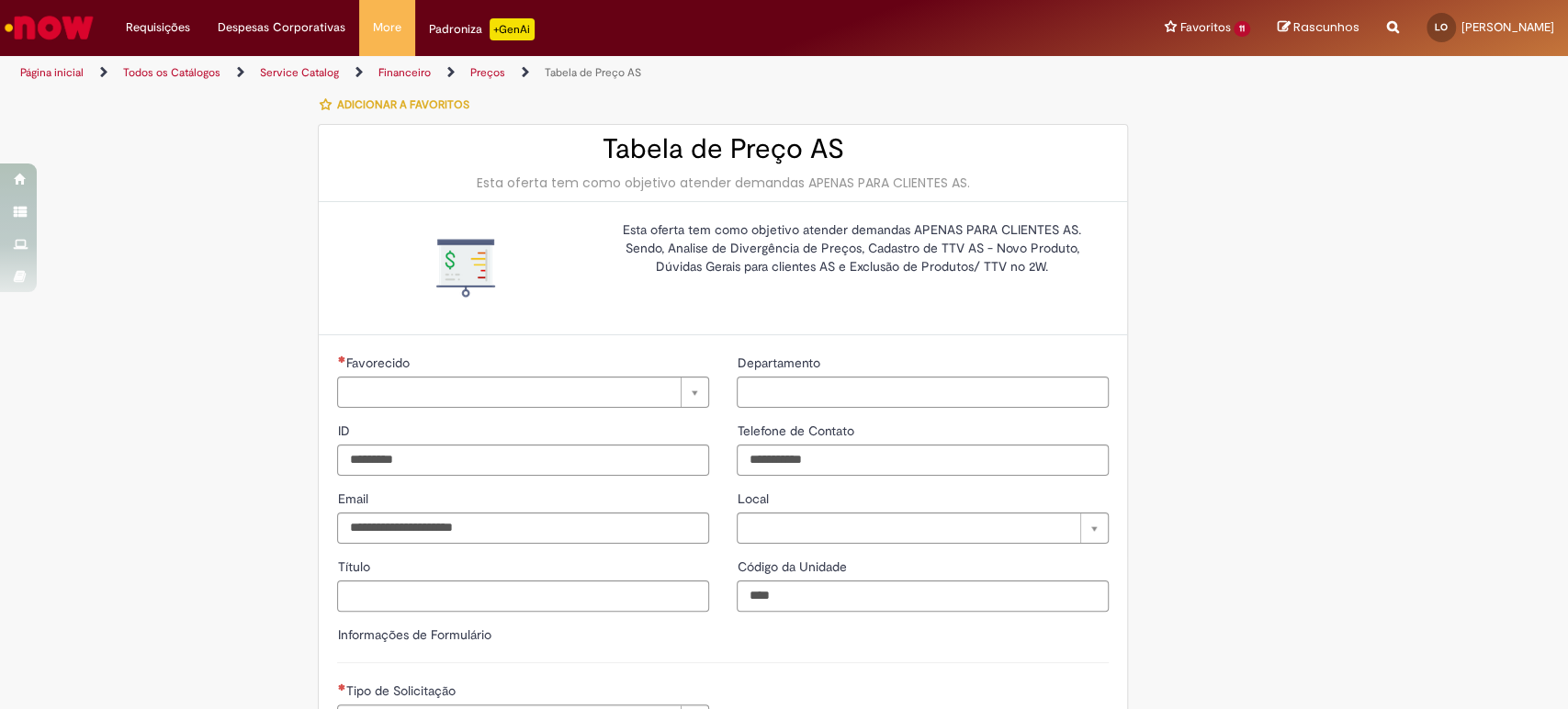 scroll, scrollTop: 0, scrollLeft: 0, axis: both 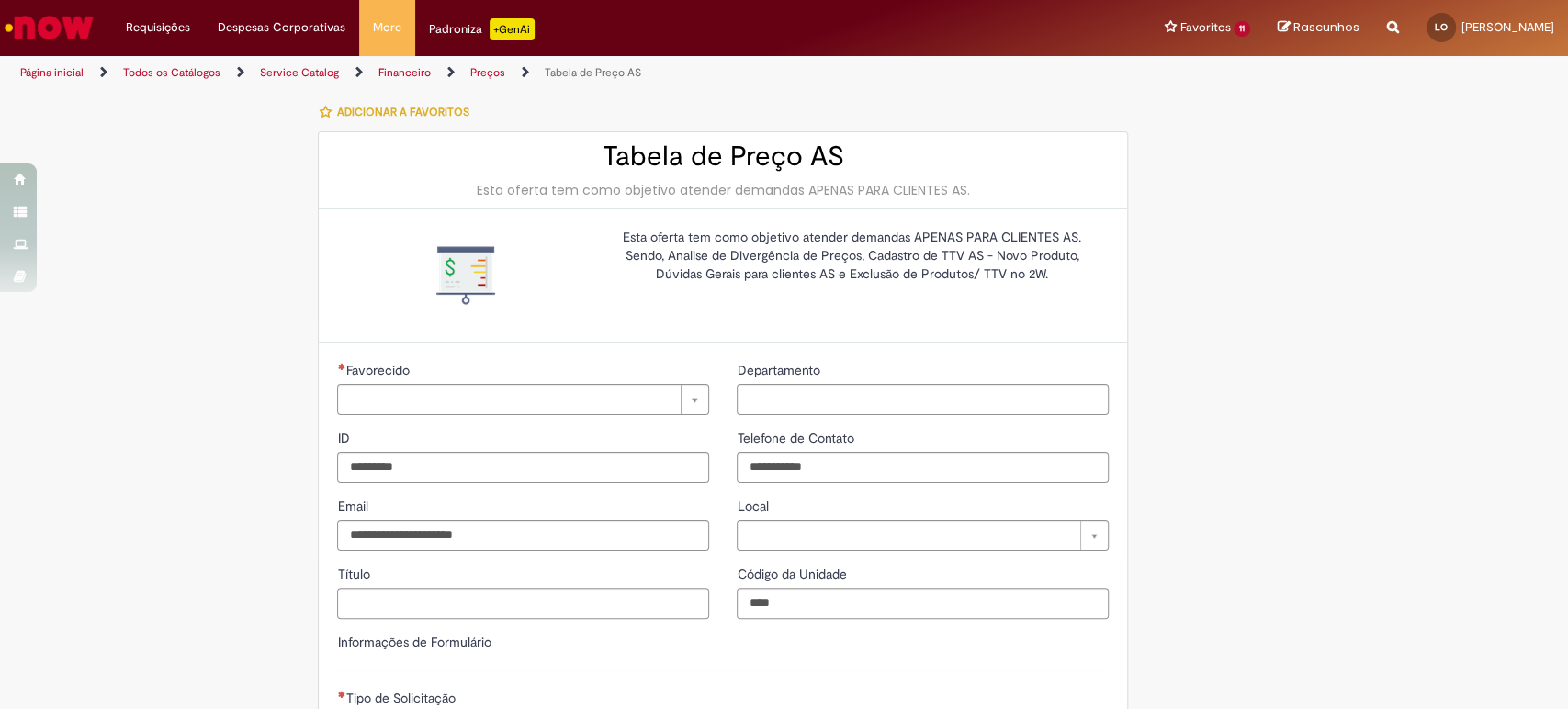 type on "**********" 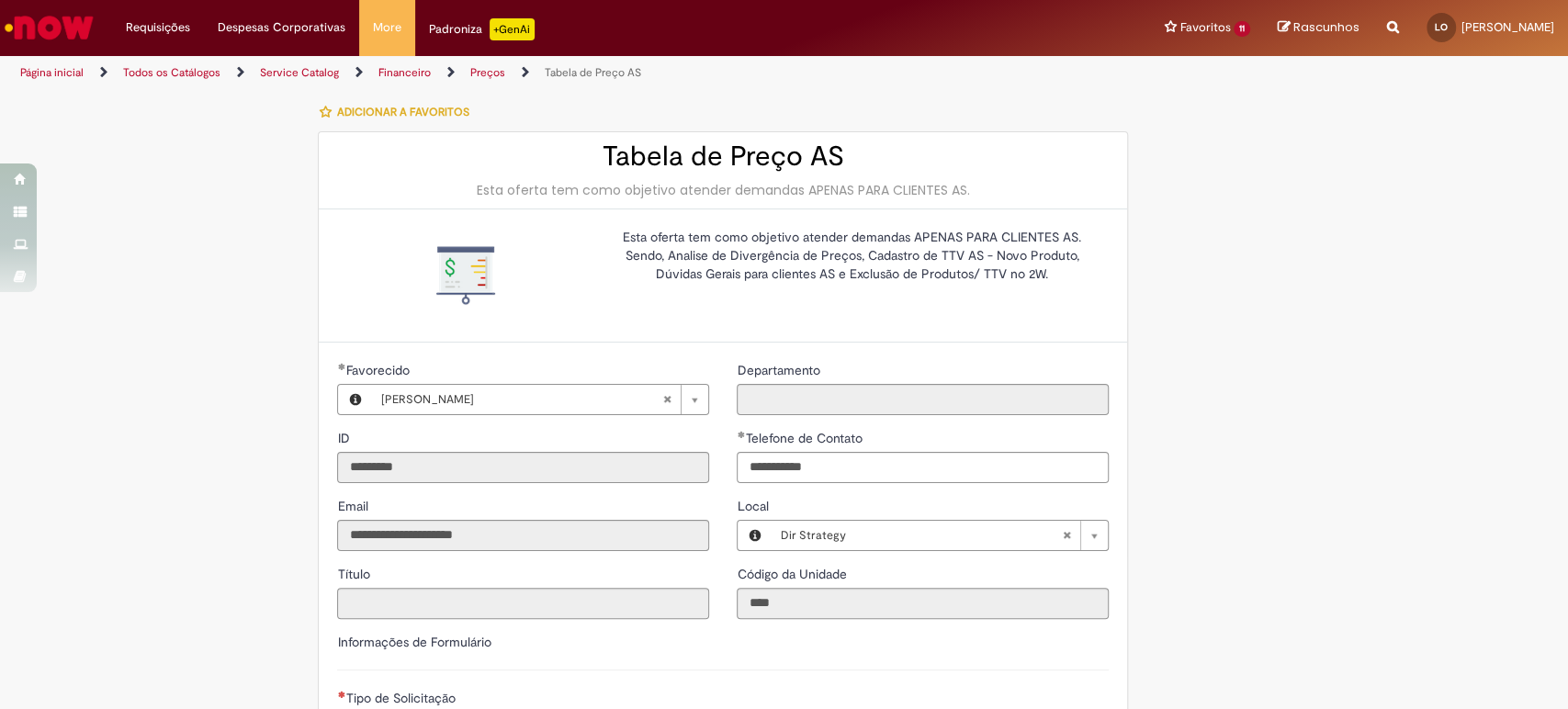 type on "**********" 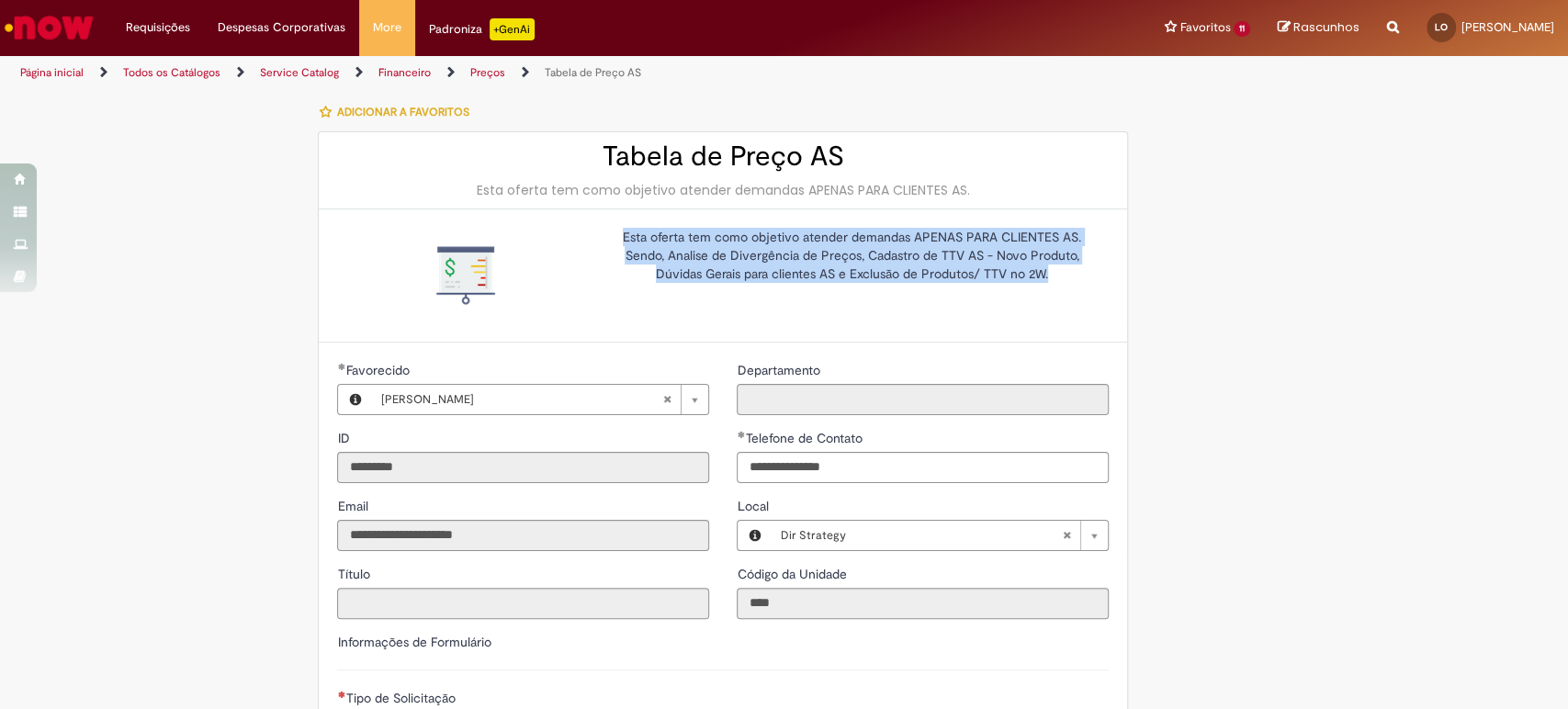 drag, startPoint x: 617, startPoint y: 240, endPoint x: 1050, endPoint y: 265, distance: 433.72111 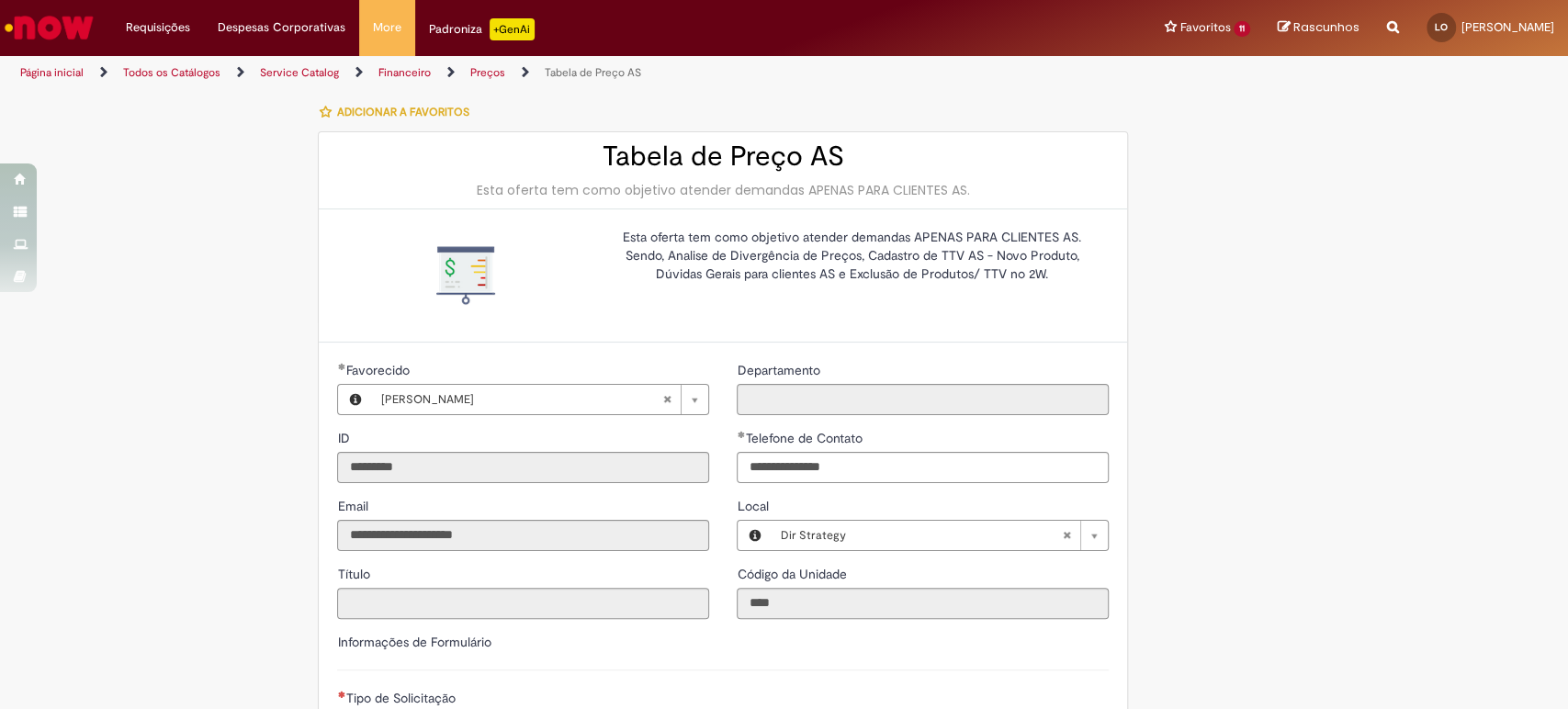 click on "Tabela de Preço AS" at bounding box center [723, 156] 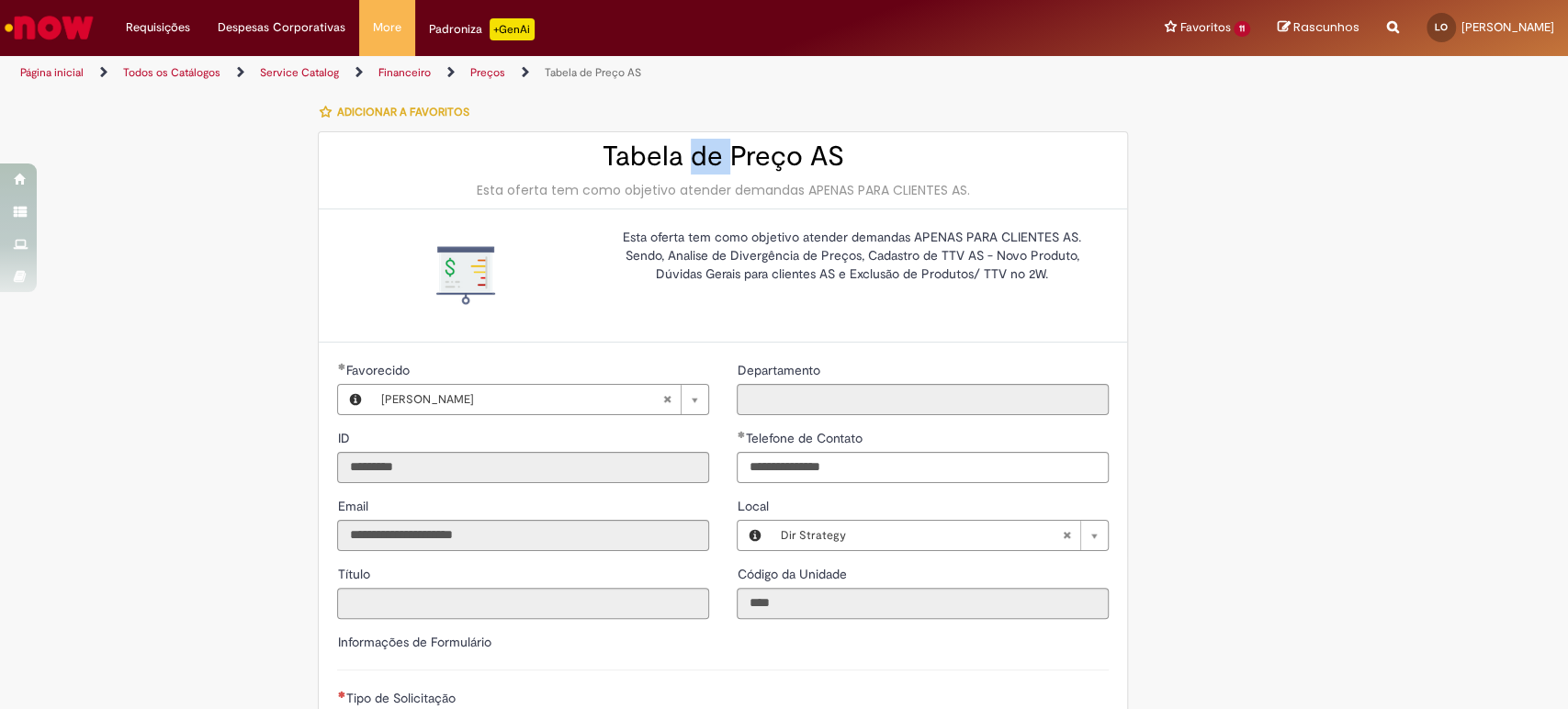 click on "Tabela de Preço AS" at bounding box center (723, 156) 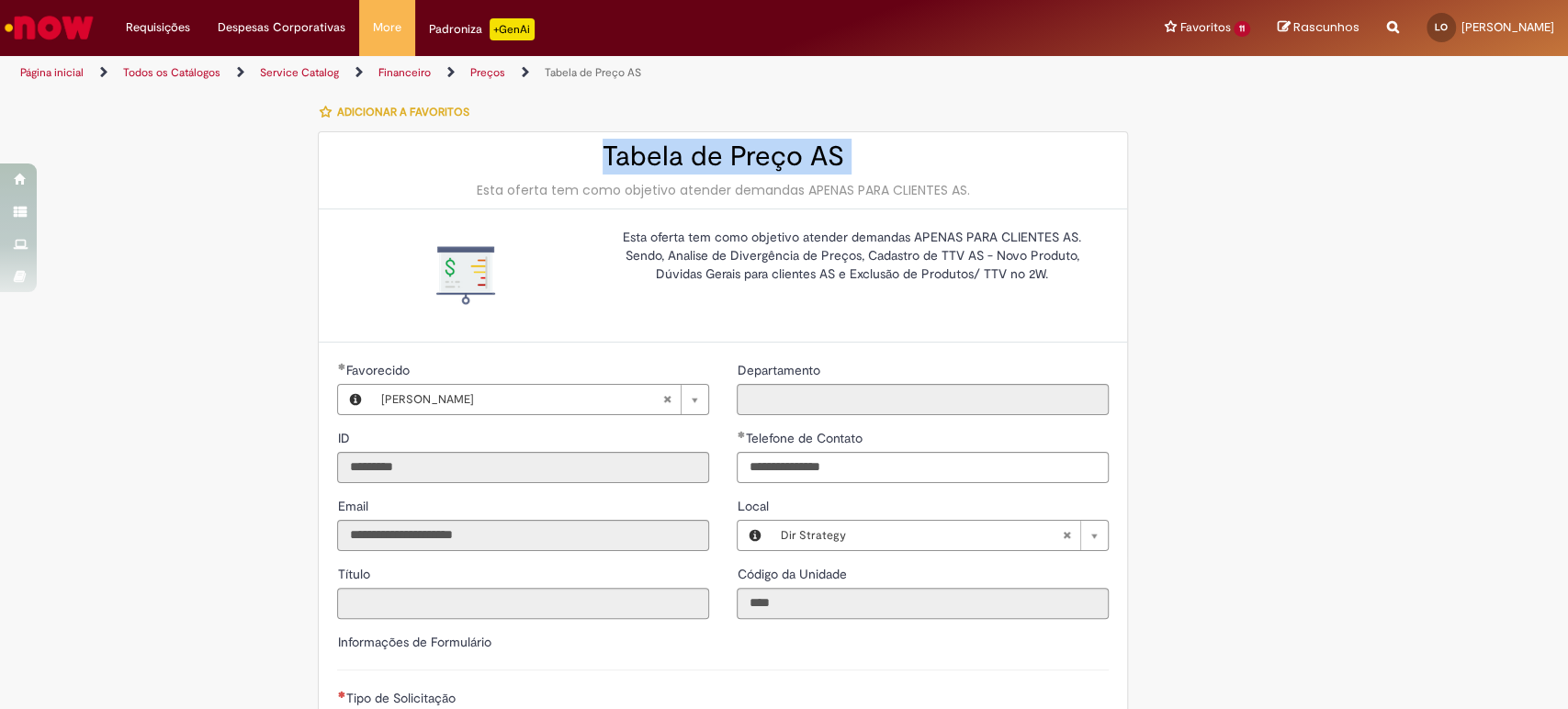 click on "Tabela de Preço AS" at bounding box center [723, 156] 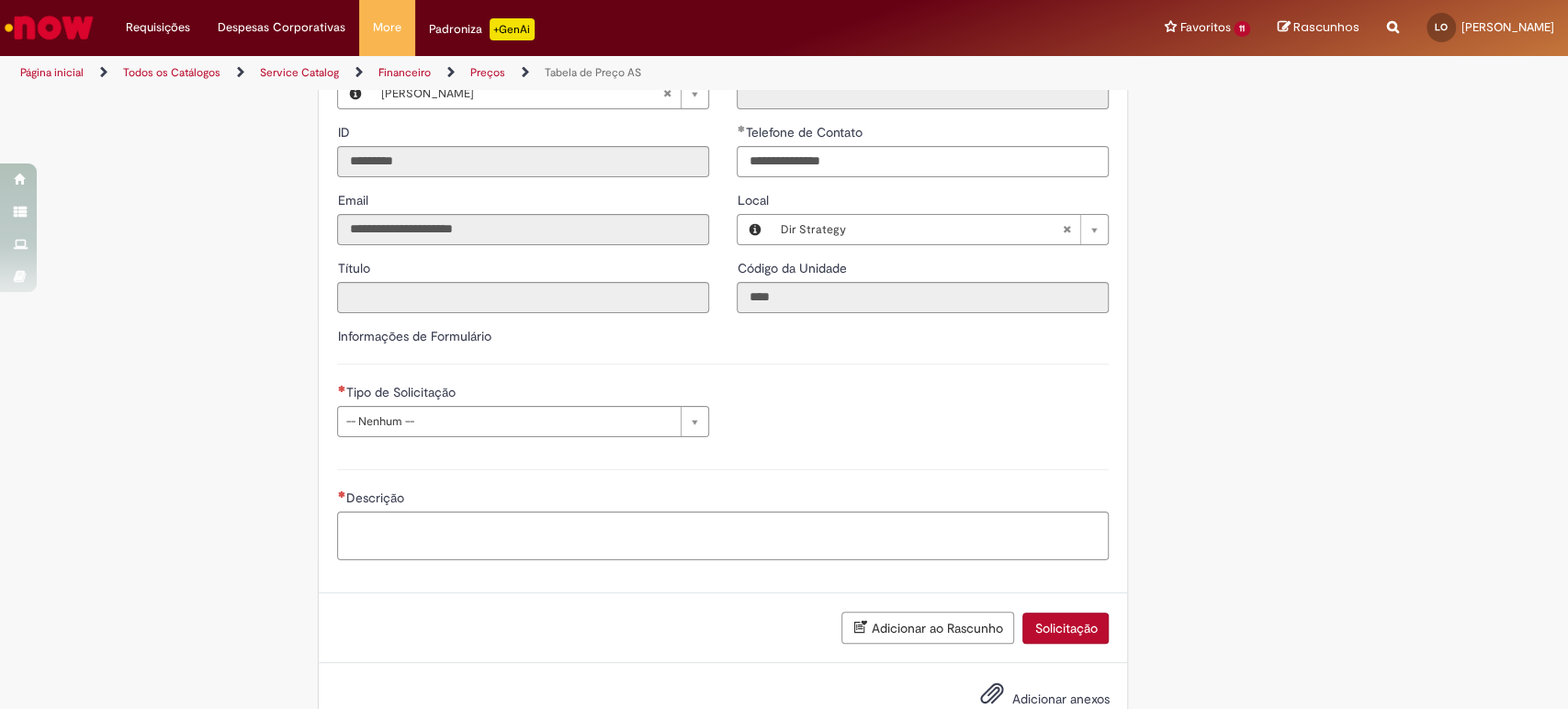 scroll, scrollTop: 359, scrollLeft: 0, axis: vertical 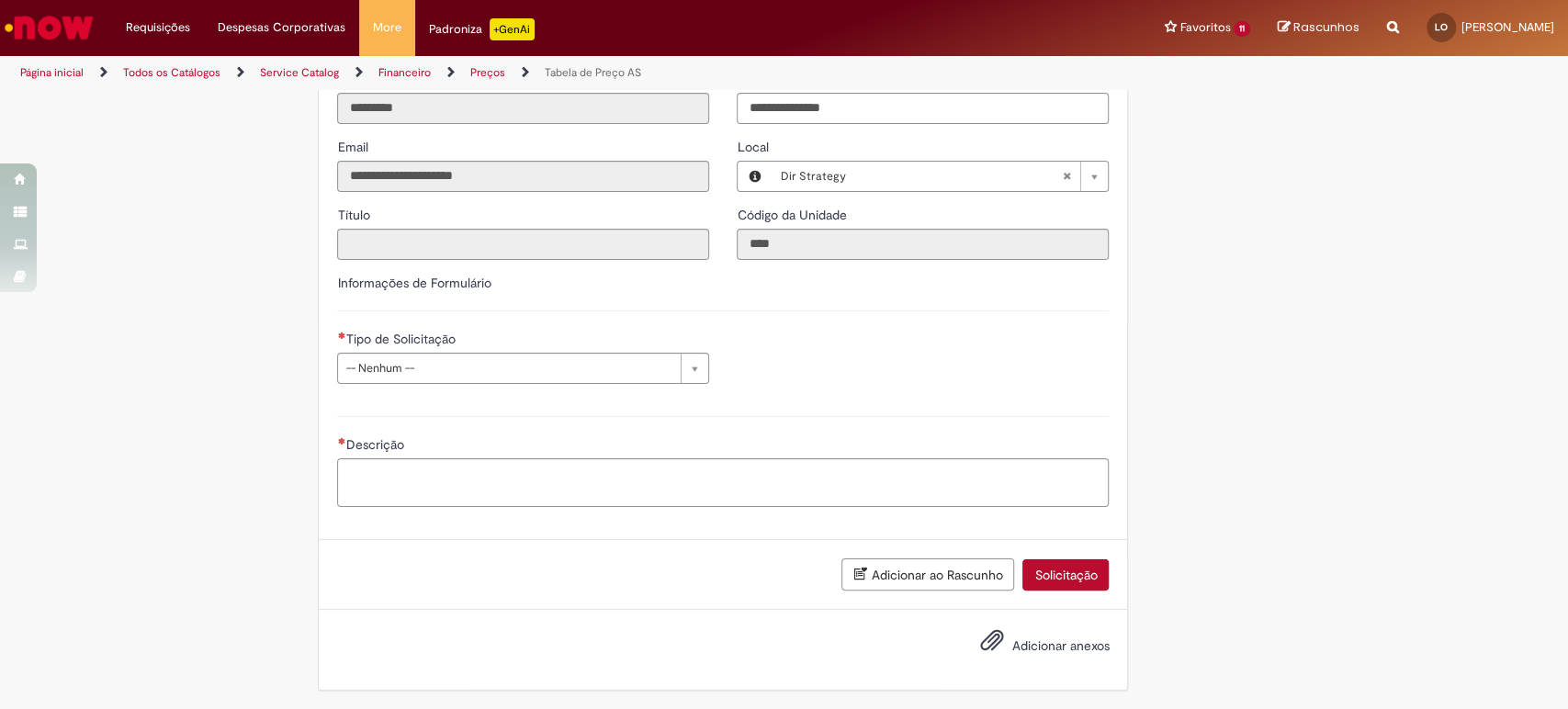 click on "Informações de Formulário" at bounding box center (413, 283) 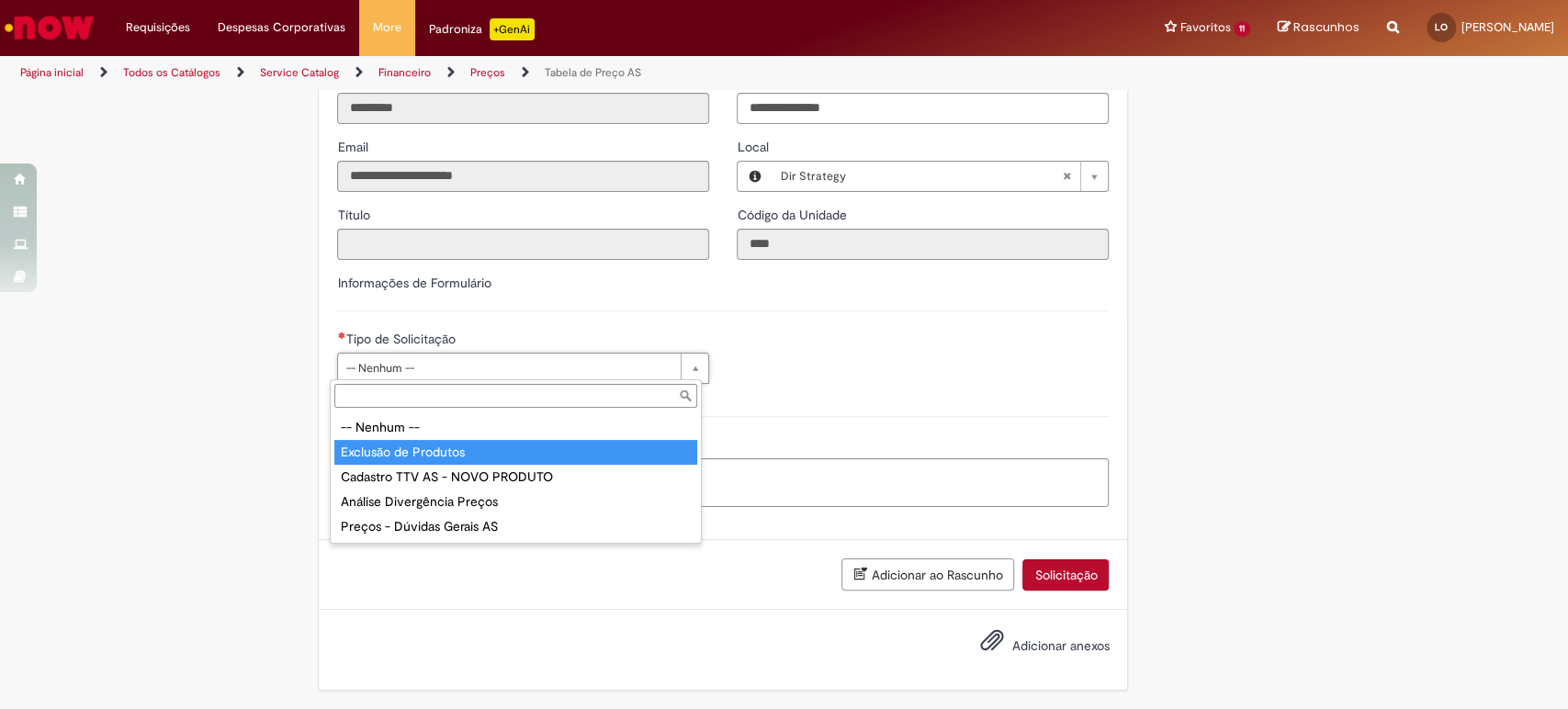 type on "**********" 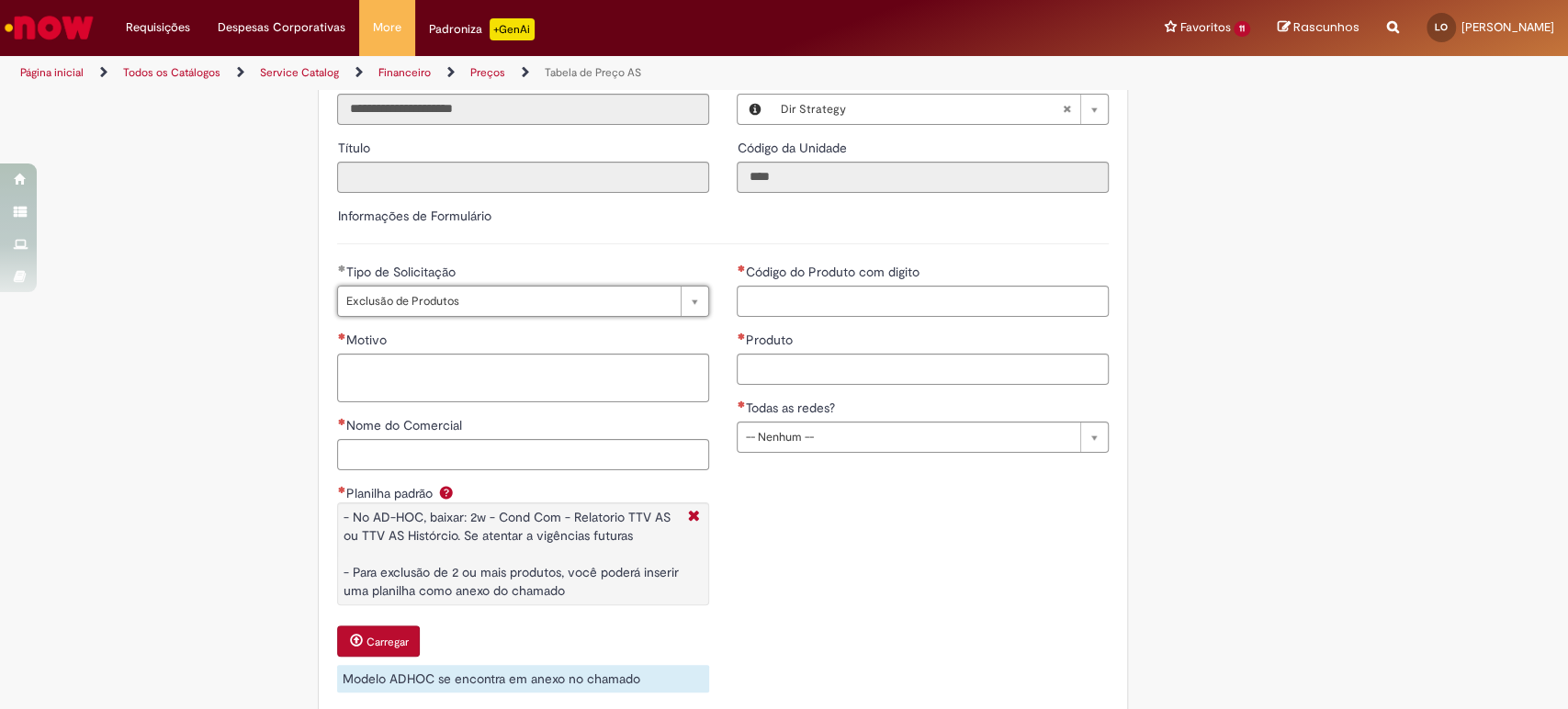 scroll, scrollTop: 461, scrollLeft: 0, axis: vertical 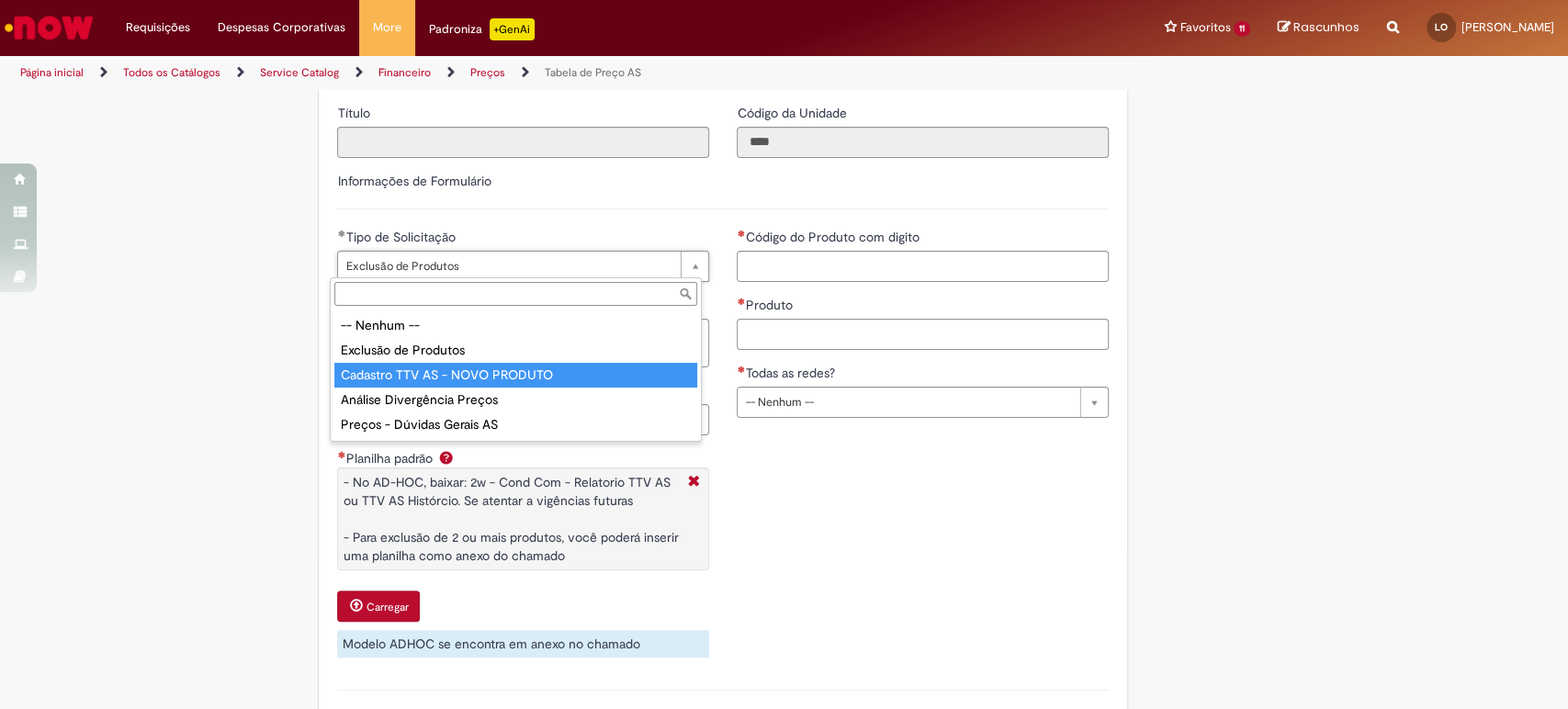 type on "**********" 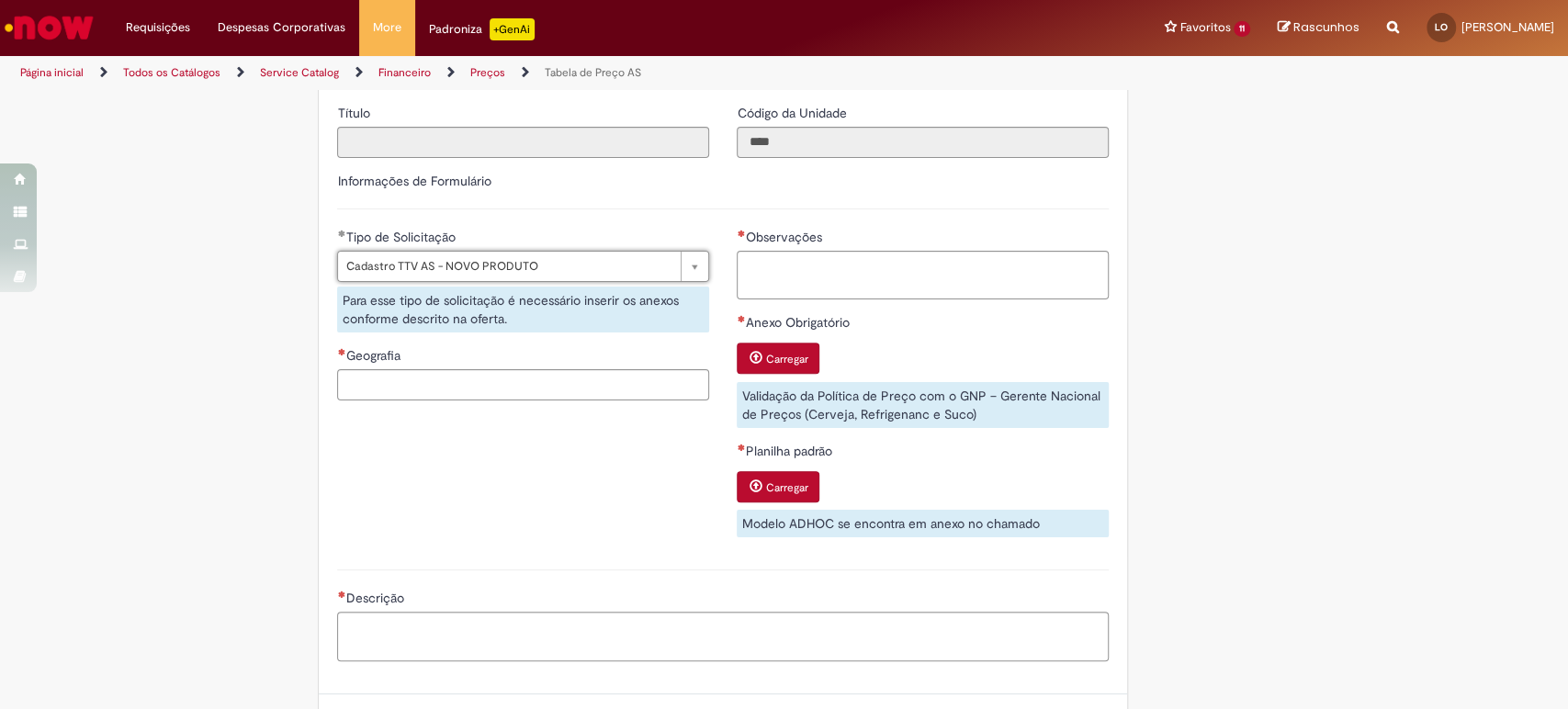 scroll, scrollTop: 0, scrollLeft: 122, axis: horizontal 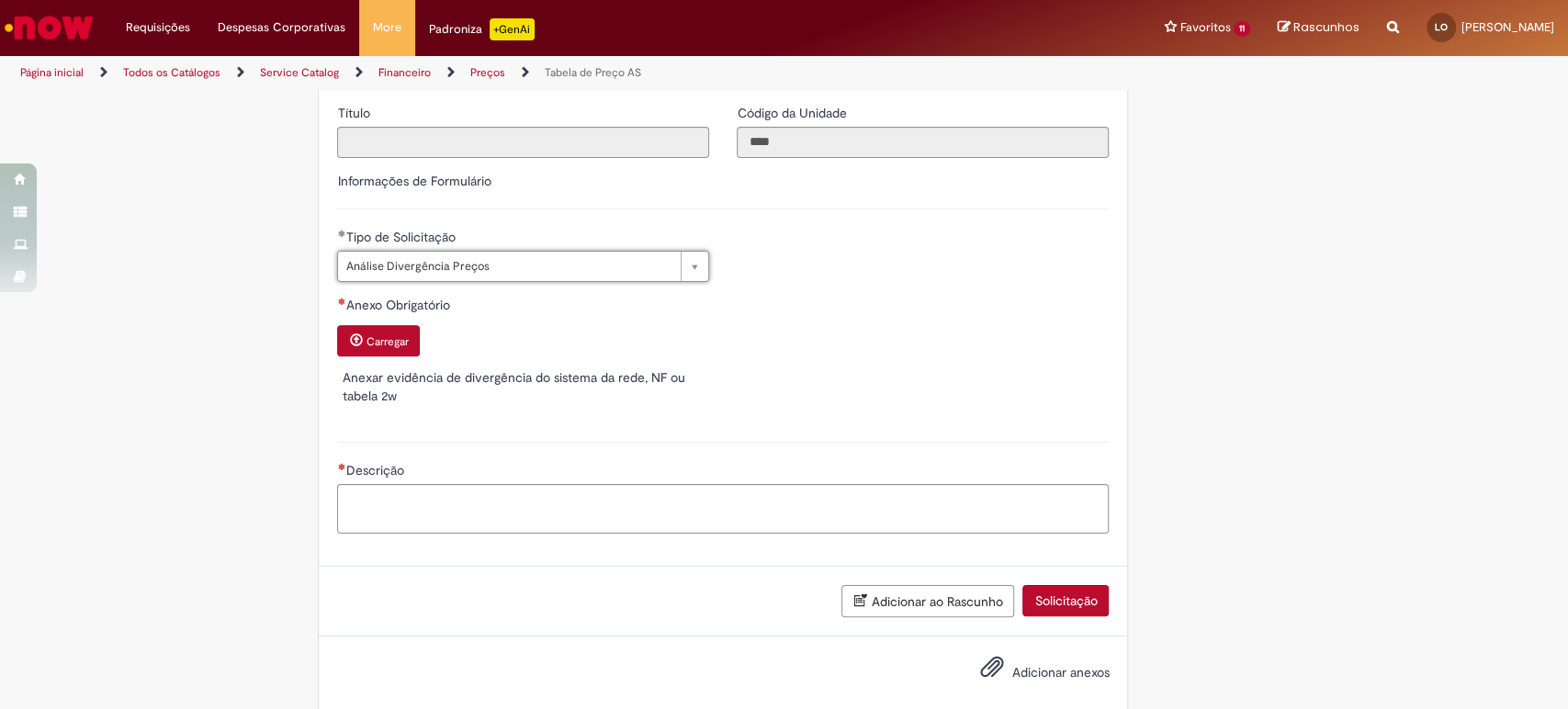 type on "**********" 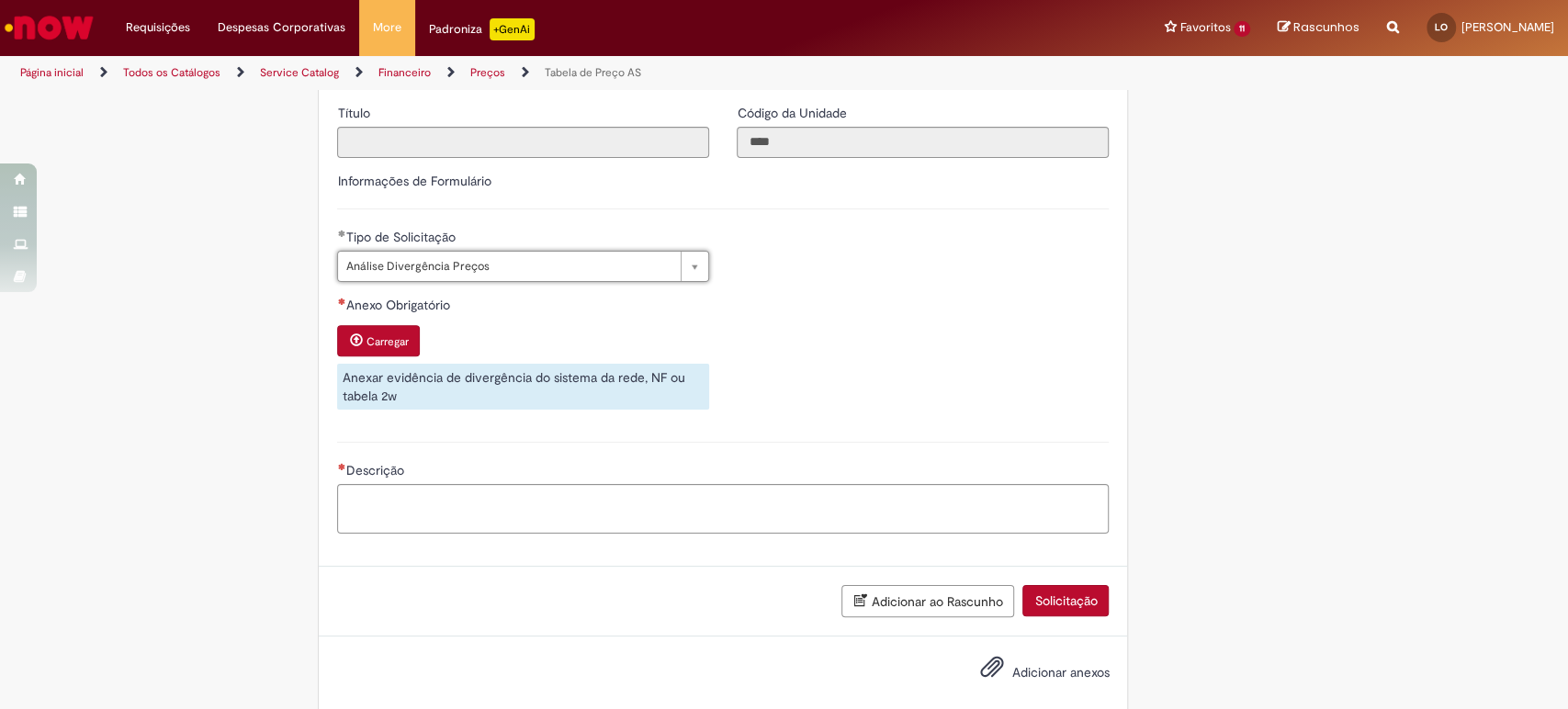 scroll, scrollTop: 0, scrollLeft: 0, axis: both 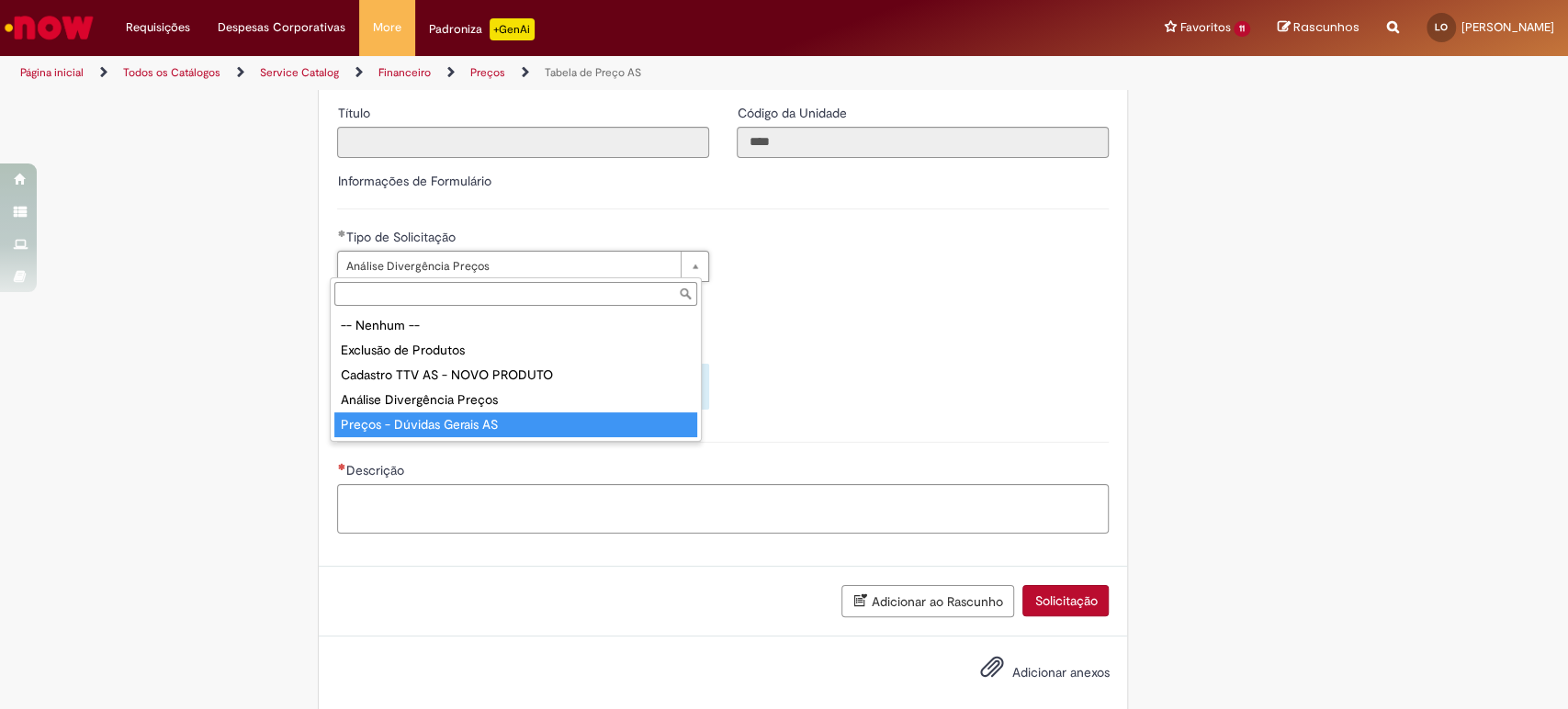 type on "**********" 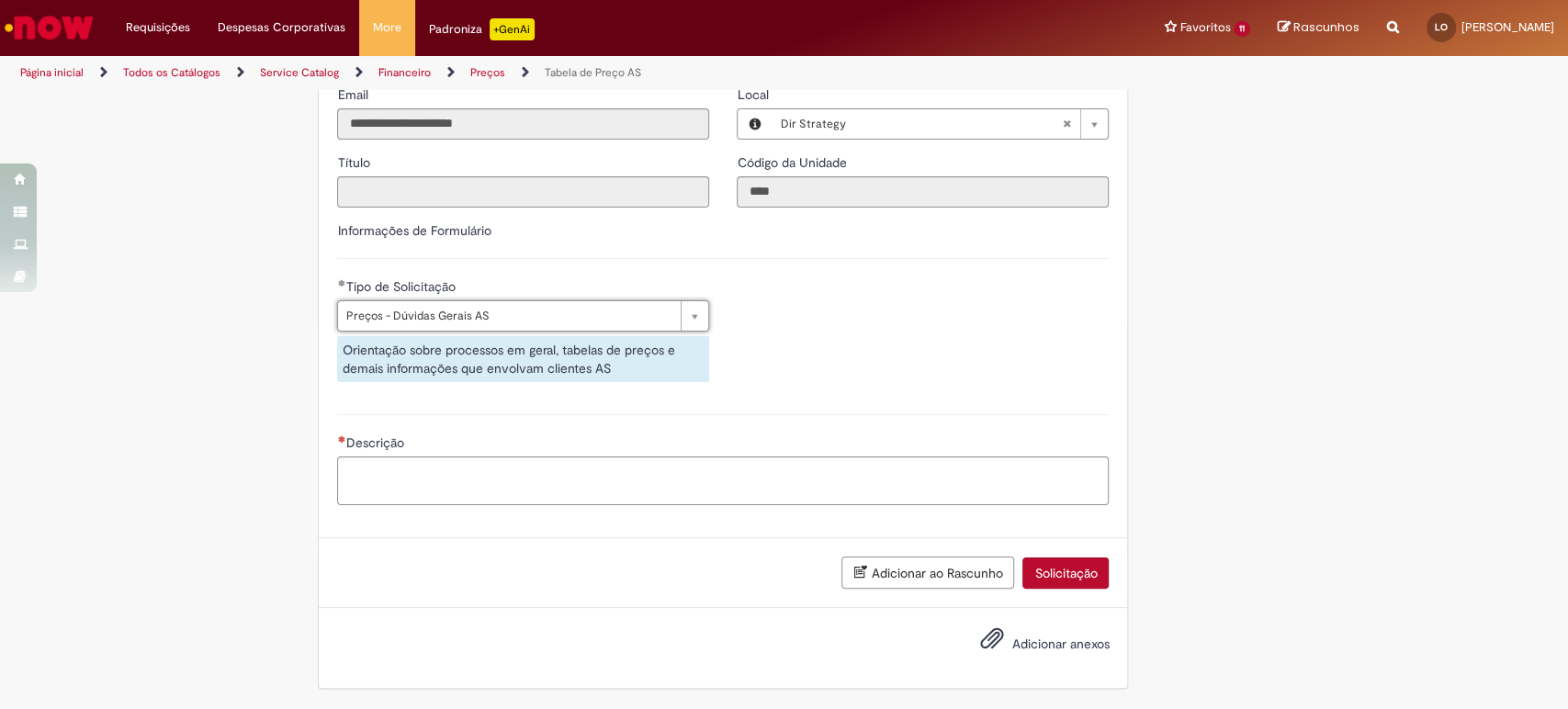 scroll, scrollTop: 410, scrollLeft: 0, axis: vertical 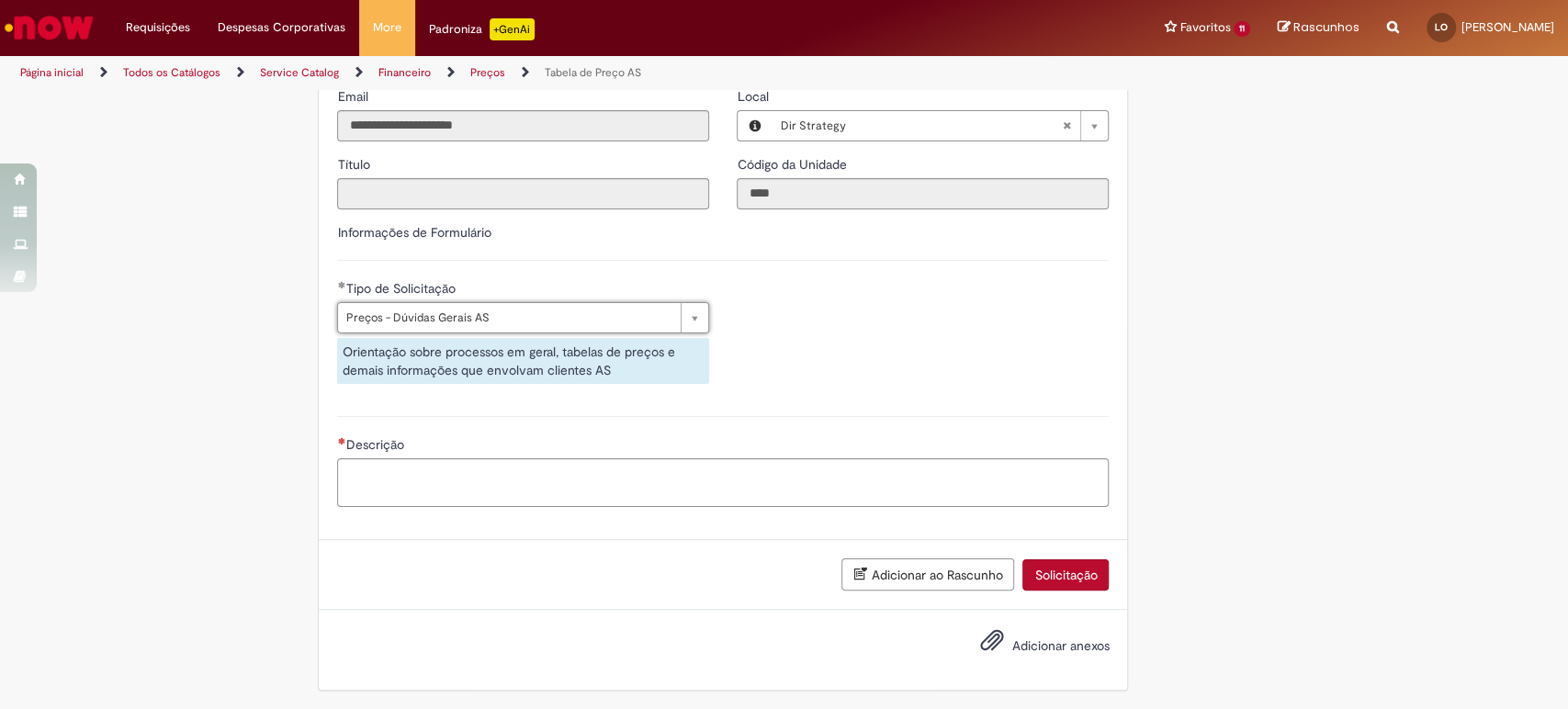 click on "Tipo de Solicitação" at bounding box center (523, 290) 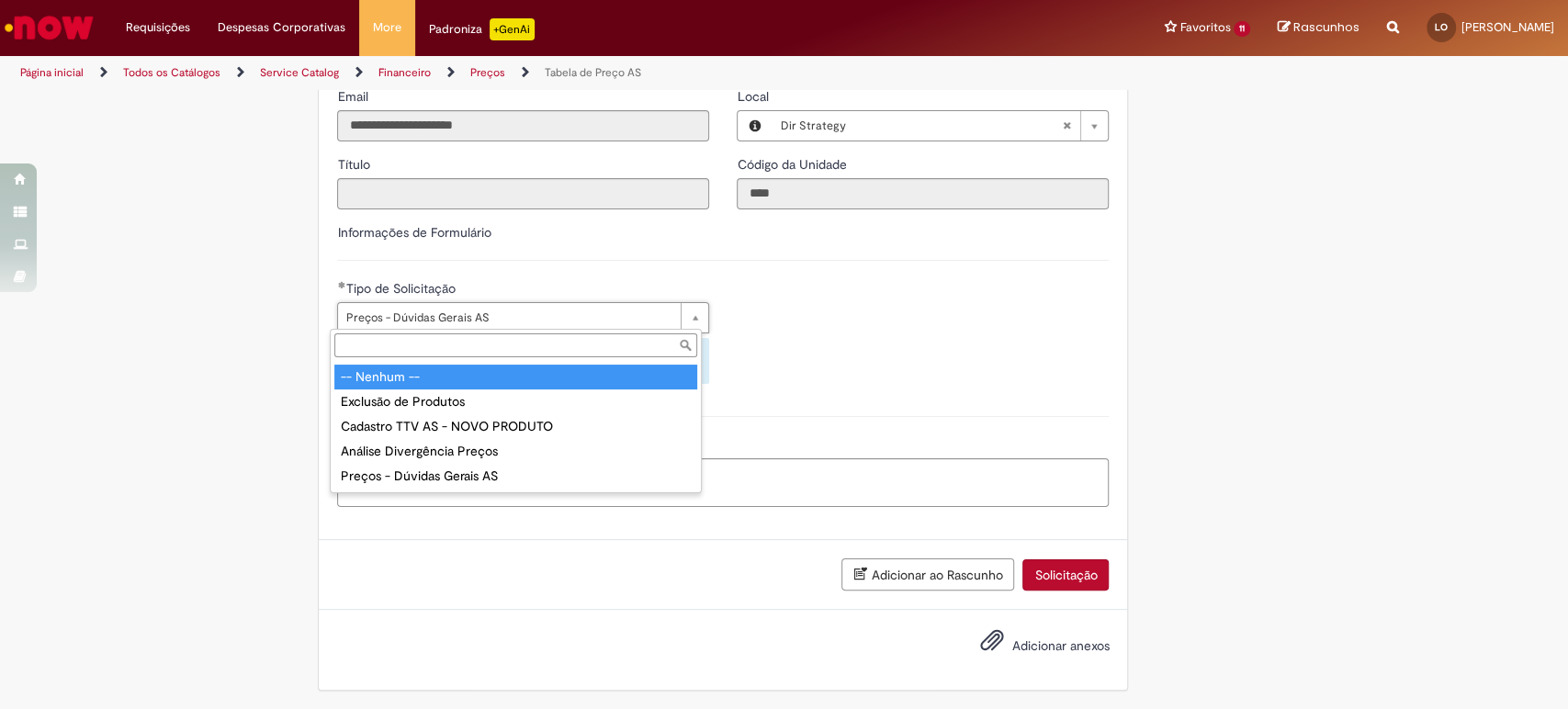type on "**********" 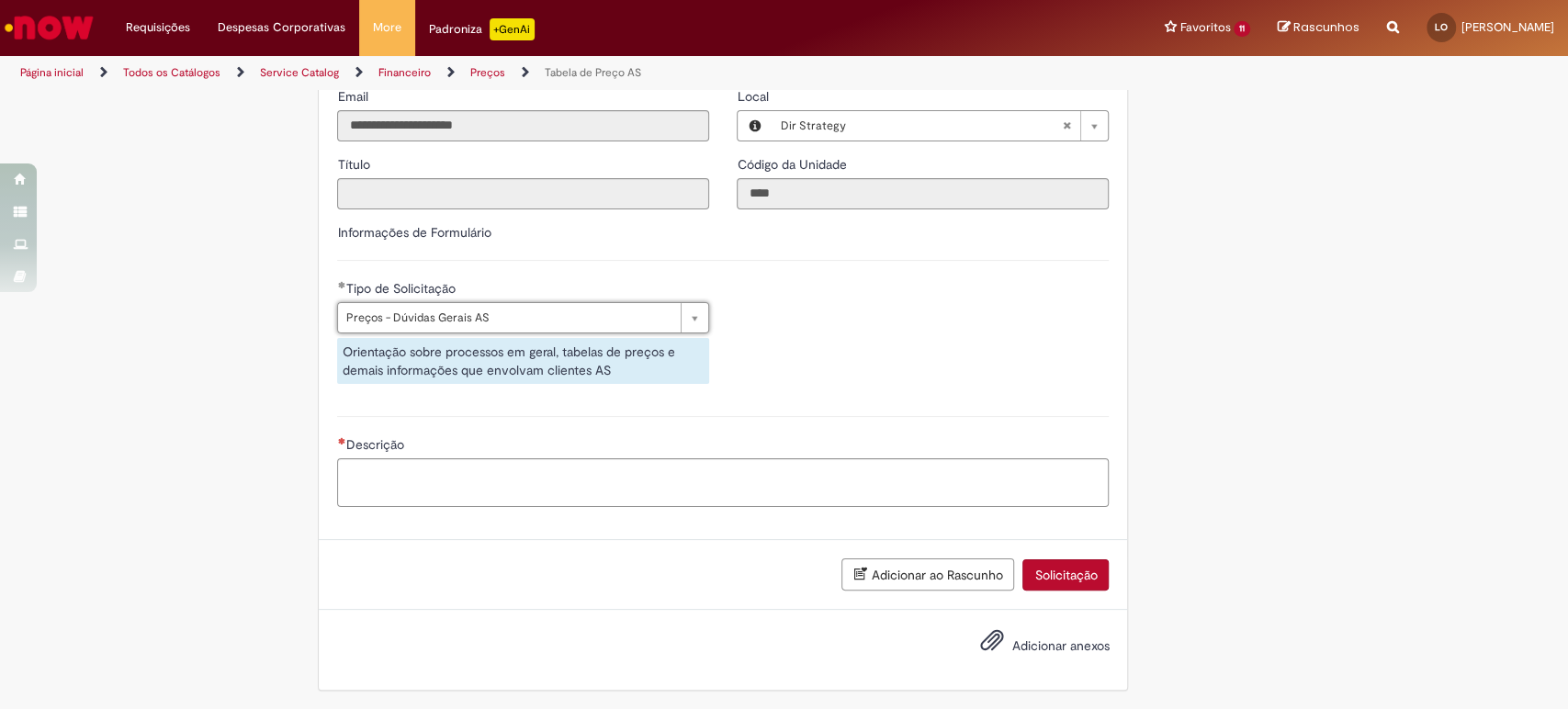scroll, scrollTop: 0, scrollLeft: 155, axis: horizontal 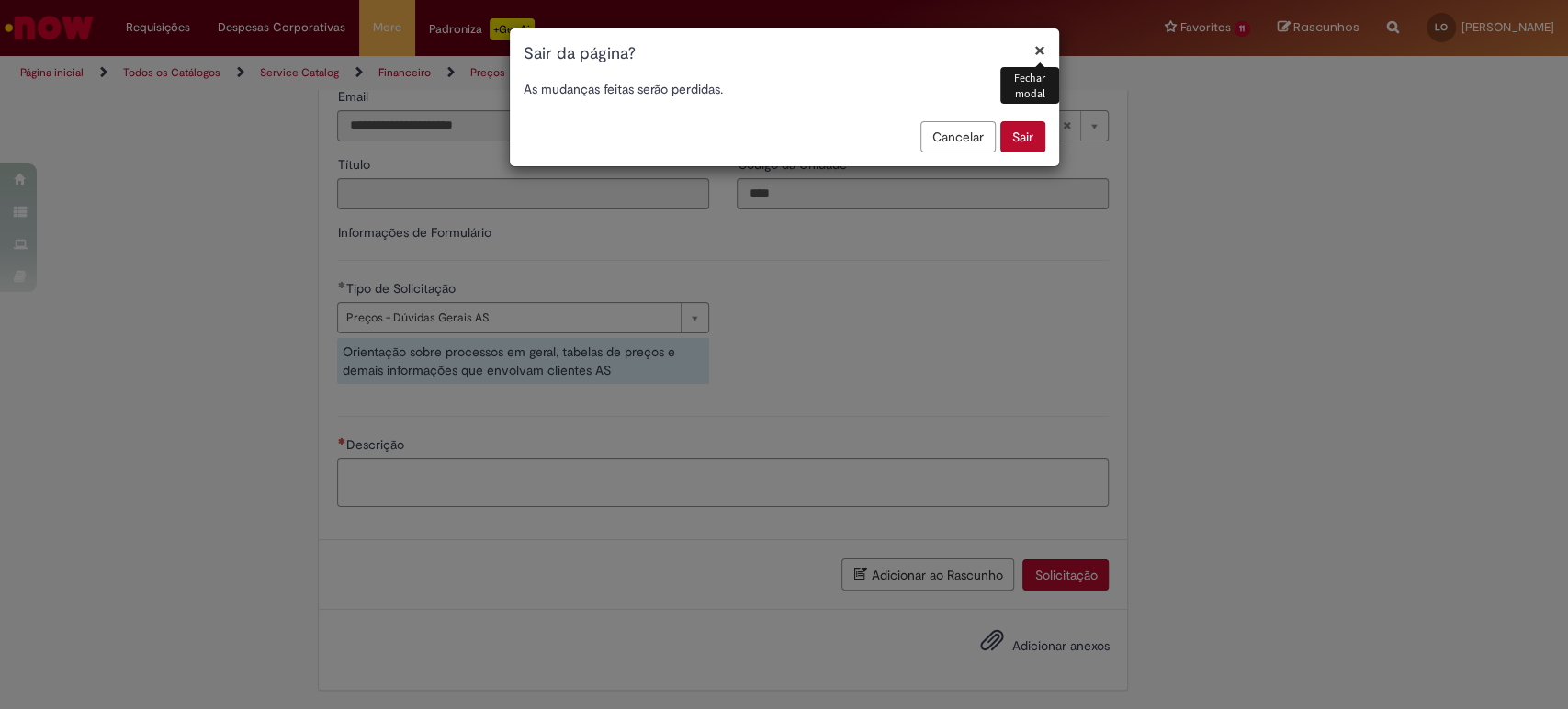 click on "Sair" at bounding box center [1022, 137] 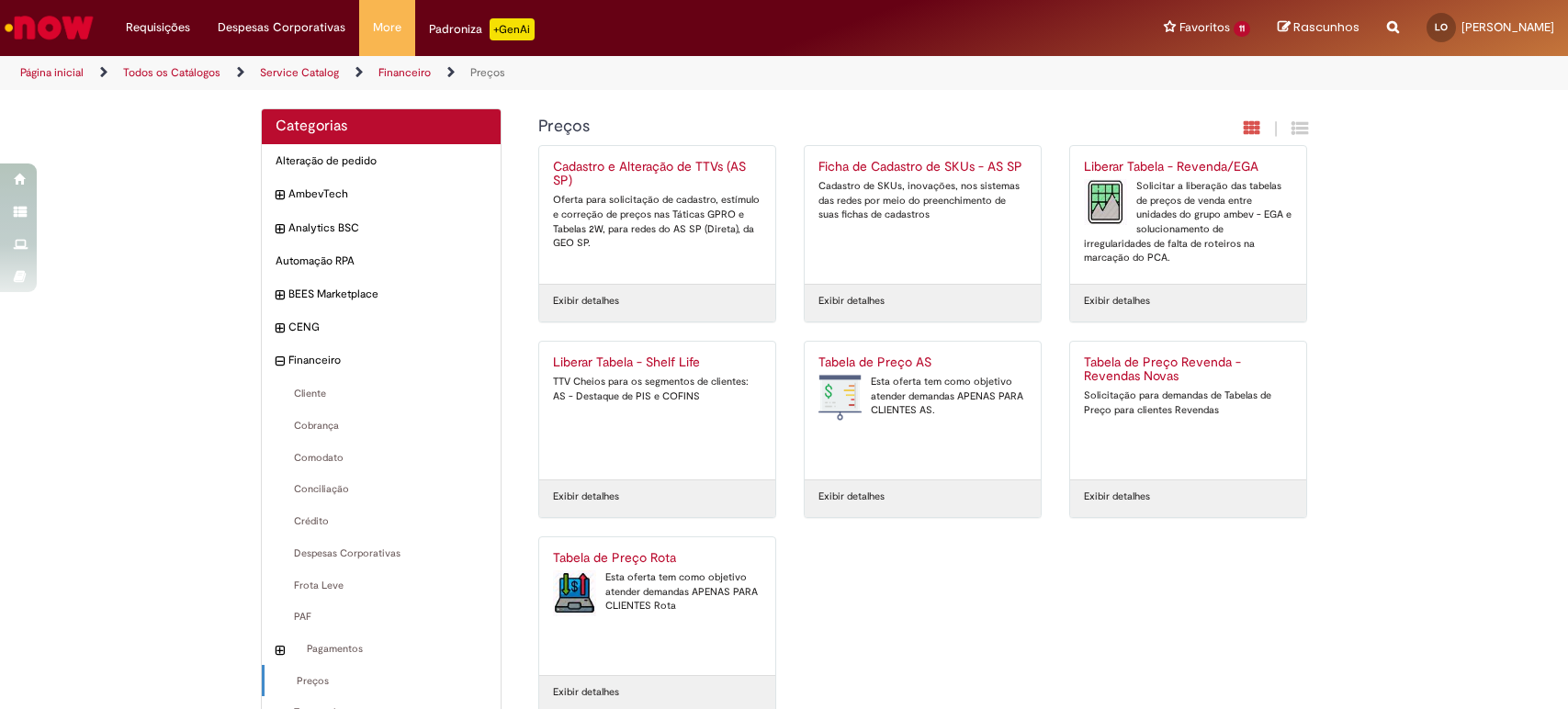 scroll, scrollTop: 0, scrollLeft: 0, axis: both 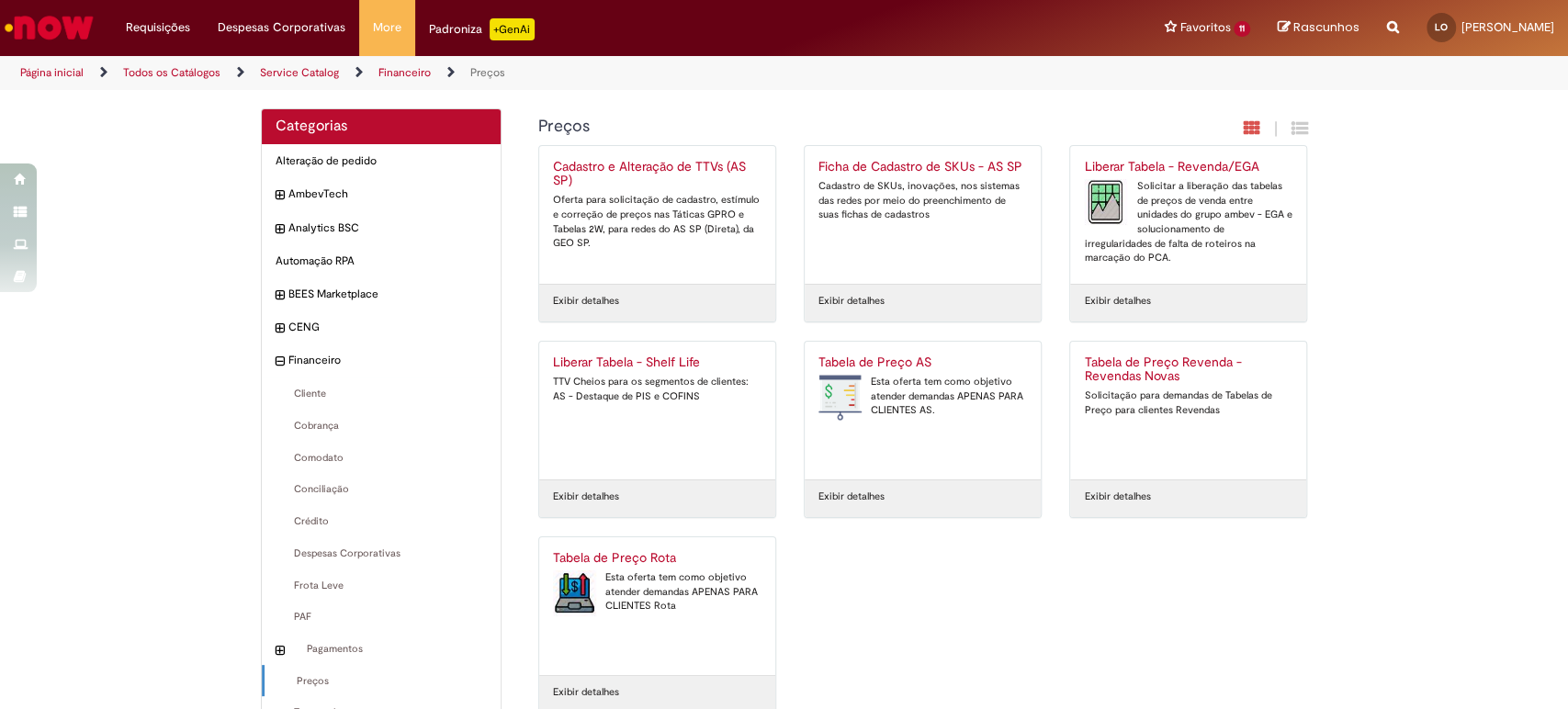 click on "Tabela de Preço Revenda - Revendas Novas" at bounding box center [1188, 370] 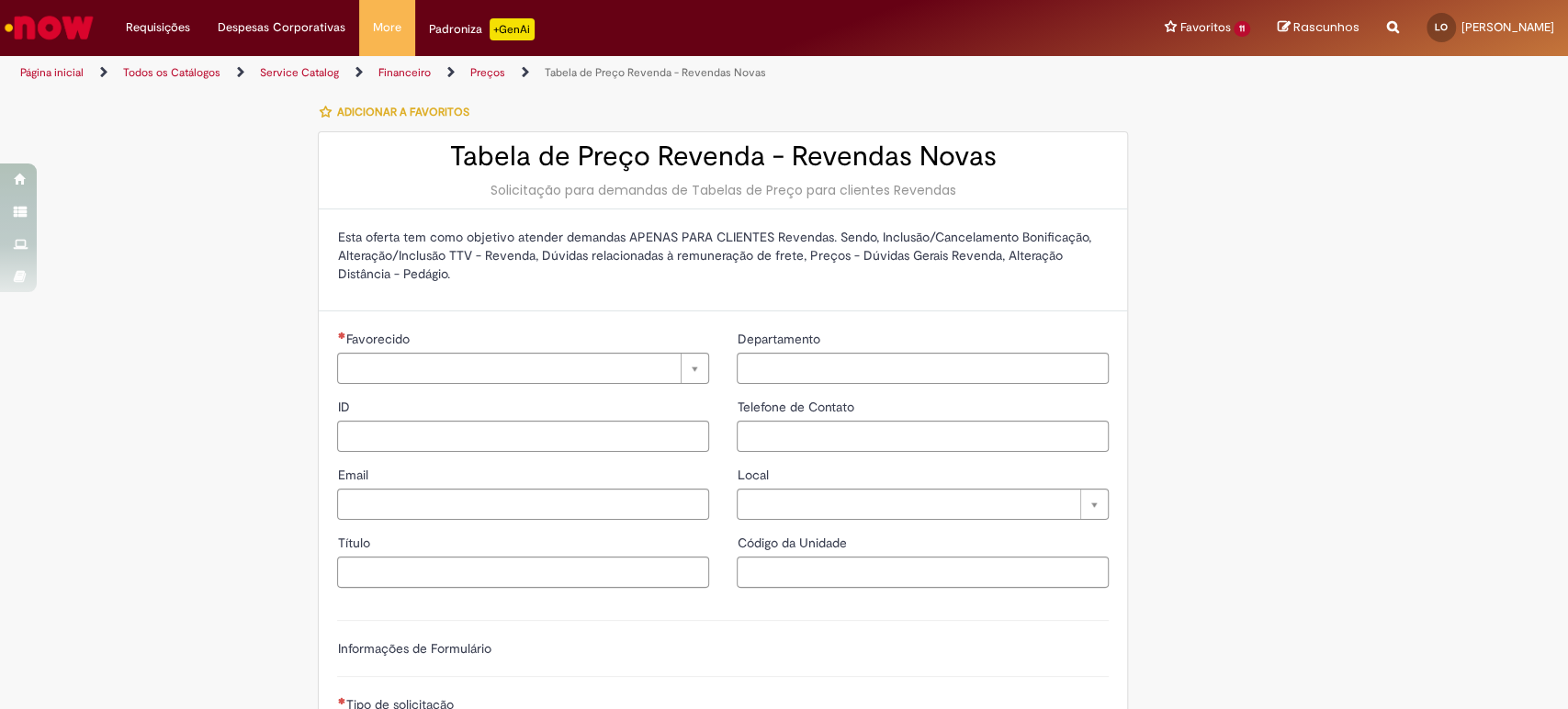 type on "*********" 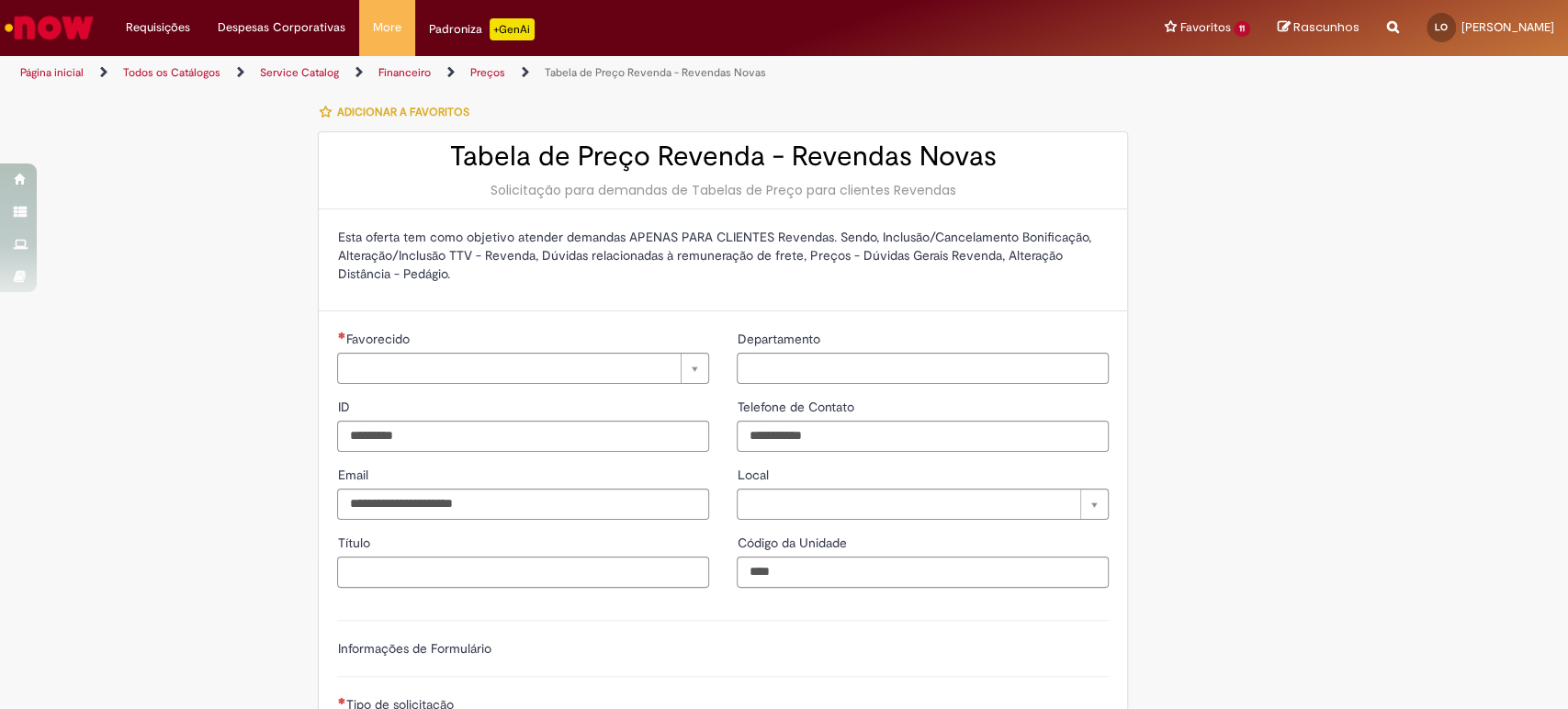 type on "**********" 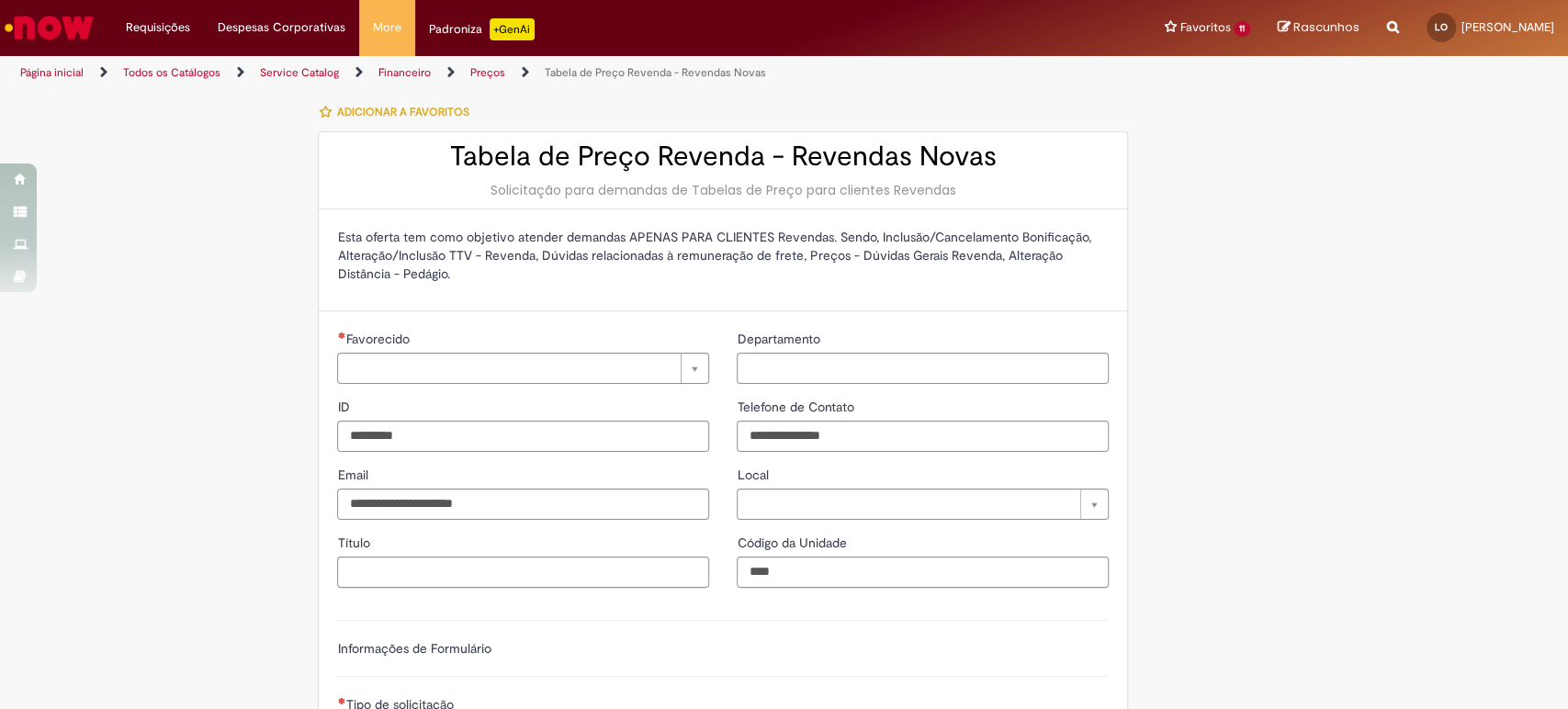 type on "**********" 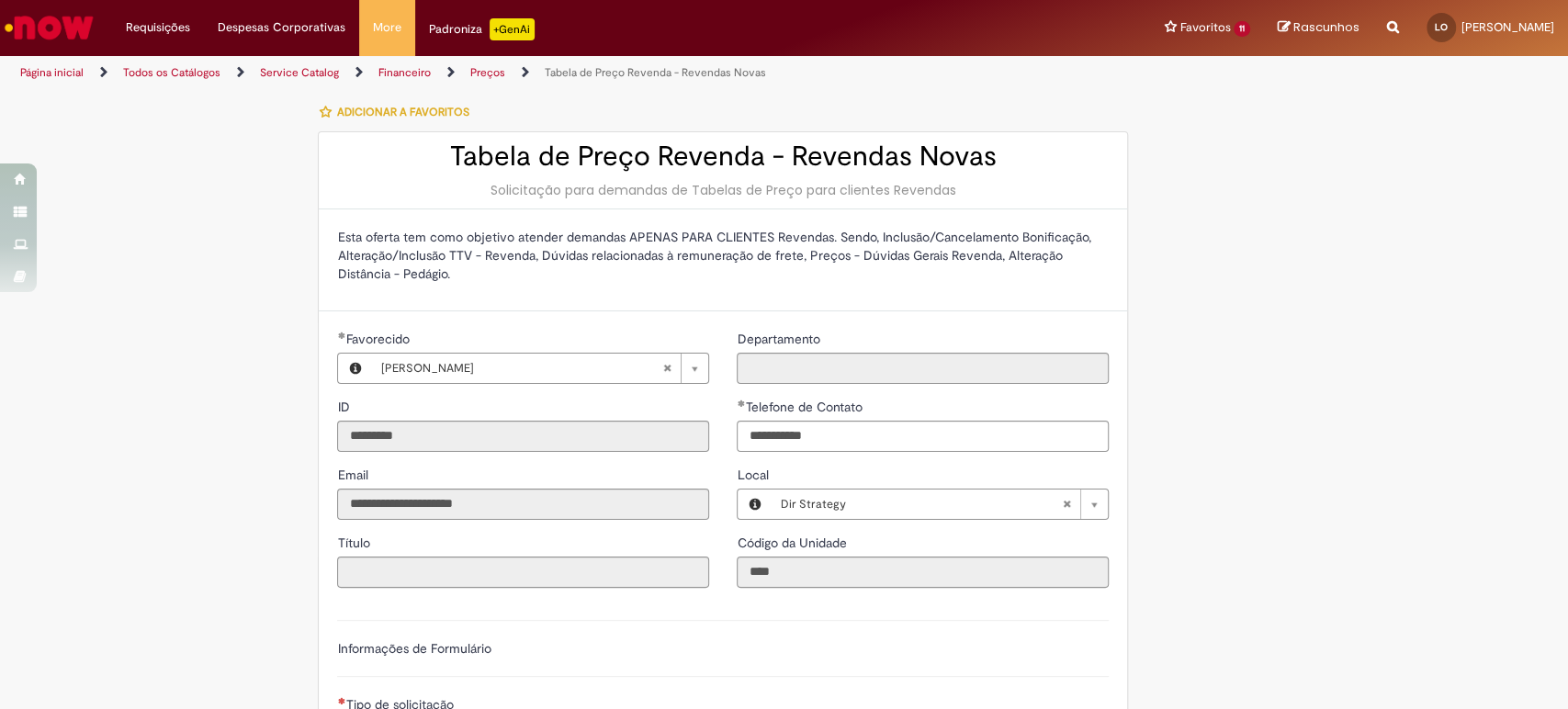 type on "**********" 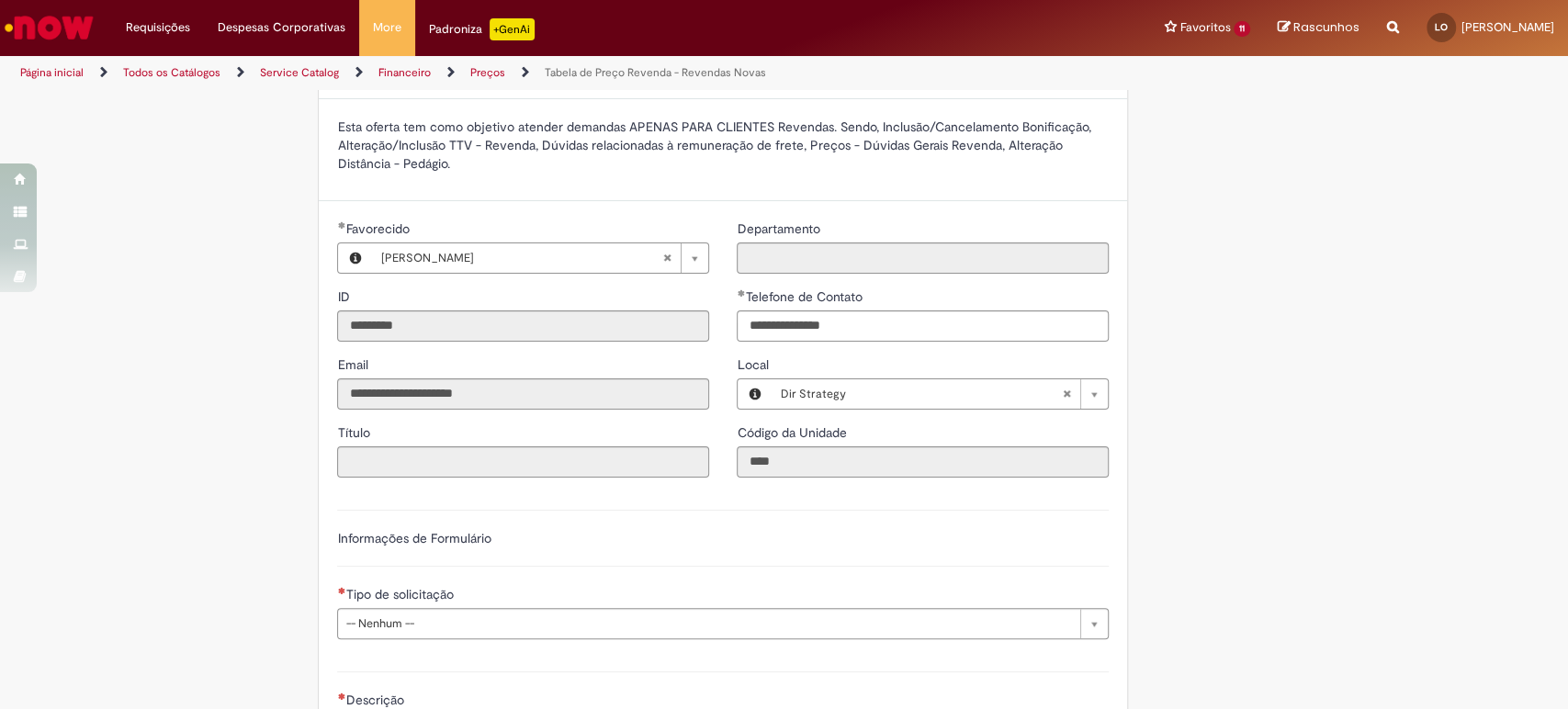 scroll, scrollTop: 0, scrollLeft: 0, axis: both 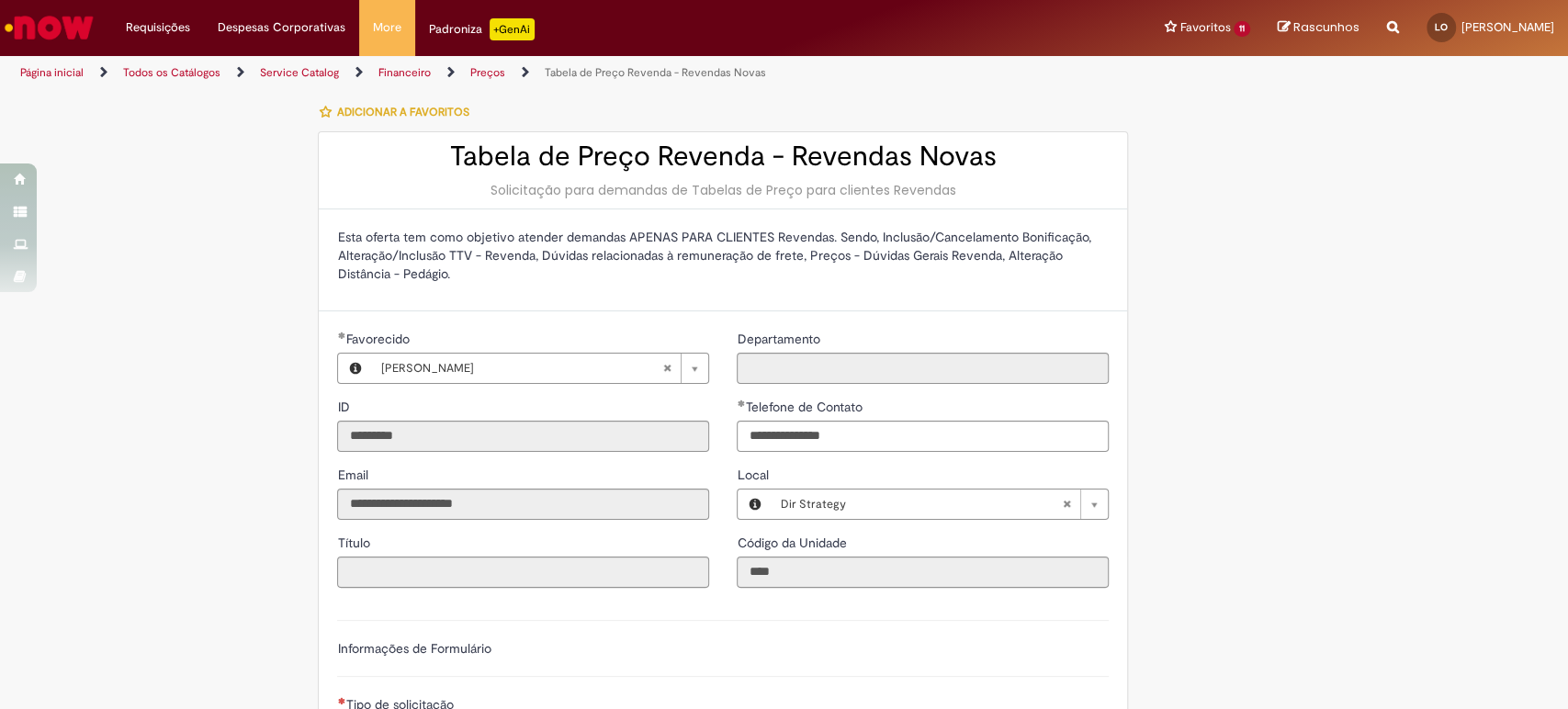 drag, startPoint x: 331, startPoint y: 235, endPoint x: 503, endPoint y: 287, distance: 179.68862 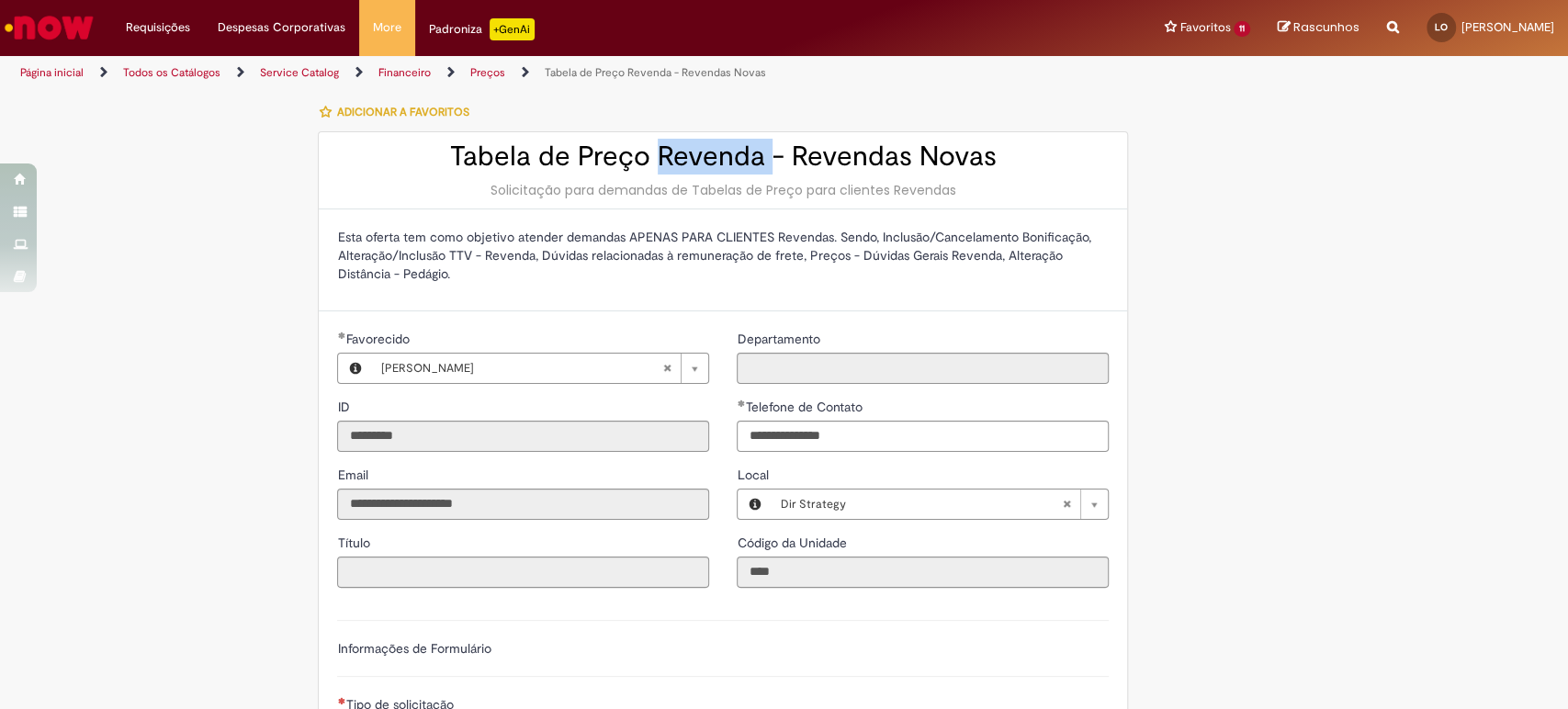 click on "Tabela de Preço Revenda - Revendas Novas" at bounding box center (723, 156) 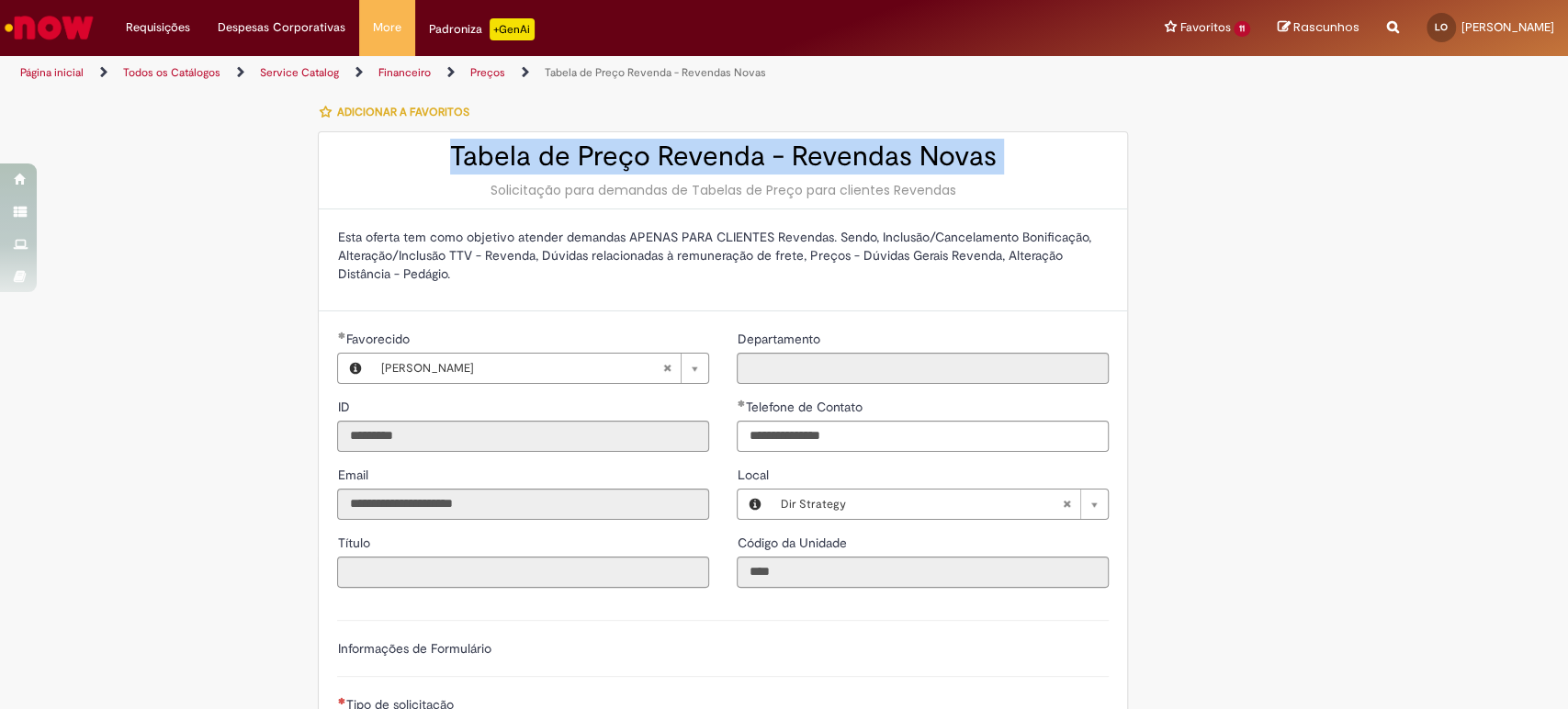 click on "Tabela de Preço Revenda - Revendas Novas" at bounding box center (723, 156) 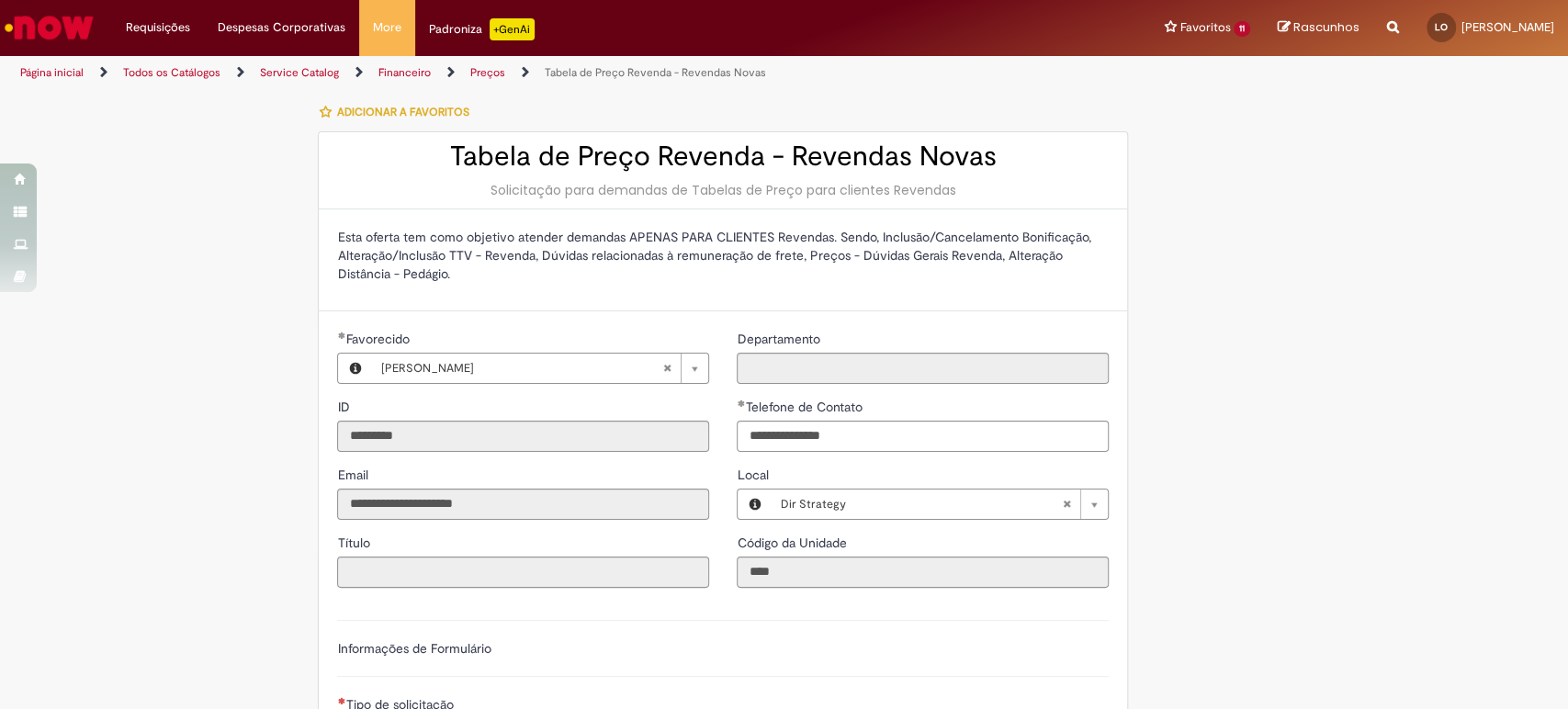 click on "Solicitação para demandas de Tabelas de Preço para clientes Revendas" at bounding box center (723, 190) 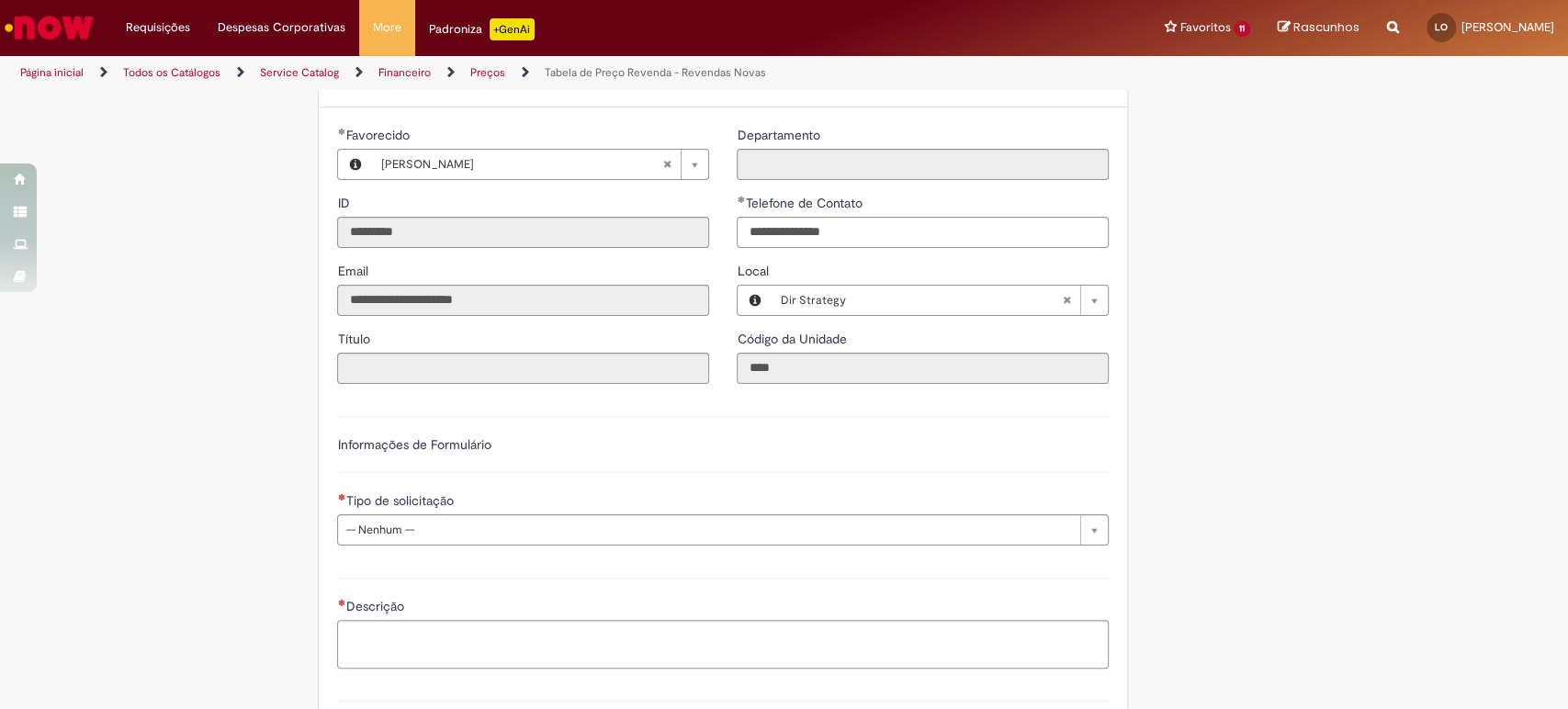scroll, scrollTop: 408, scrollLeft: 0, axis: vertical 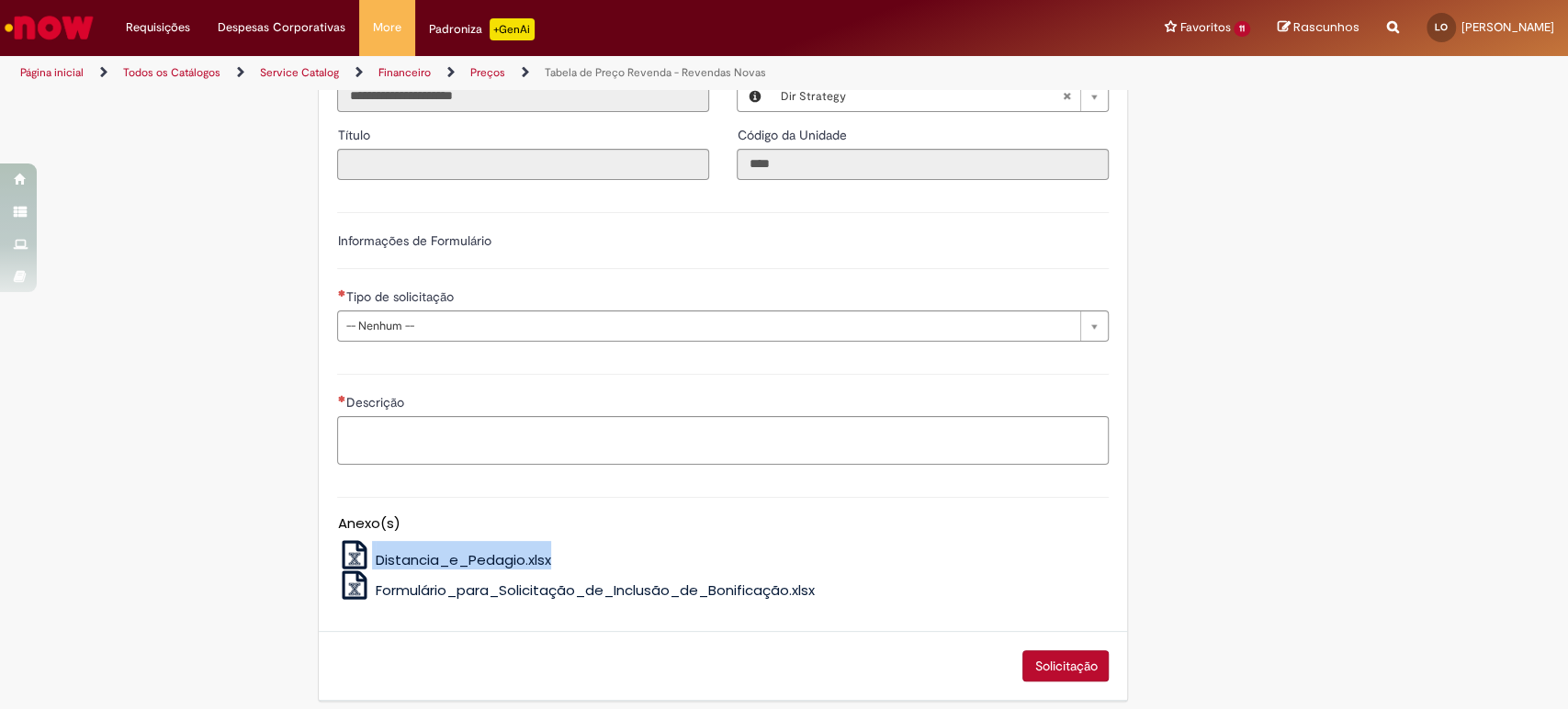 drag, startPoint x: 566, startPoint y: 546, endPoint x: 358, endPoint y: 550, distance: 208.0385 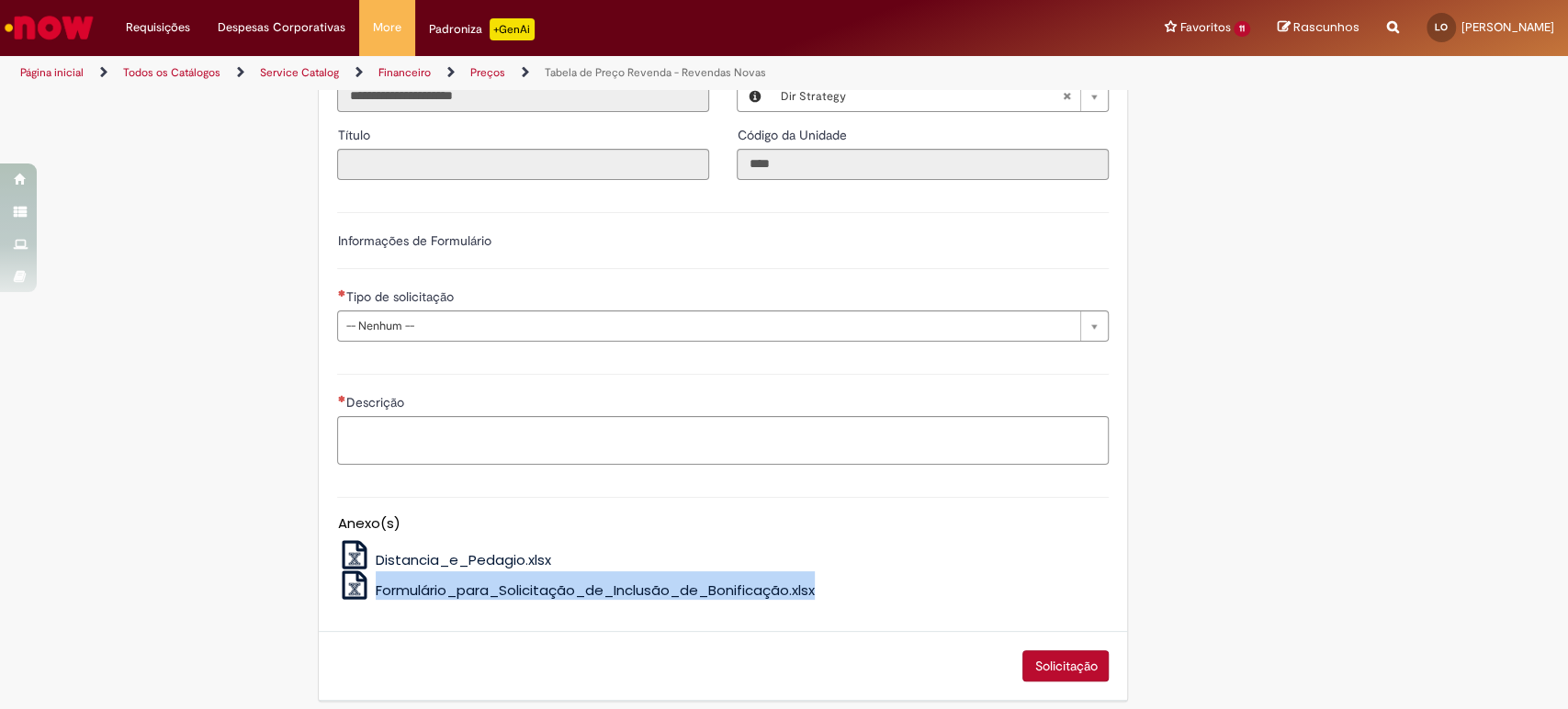copy on "Formulário_para_Solicitação_de_Inclusão_de_Bonificação.xlsx" 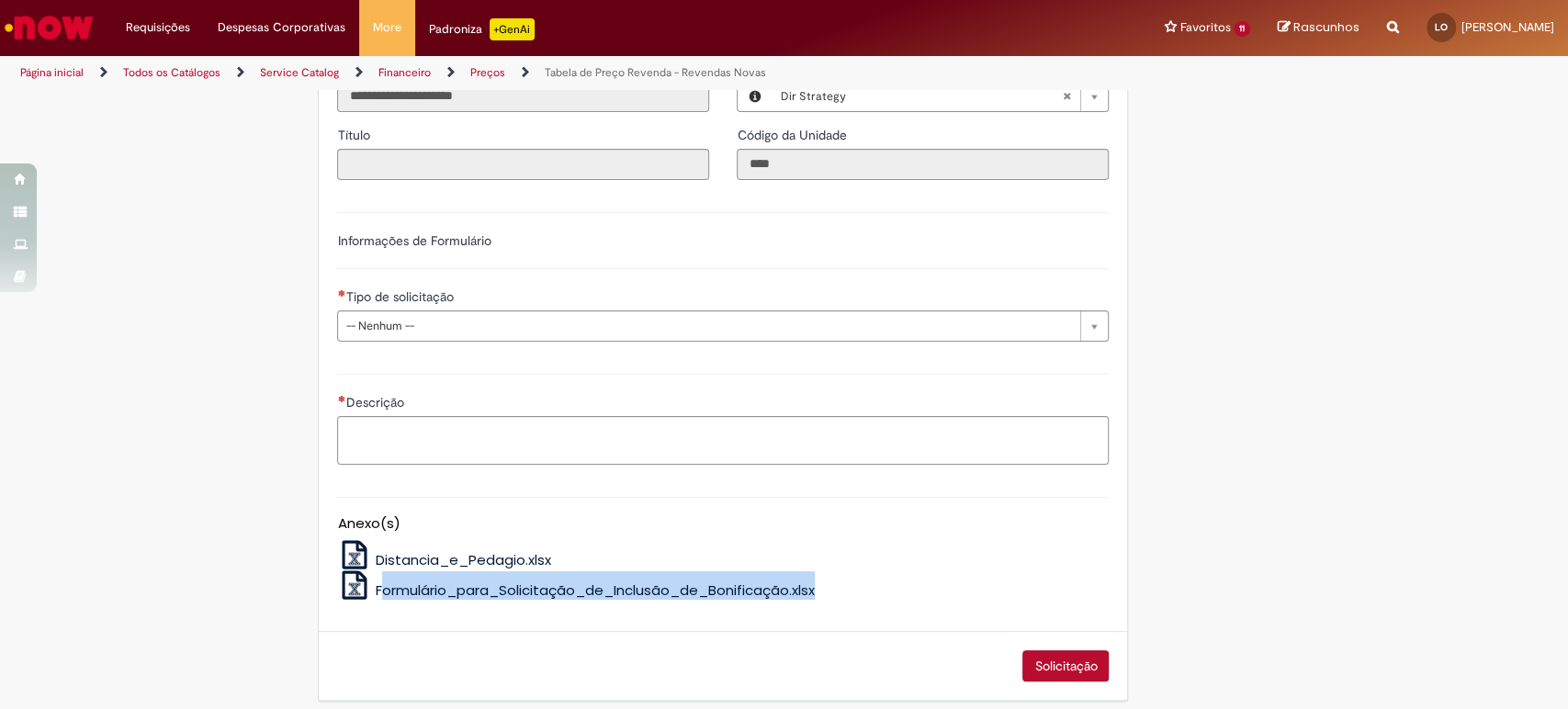 drag, startPoint x: 855, startPoint y: 592, endPoint x: 338, endPoint y: 612, distance: 517.3867 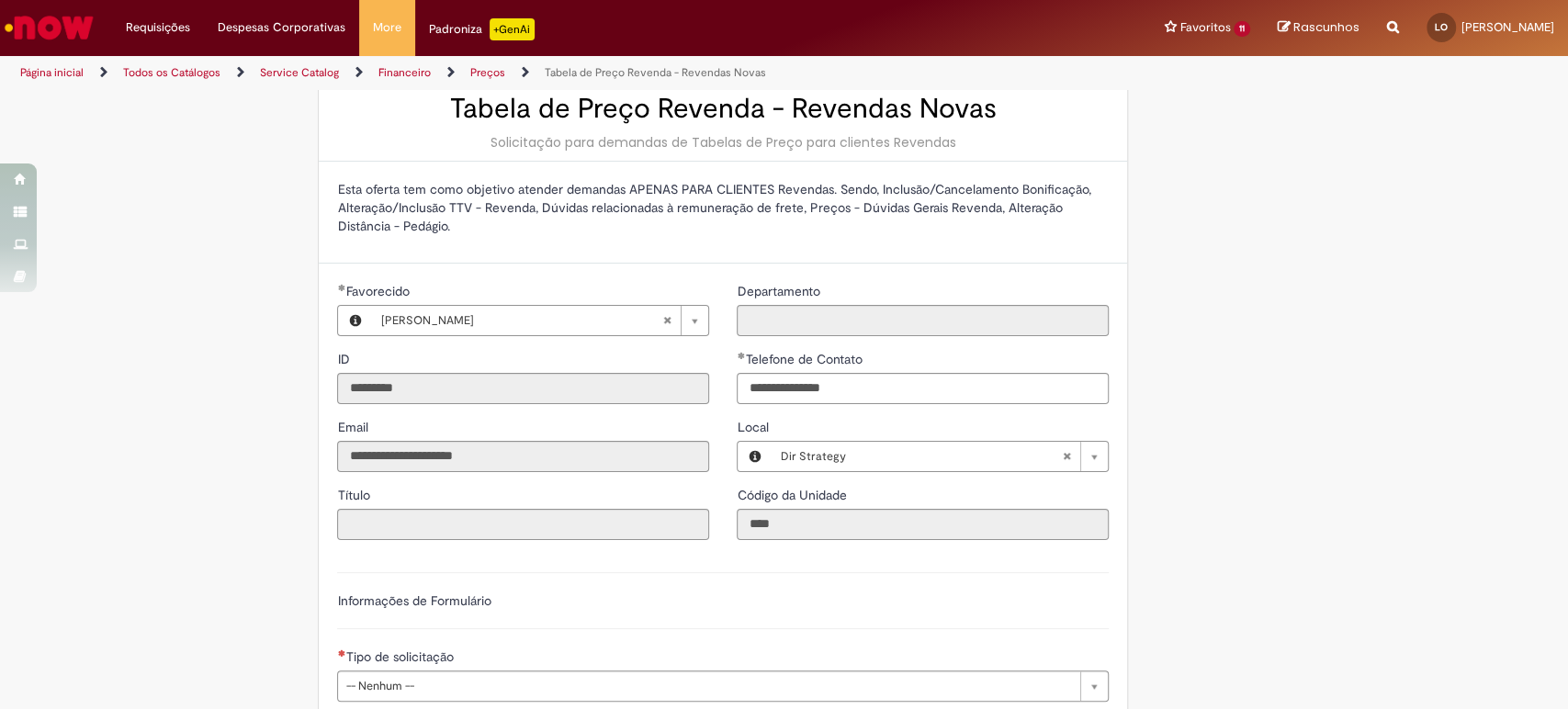scroll, scrollTop: 0, scrollLeft: 0, axis: both 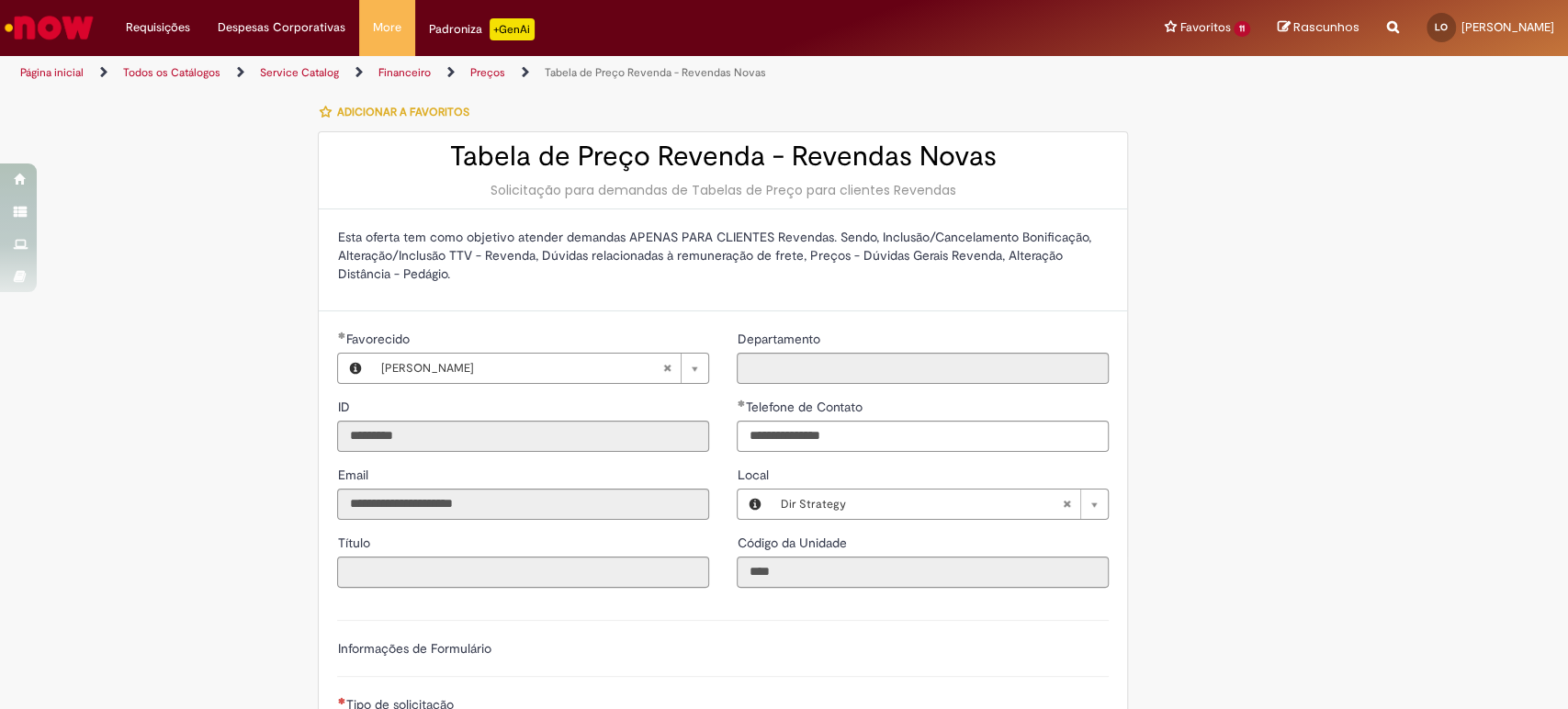 click on "Preços" at bounding box center [488, 73] 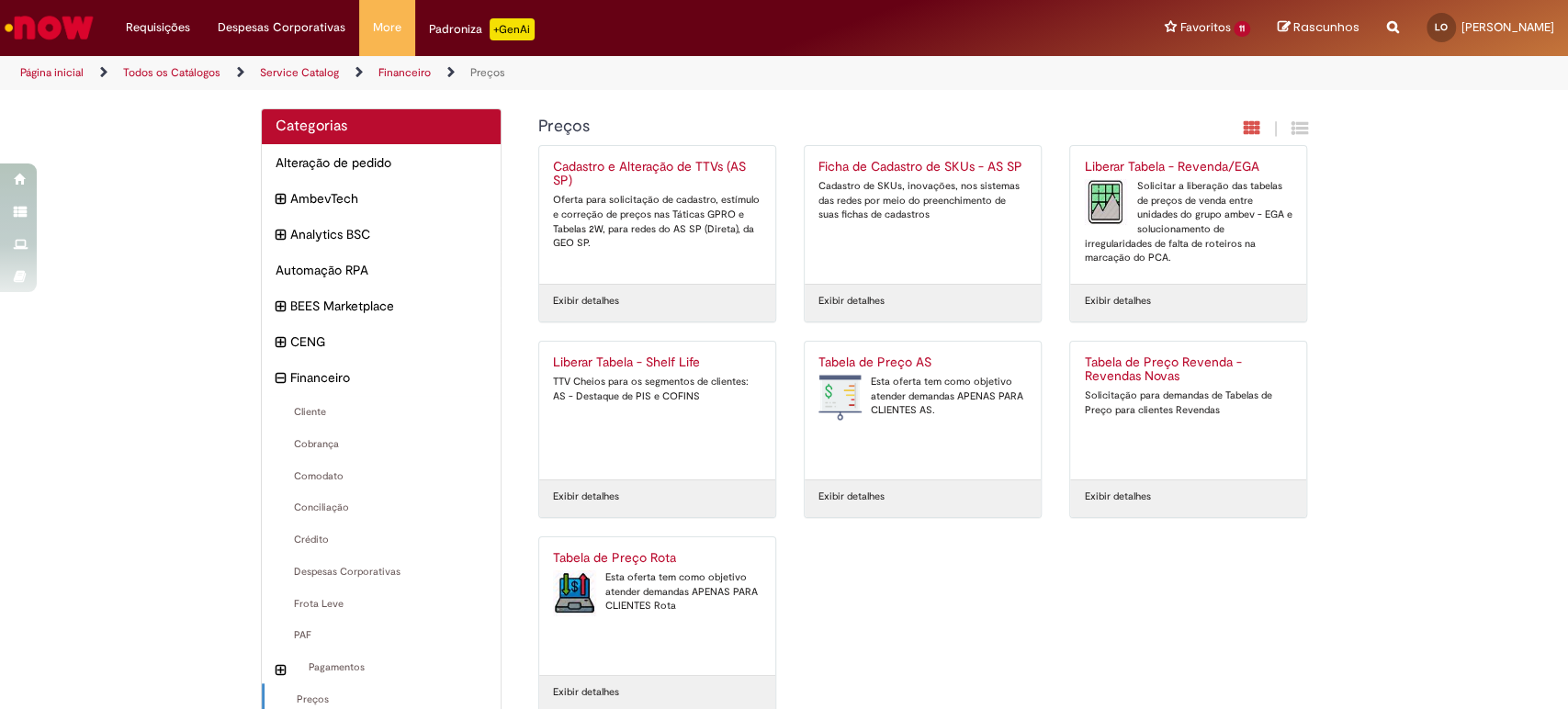 scroll, scrollTop: 7, scrollLeft: 0, axis: vertical 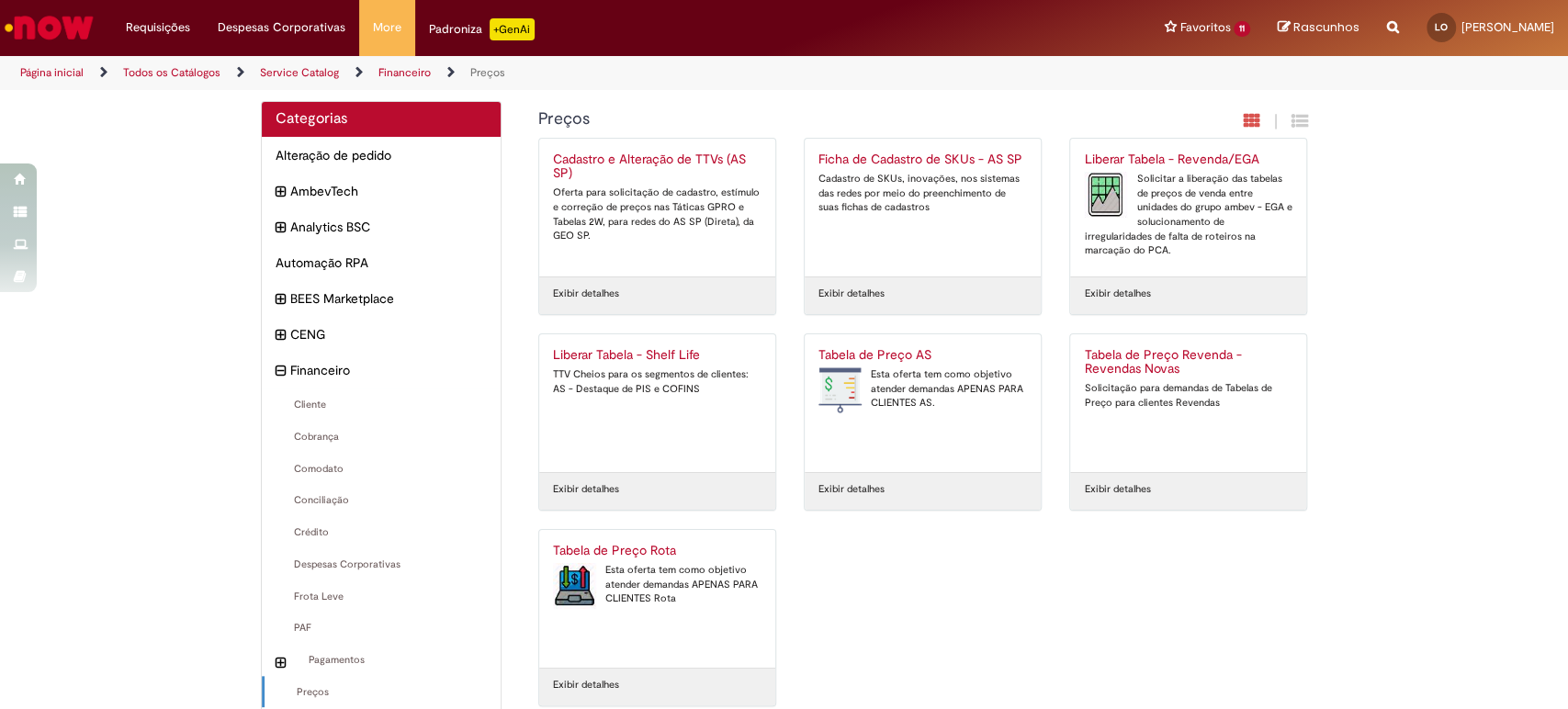 click on "Esta oferta tem como objetivo atender demandas APENAS PARA CLIENTES Rota" at bounding box center [657, 584] 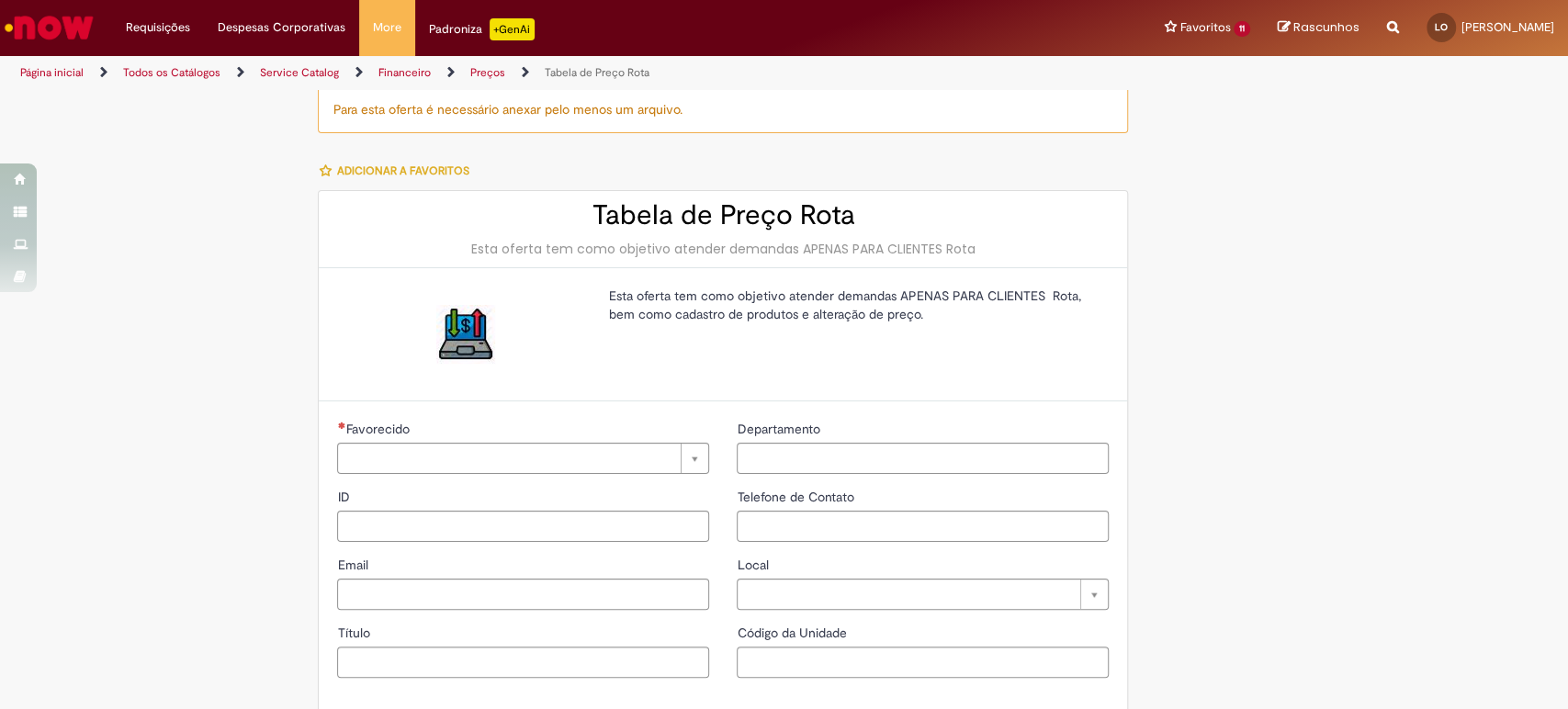 type on "*********" 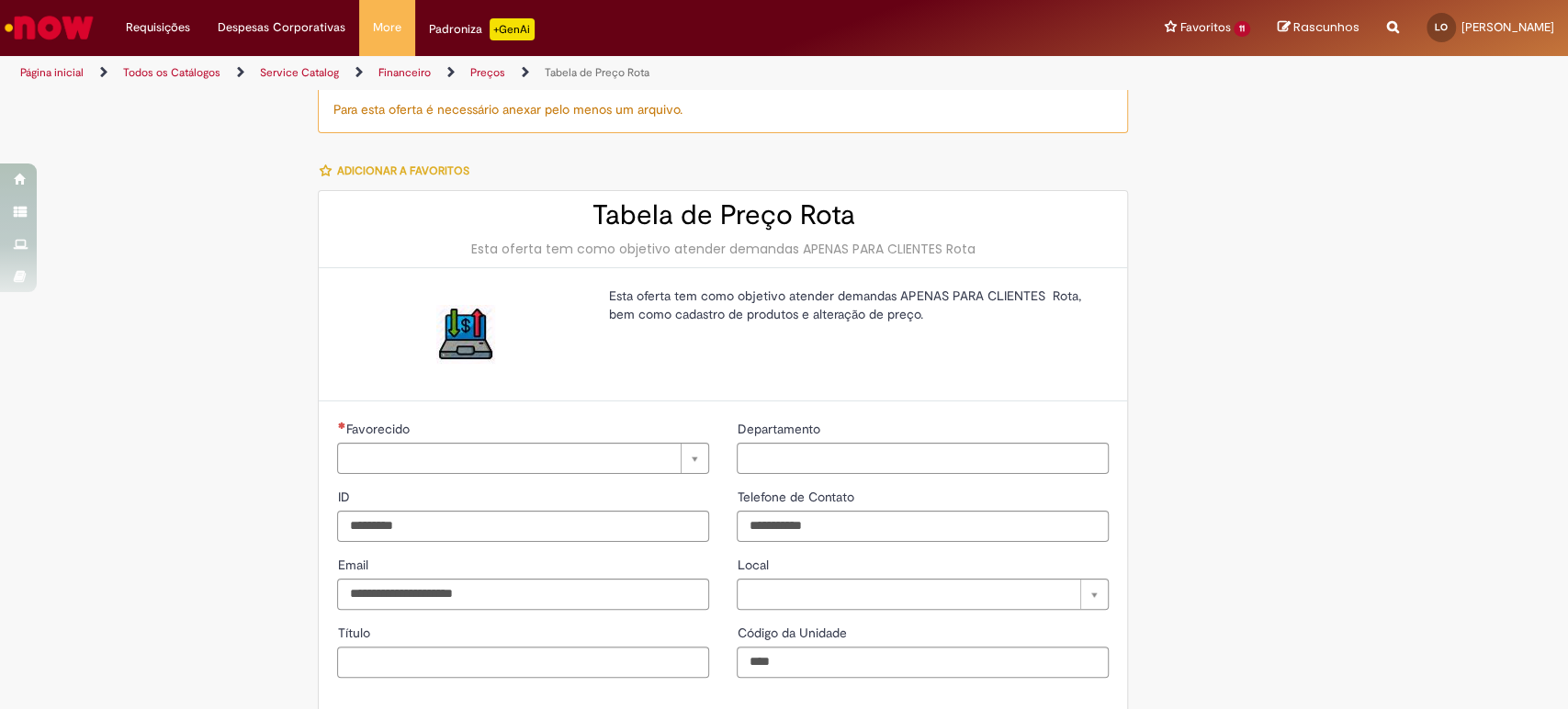 scroll, scrollTop: 0, scrollLeft: 0, axis: both 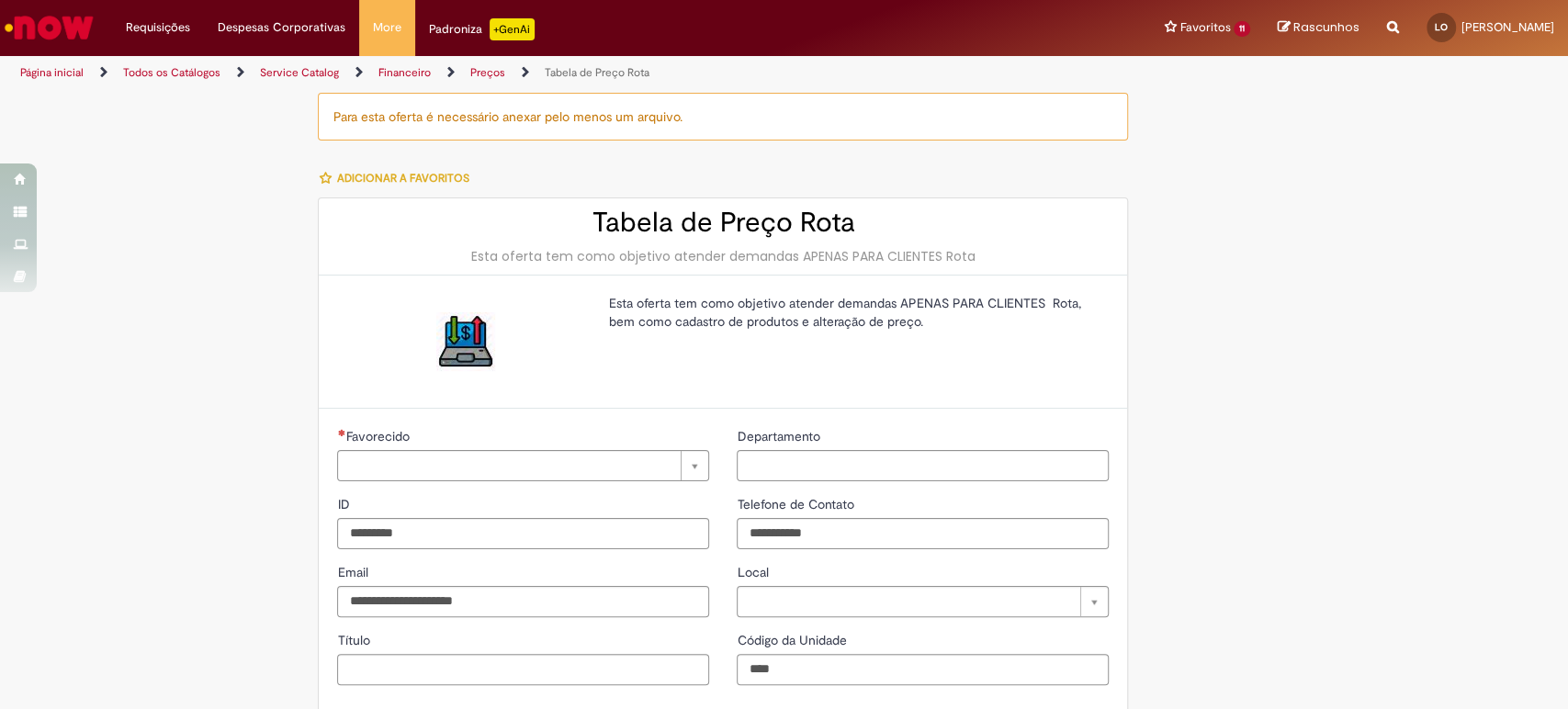 type on "**********" 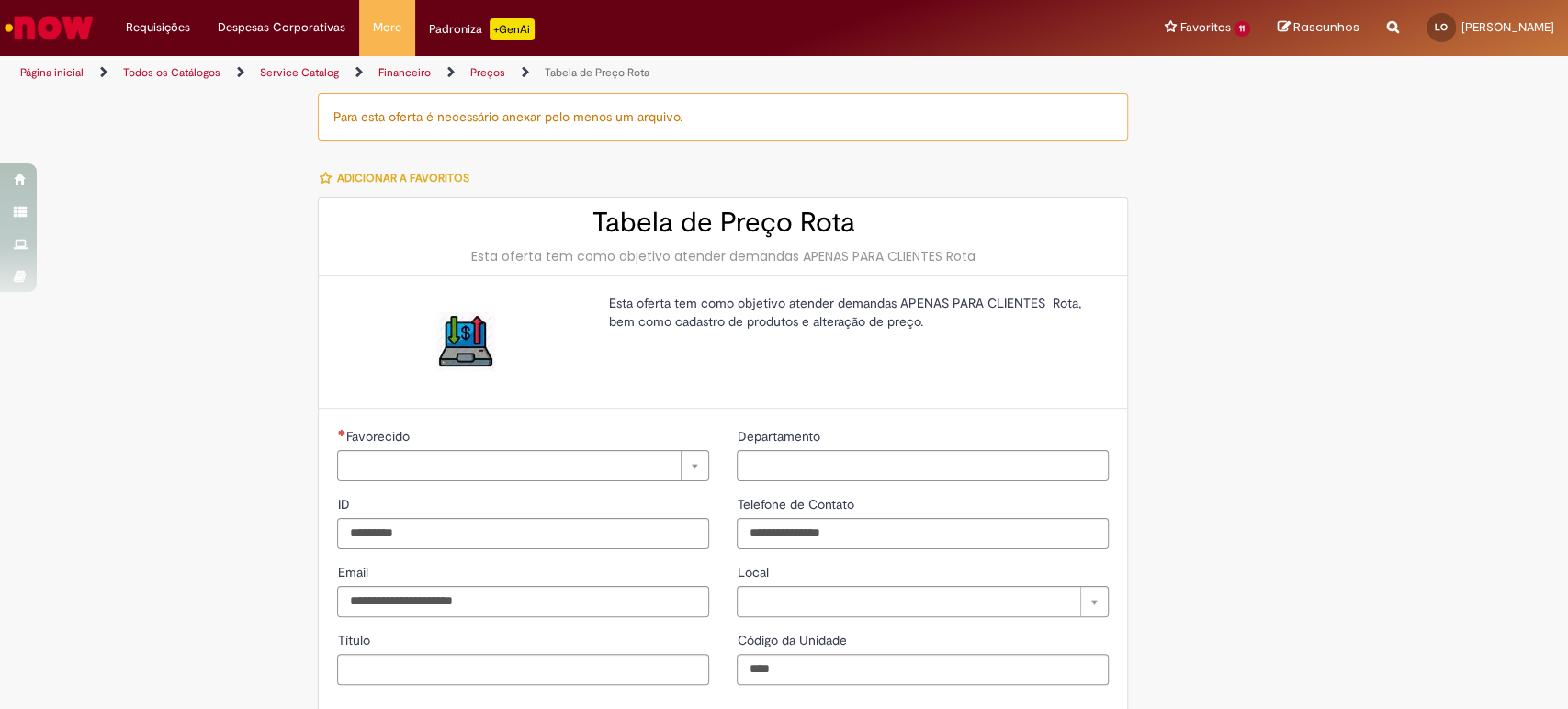 type on "**********" 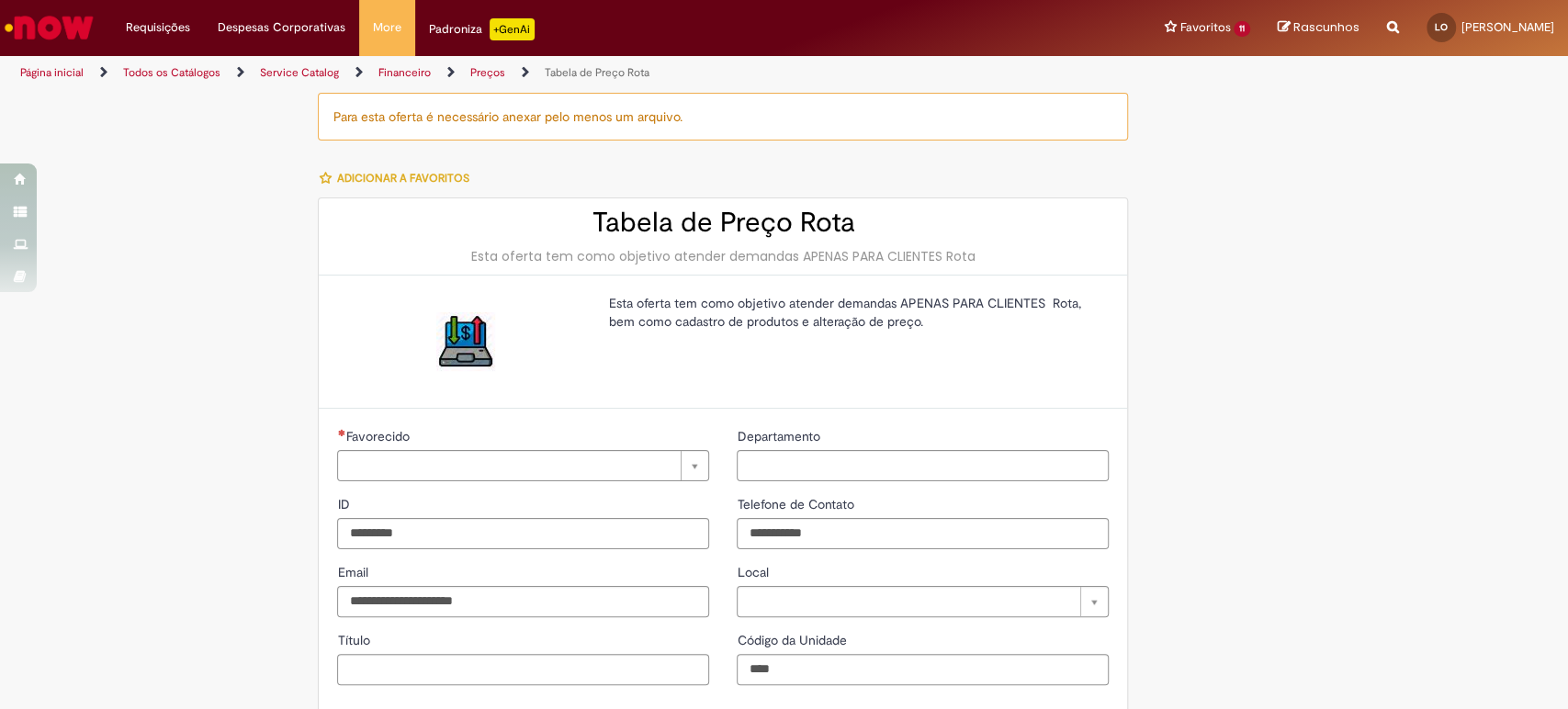 type on "**********" 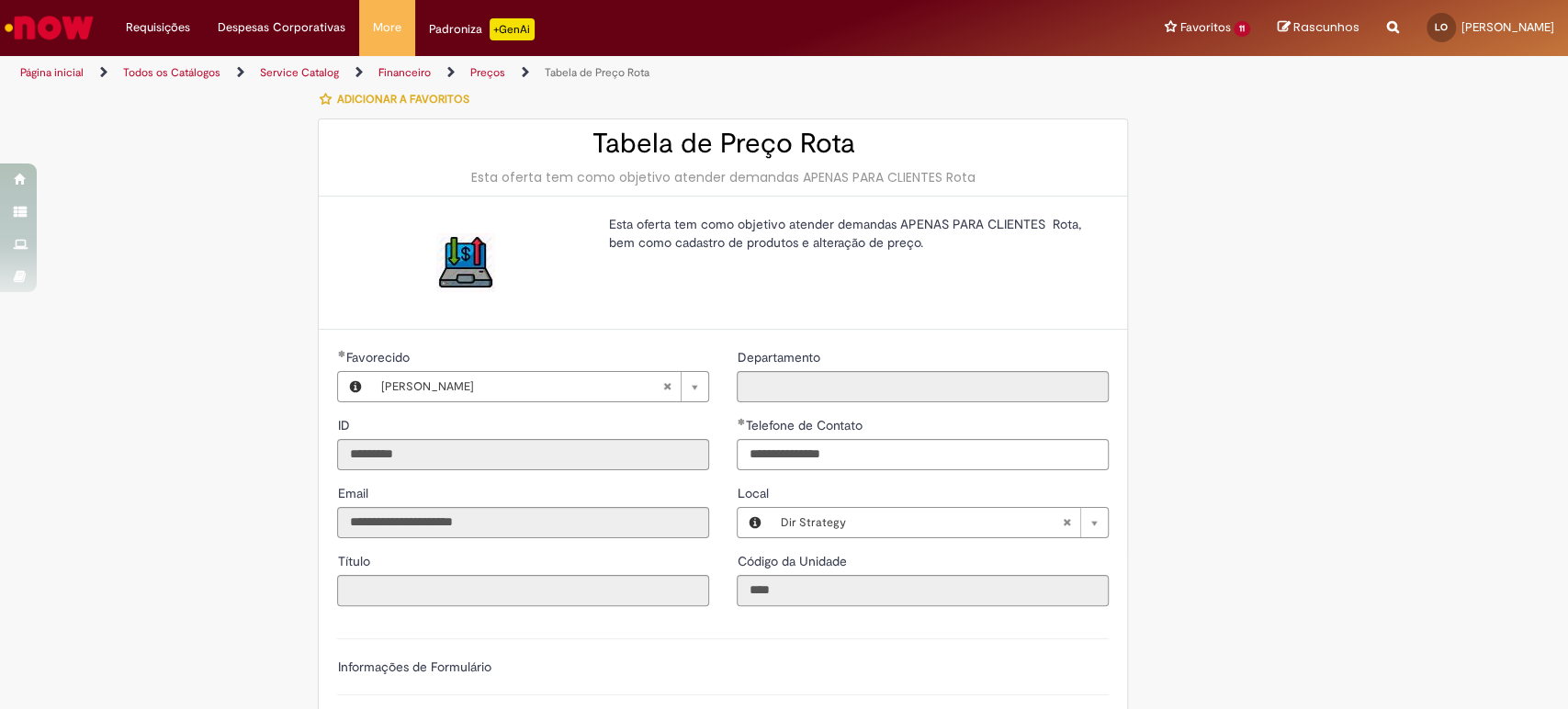 scroll, scrollTop: 102, scrollLeft: 0, axis: vertical 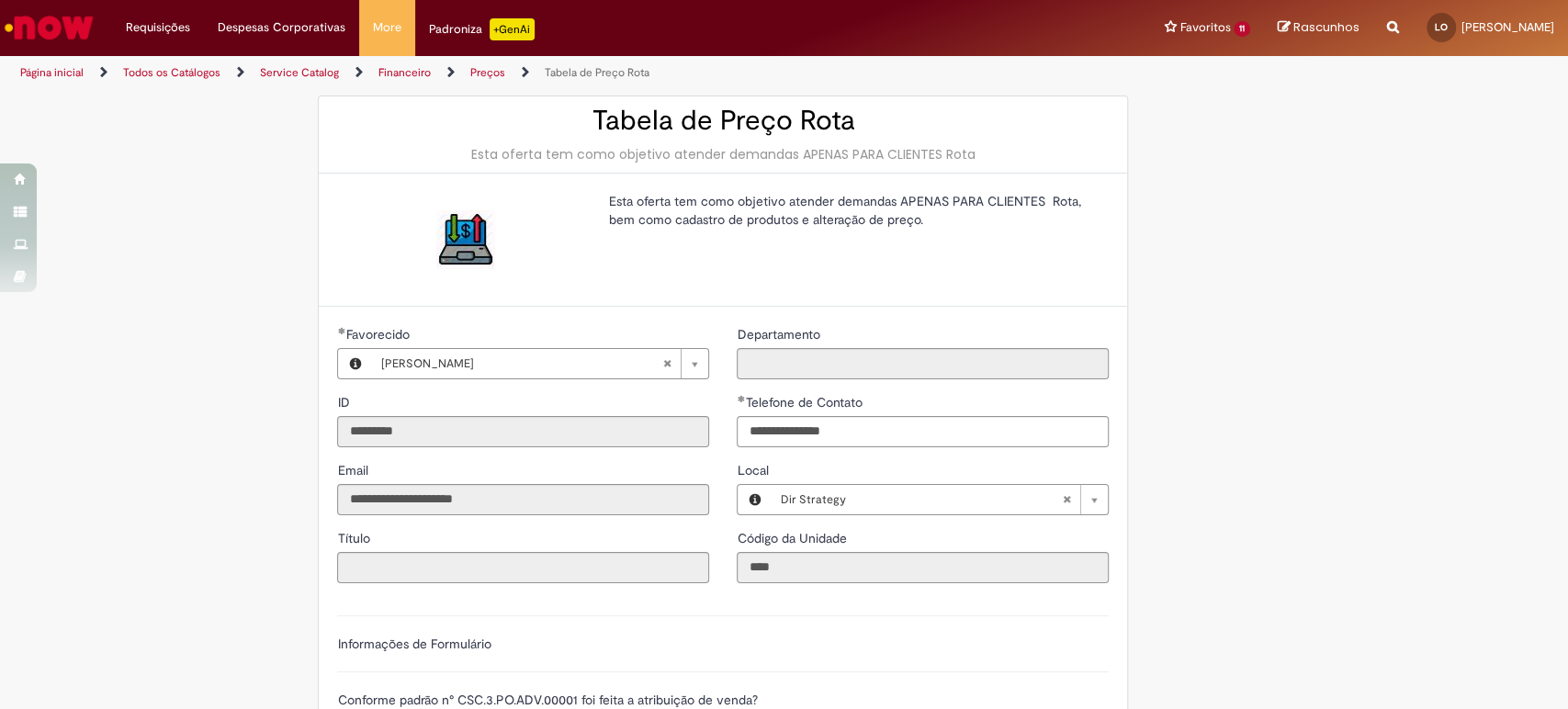 drag, startPoint x: 597, startPoint y: 199, endPoint x: 951, endPoint y: 221, distance: 354.683 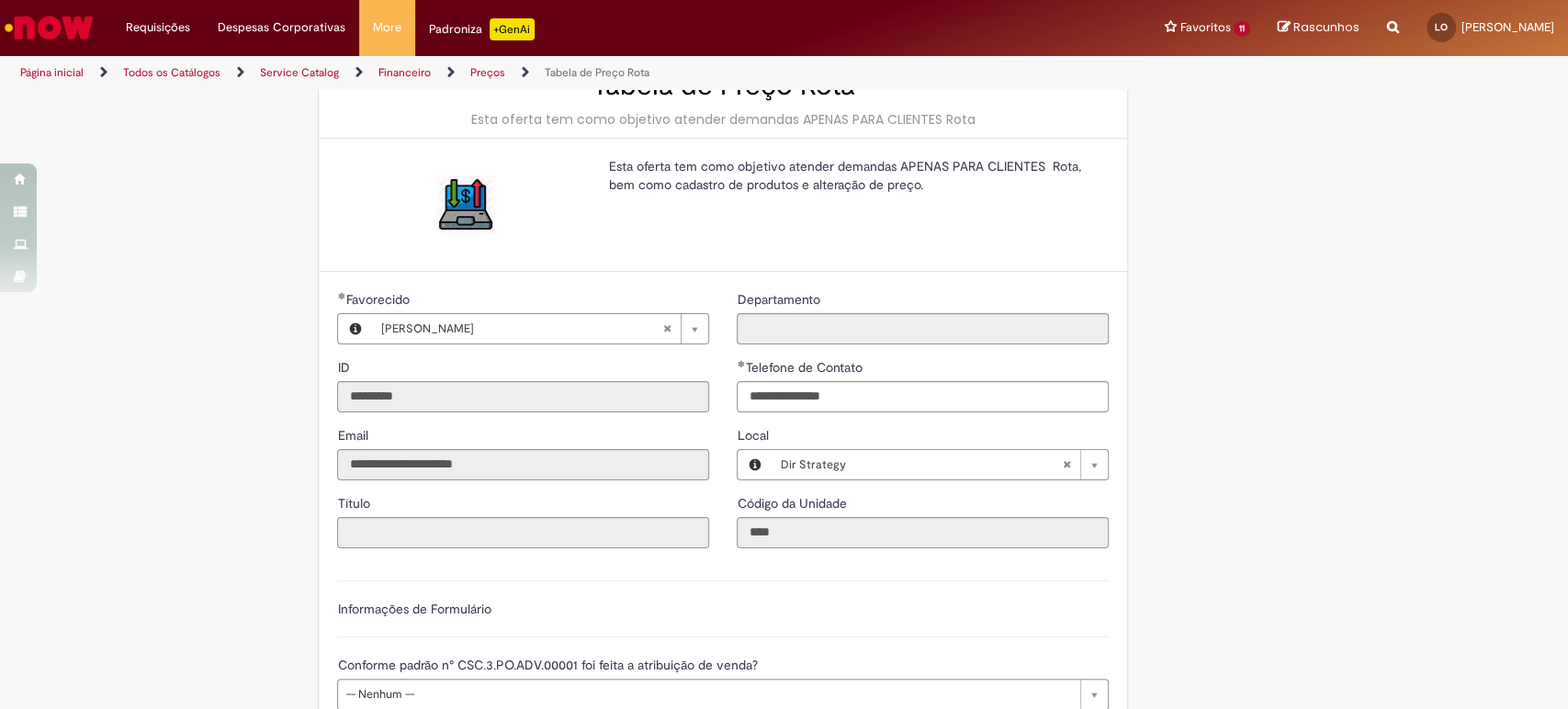 scroll, scrollTop: 102, scrollLeft: 0, axis: vertical 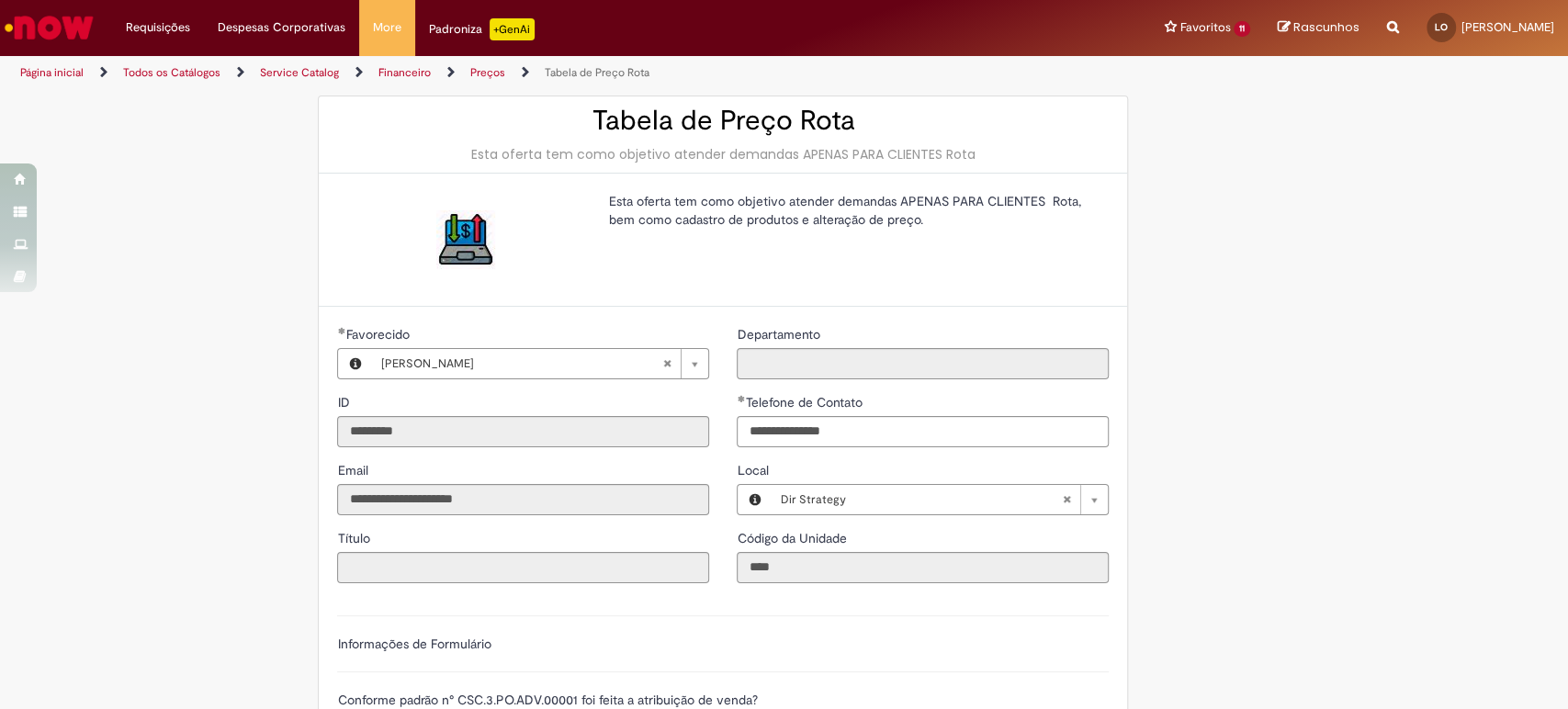 click on "Tabela de Preço Rota" at bounding box center (723, 120) 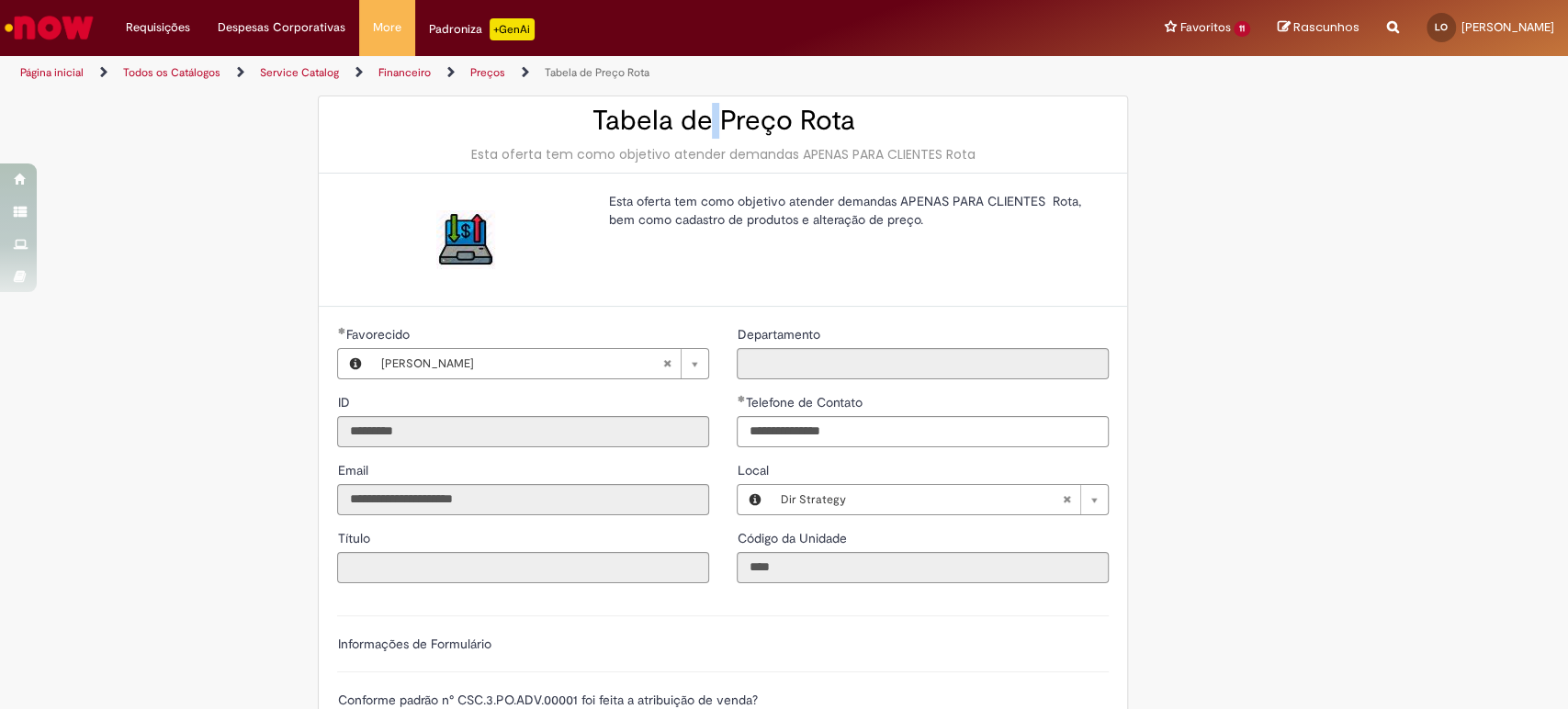 click on "Tabela de Preço Rota" at bounding box center (723, 120) 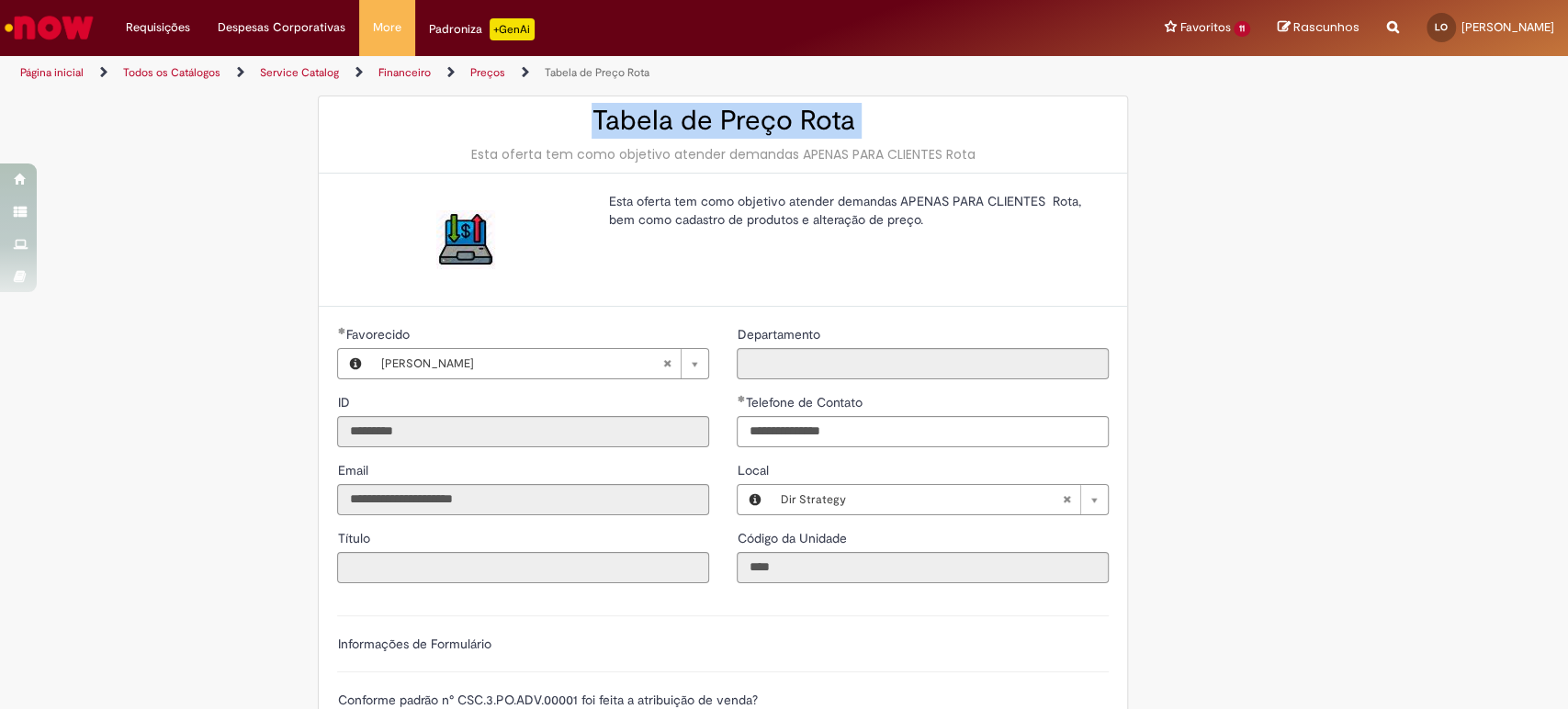 click on "Tabela de Preço Rota" at bounding box center [723, 120] 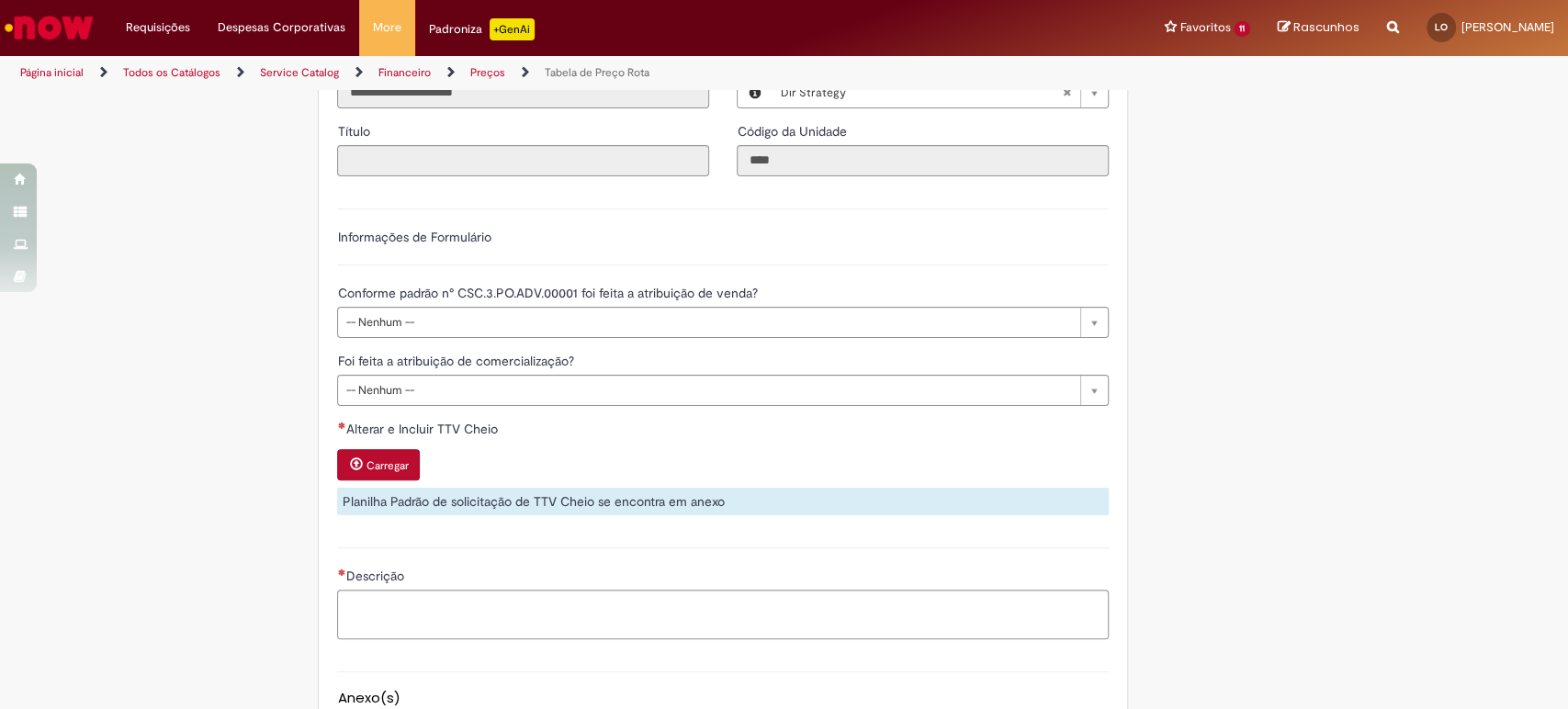 scroll, scrollTop: 510, scrollLeft: 0, axis: vertical 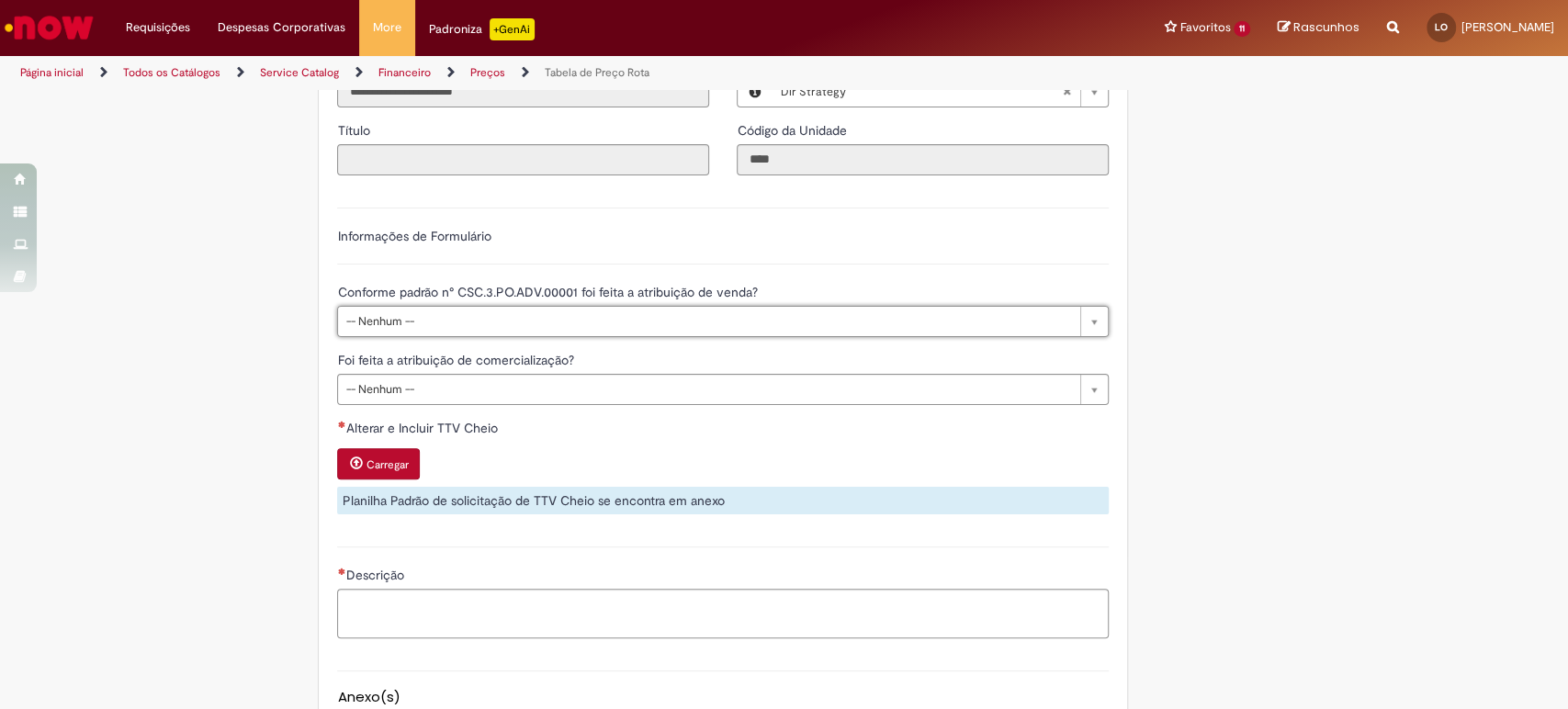 click on "Conforme padrão n° CSC.3.PO.ADV.00001 foi feita a atribuição de venda?" at bounding box center [548, 292] 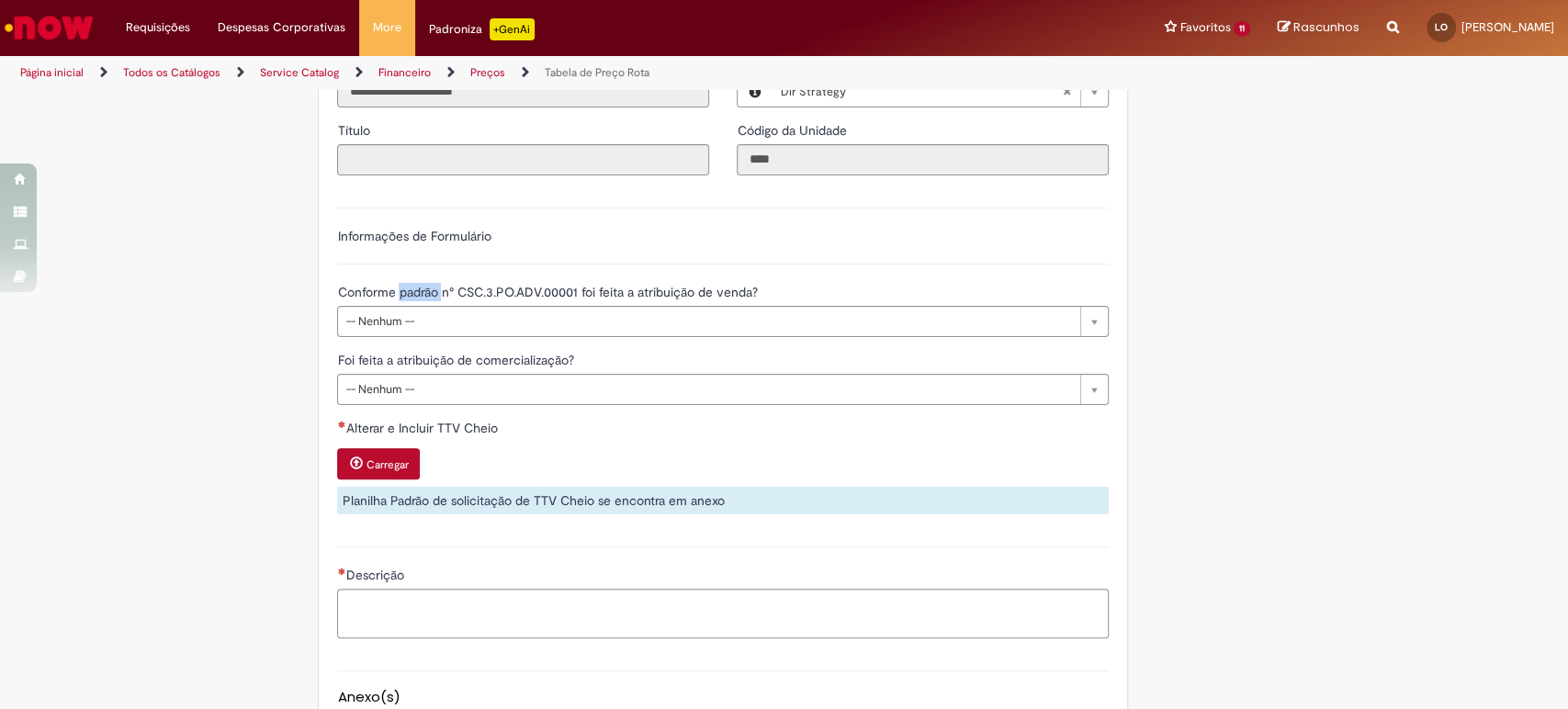 click on "Conforme padrão n° CSC.3.PO.ADV.00001 foi feita a atribuição de venda?" at bounding box center [548, 292] 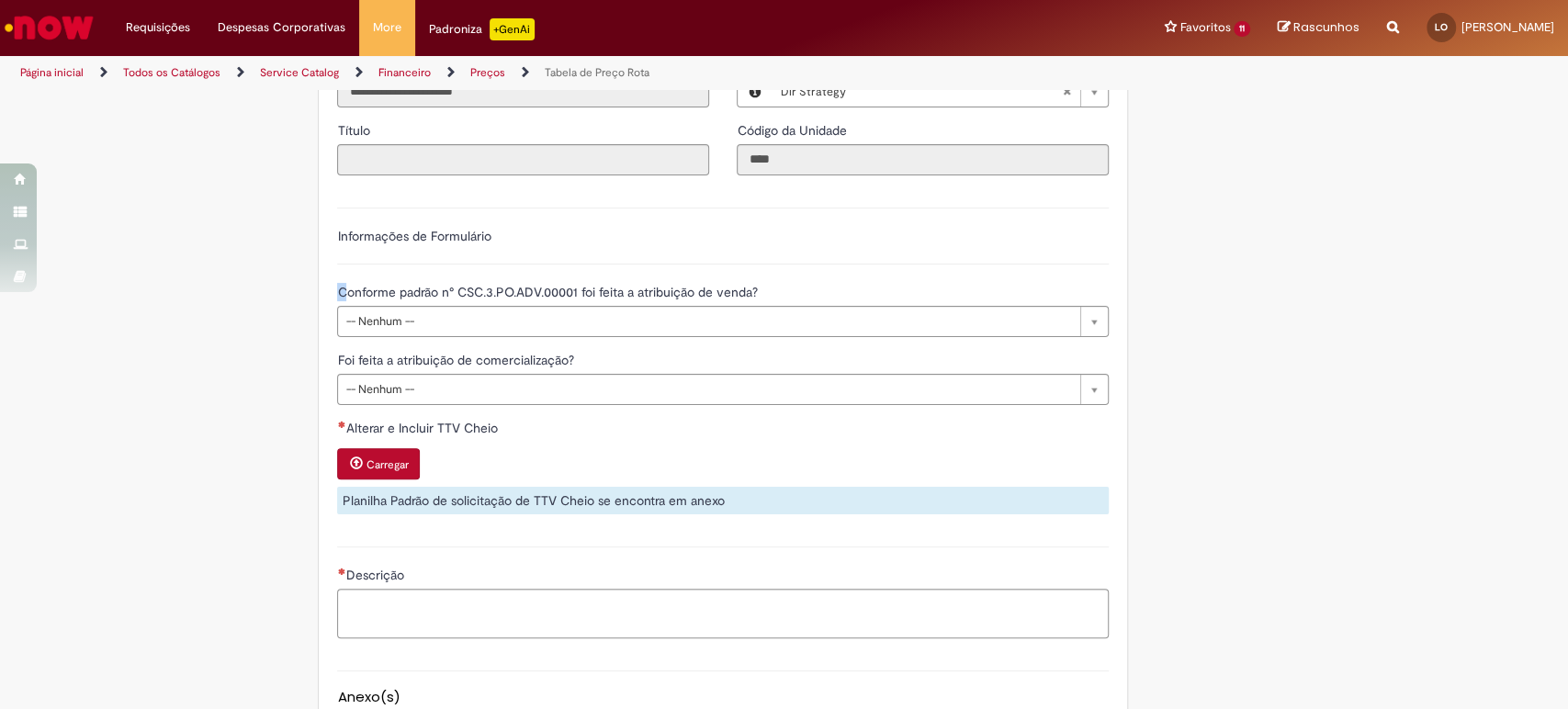 click on "Conforme padrão n° CSC.3.PO.ADV.00001 foi feita a atribuição de venda?" at bounding box center (548, 292) 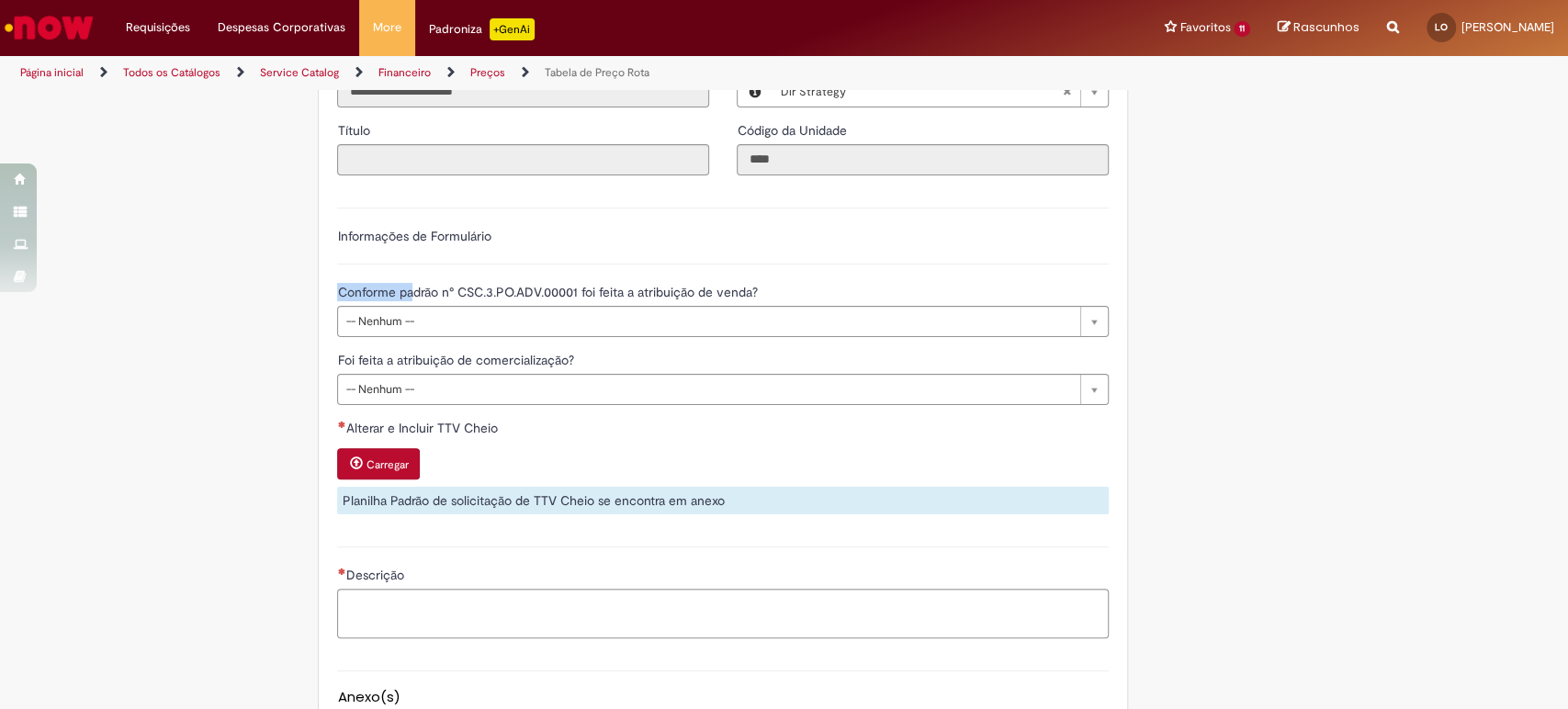 click on "Conforme padrão n° CSC.3.PO.ADV.00001 foi feita a atribuição de venda?" at bounding box center [548, 292] 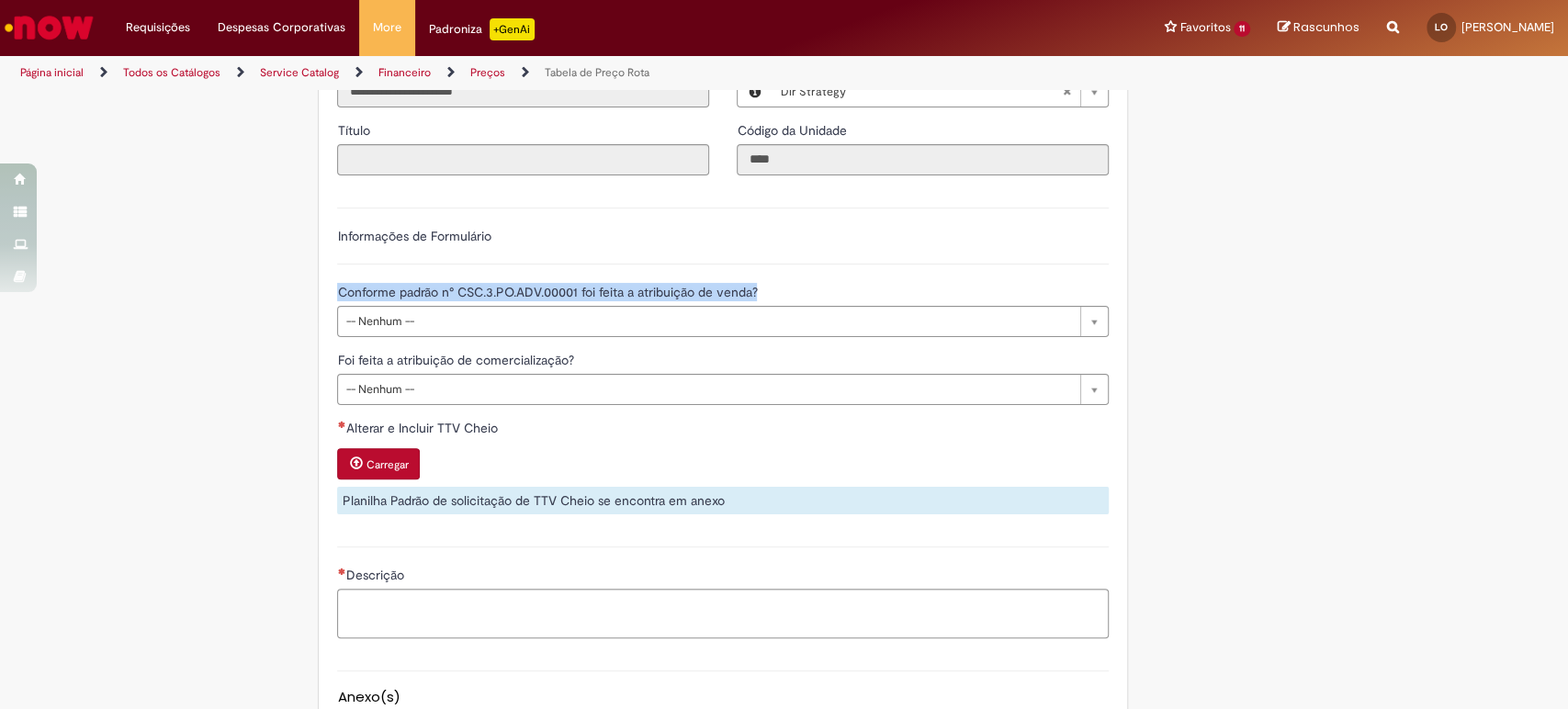 drag, startPoint x: 775, startPoint y: 278, endPoint x: 18, endPoint y: 332, distance: 758.92358 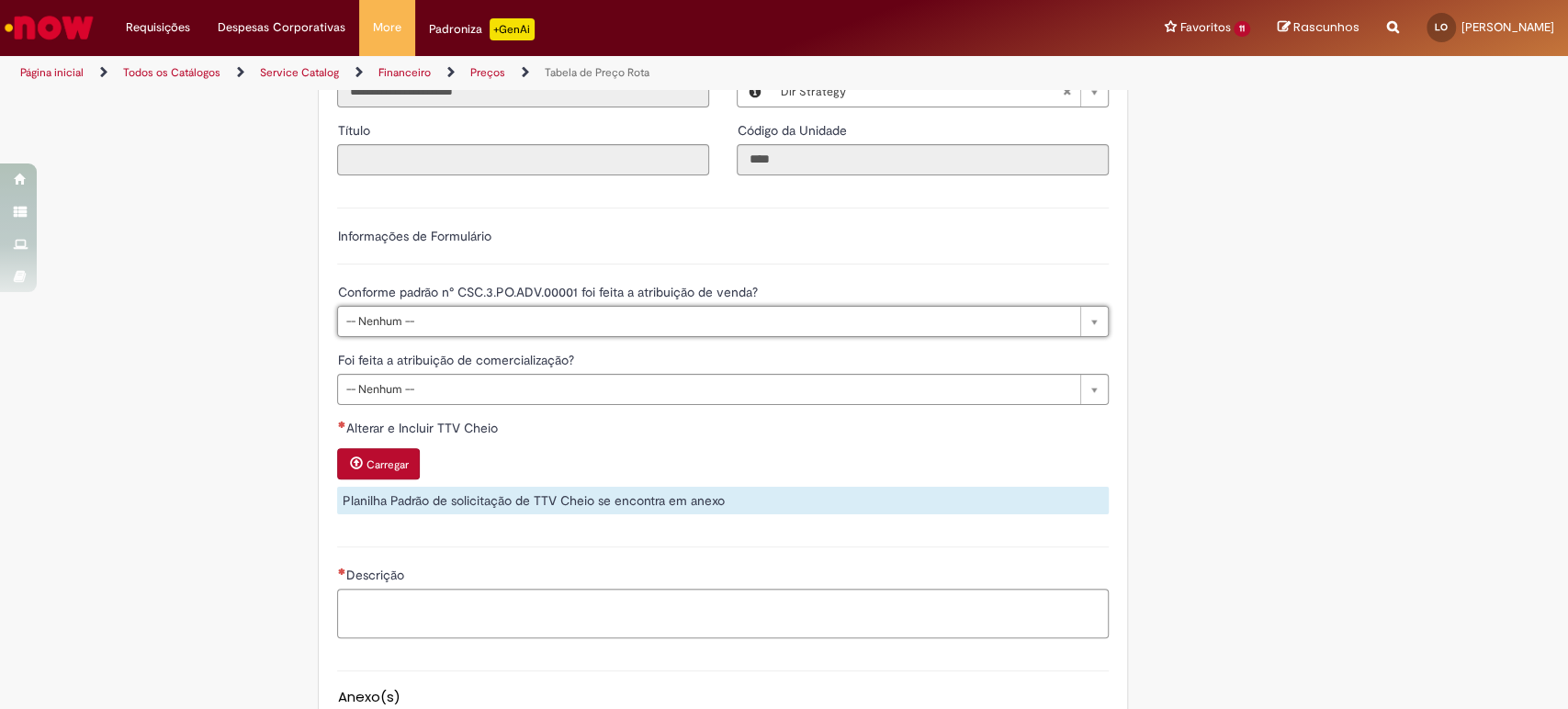 click on "Foi feita a atribuição de comercialização?" at bounding box center (457, 360) 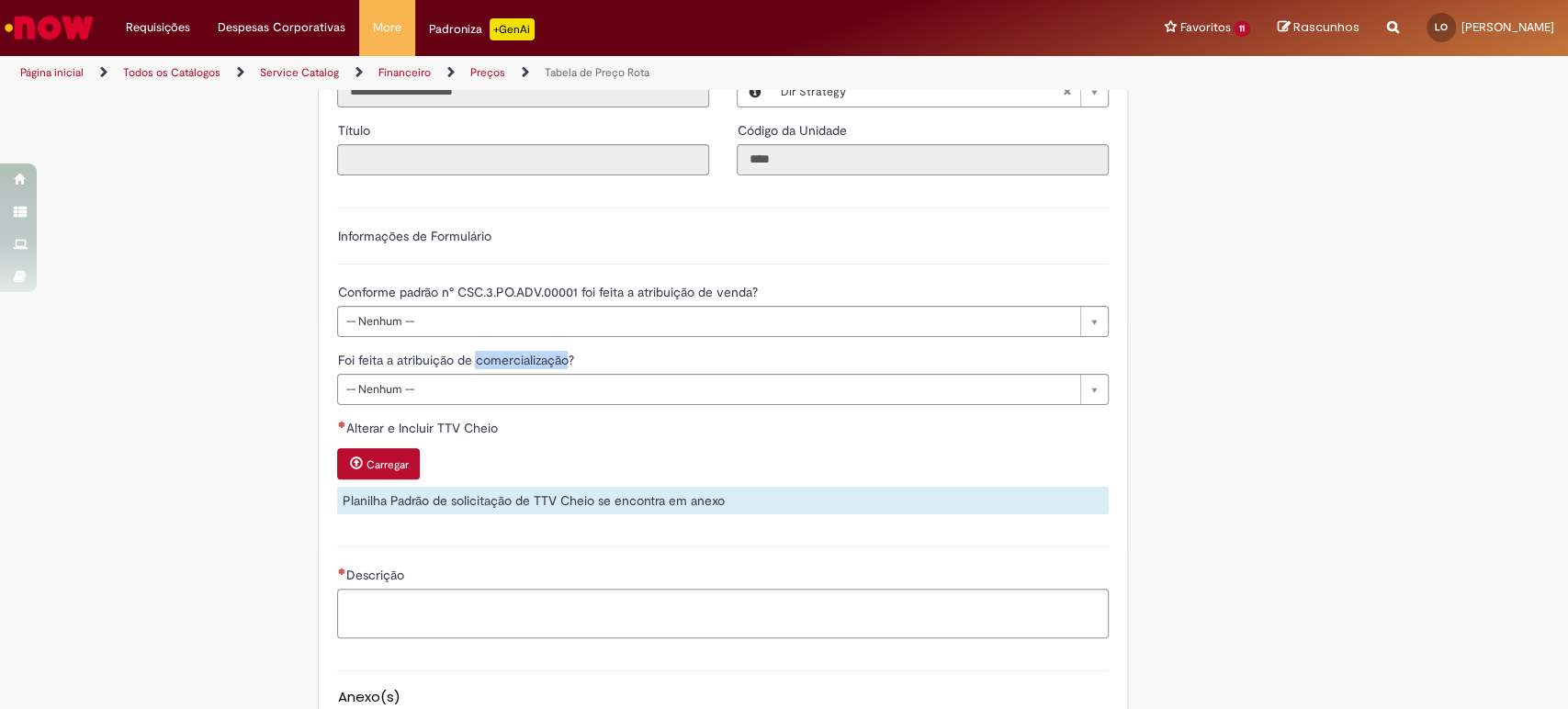 click on "Foi feita a atribuição de comercialização?" at bounding box center (457, 360) 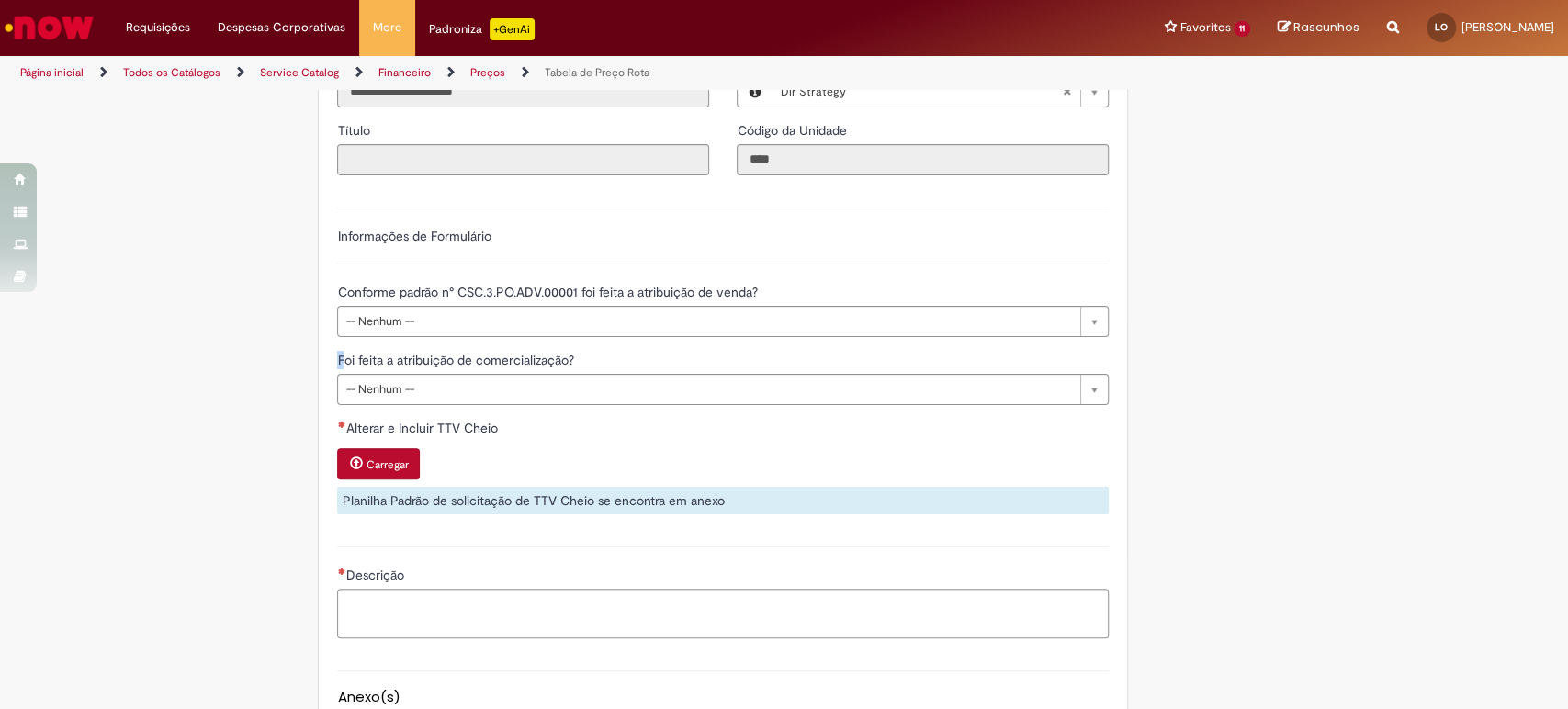 click on "Foi feita a atribuição de comercialização?" at bounding box center (457, 360) 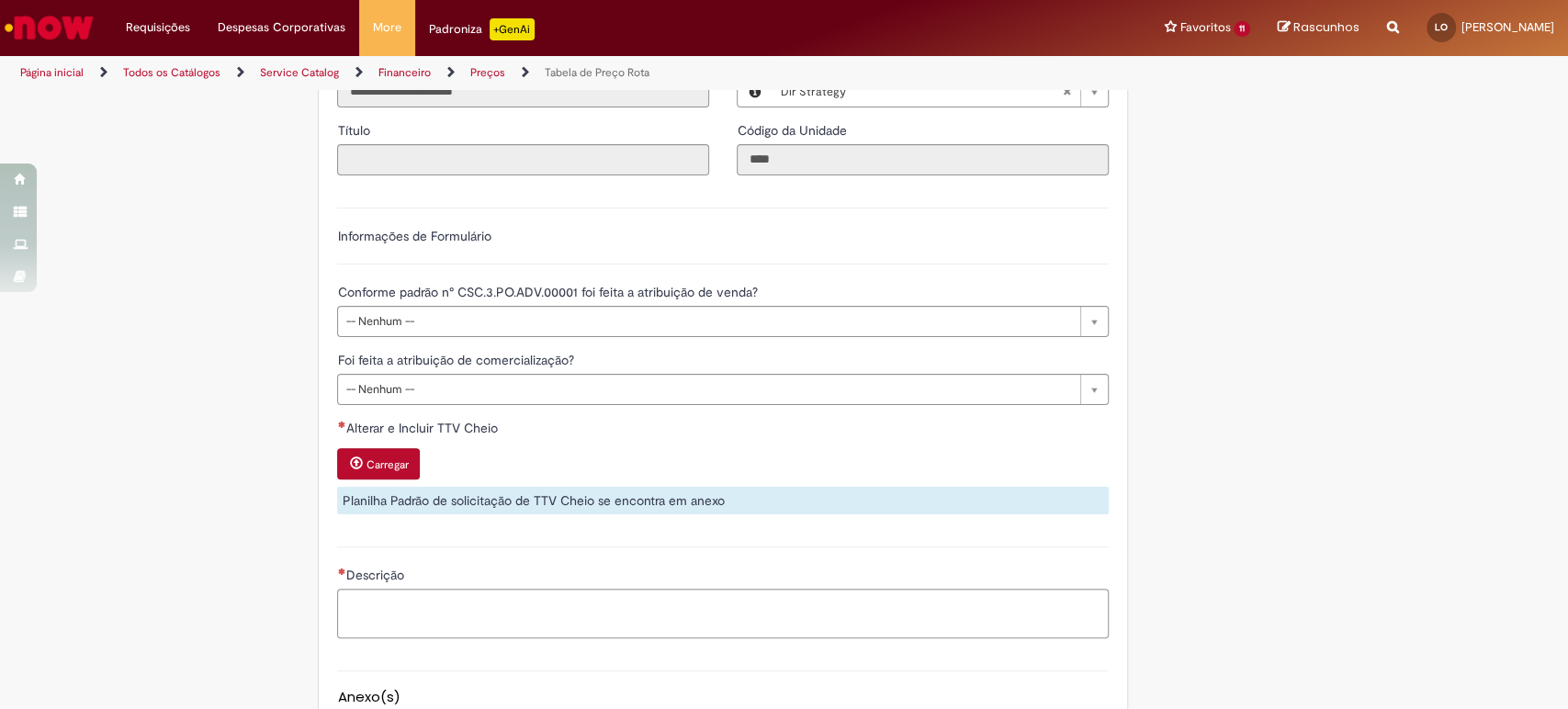 drag, startPoint x: 491, startPoint y: 366, endPoint x: 513, endPoint y: 362, distance: 22.36068 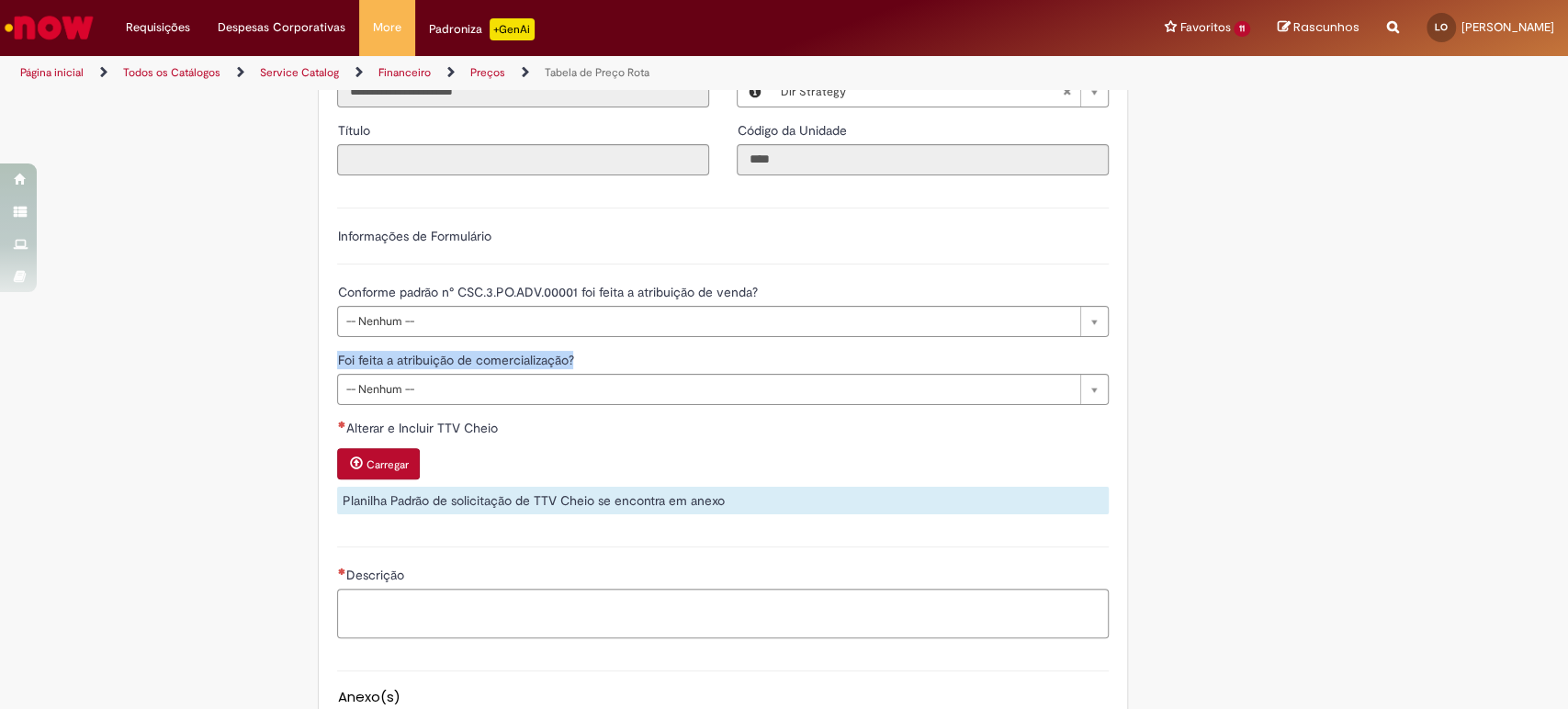 drag, startPoint x: 581, startPoint y: 357, endPoint x: 394, endPoint y: 347, distance: 187.26719 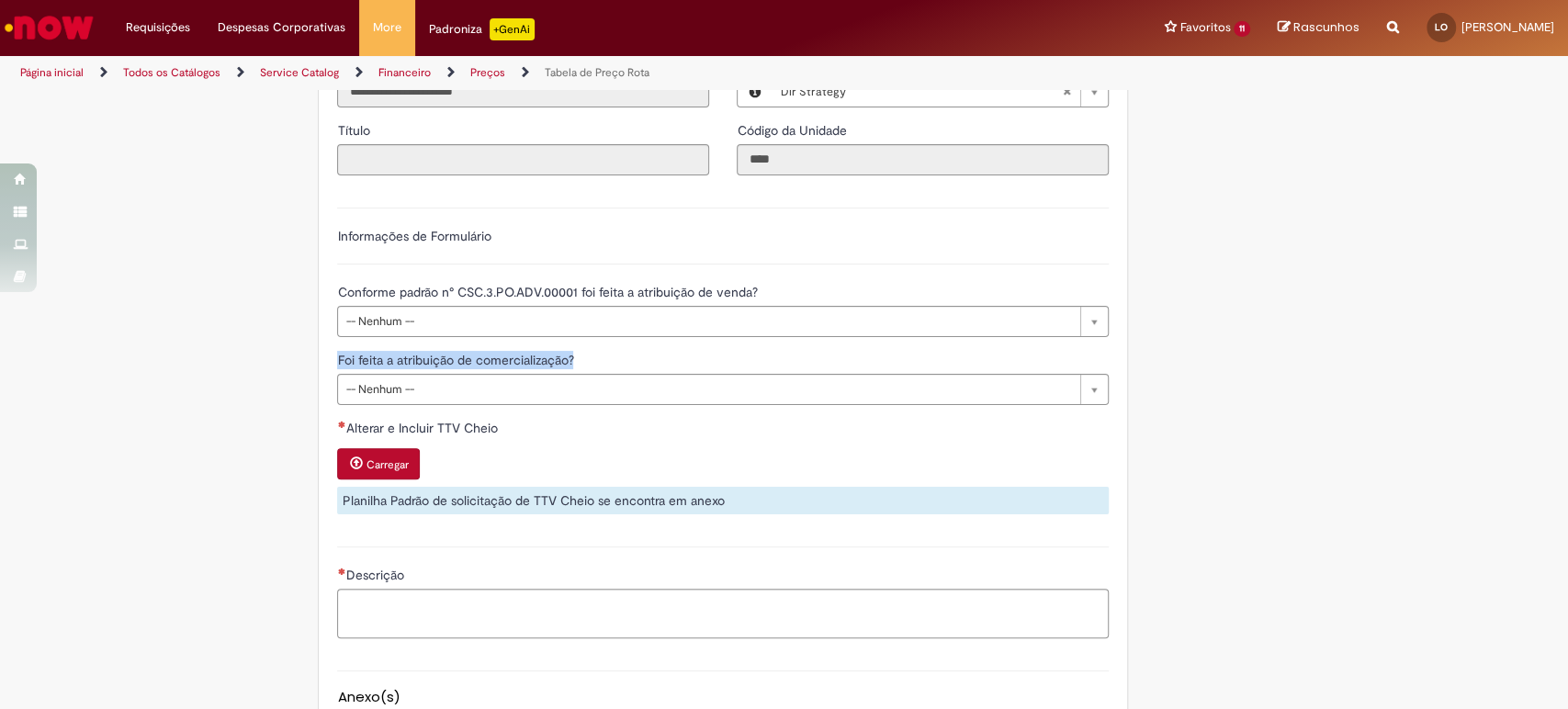 copy on "Foi feita a atribuição de comercialização?" 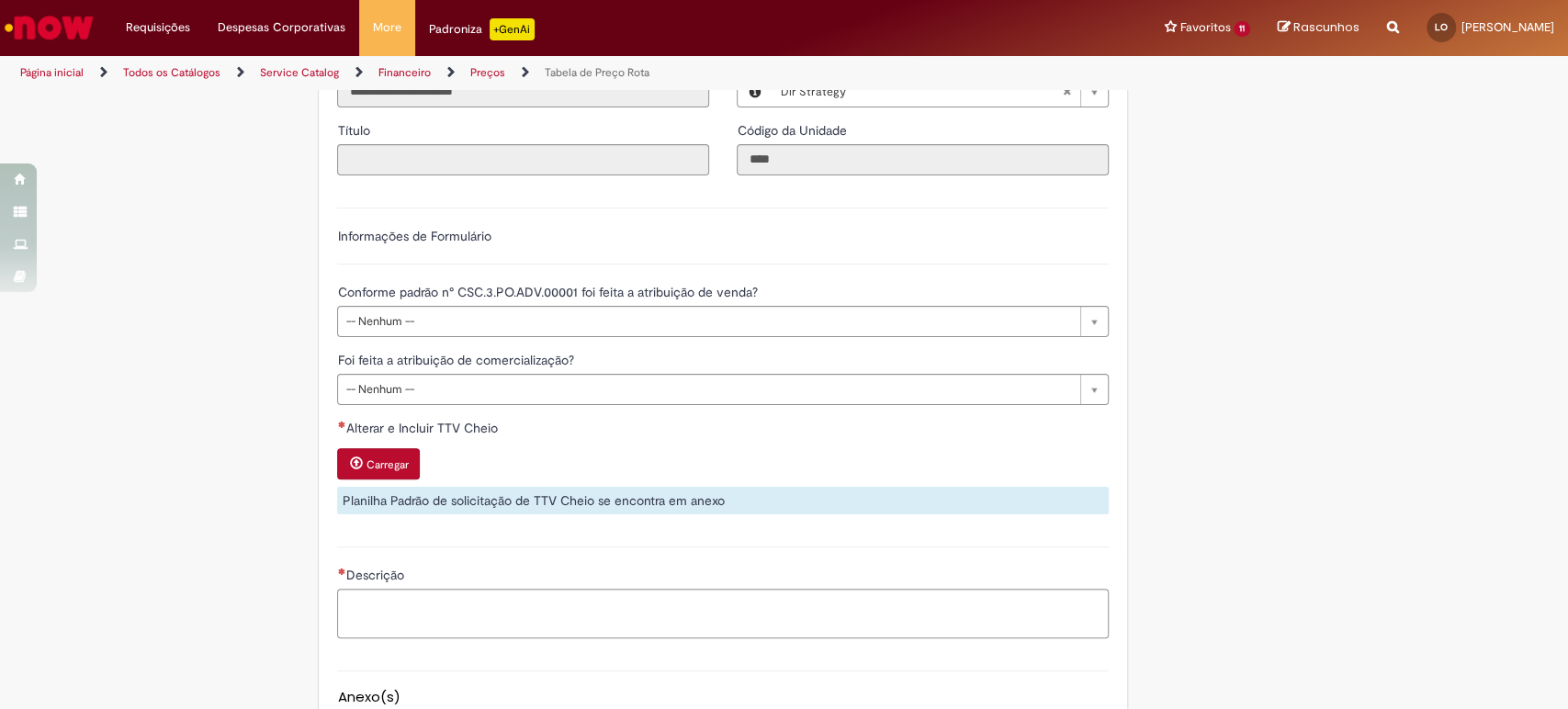 click on "Alterar e Incluir TTV Cheio" at bounding box center (423, 428) 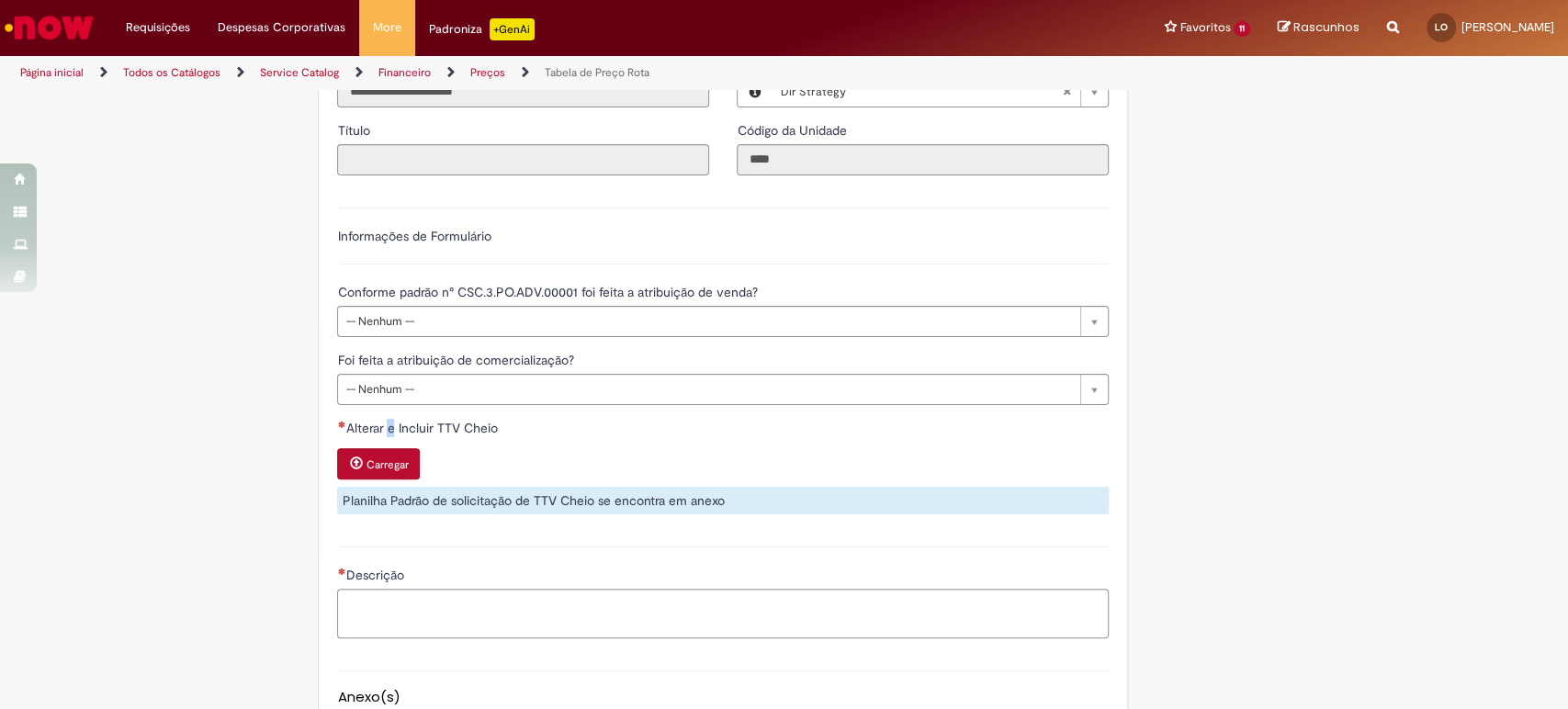 click on "Alterar e Incluir TTV Cheio" at bounding box center (423, 428) 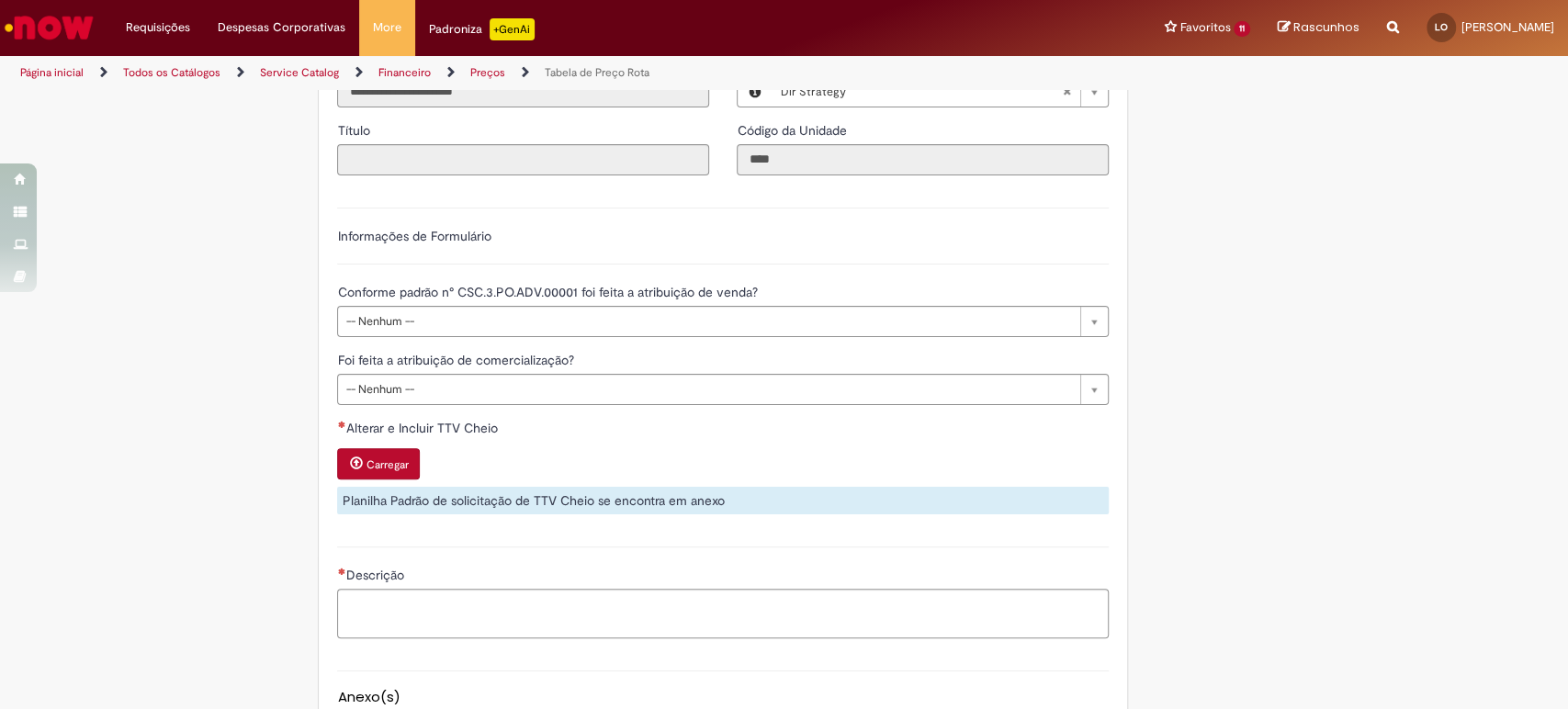 click on "Alterar e Incluir TTV Cheio" at bounding box center [423, 428] 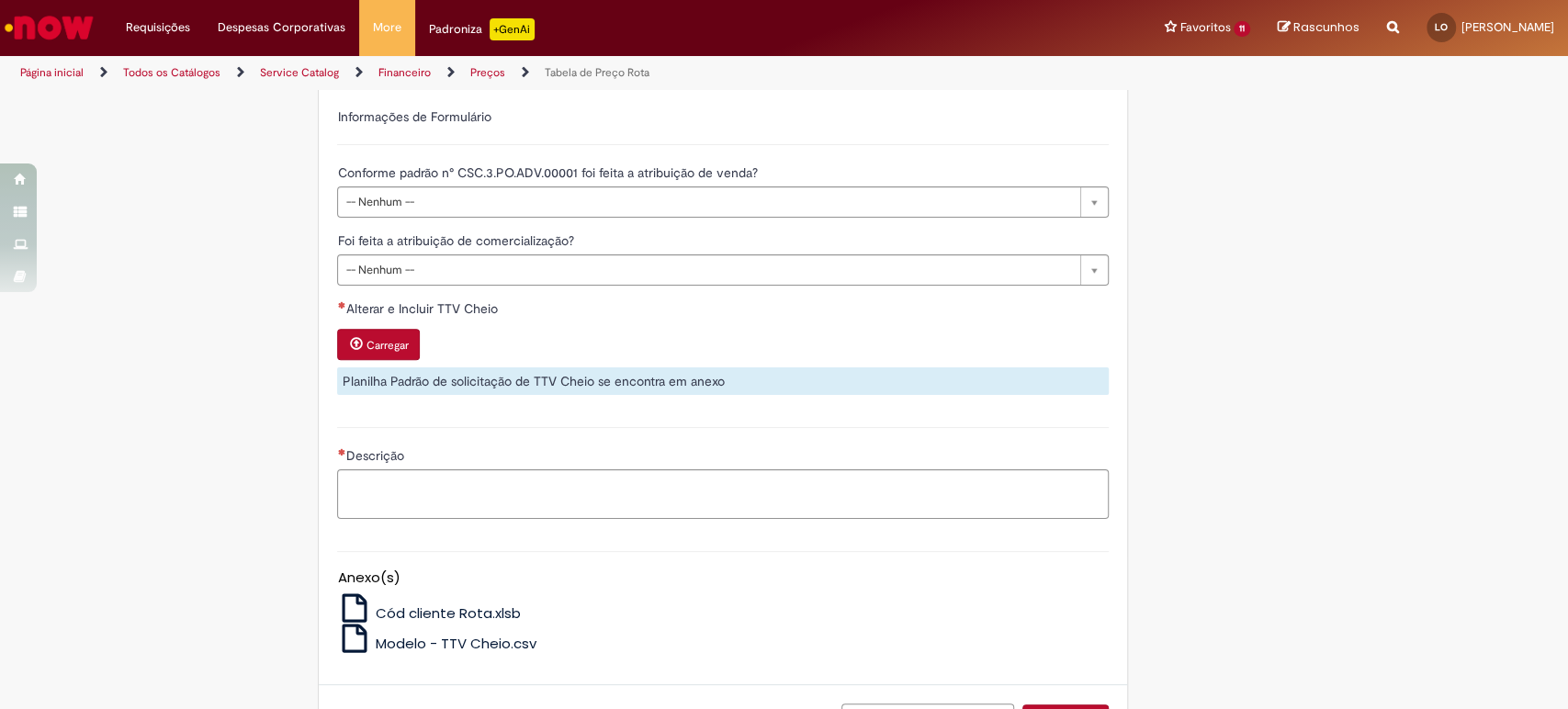 scroll, scrollTop: 714, scrollLeft: 0, axis: vertical 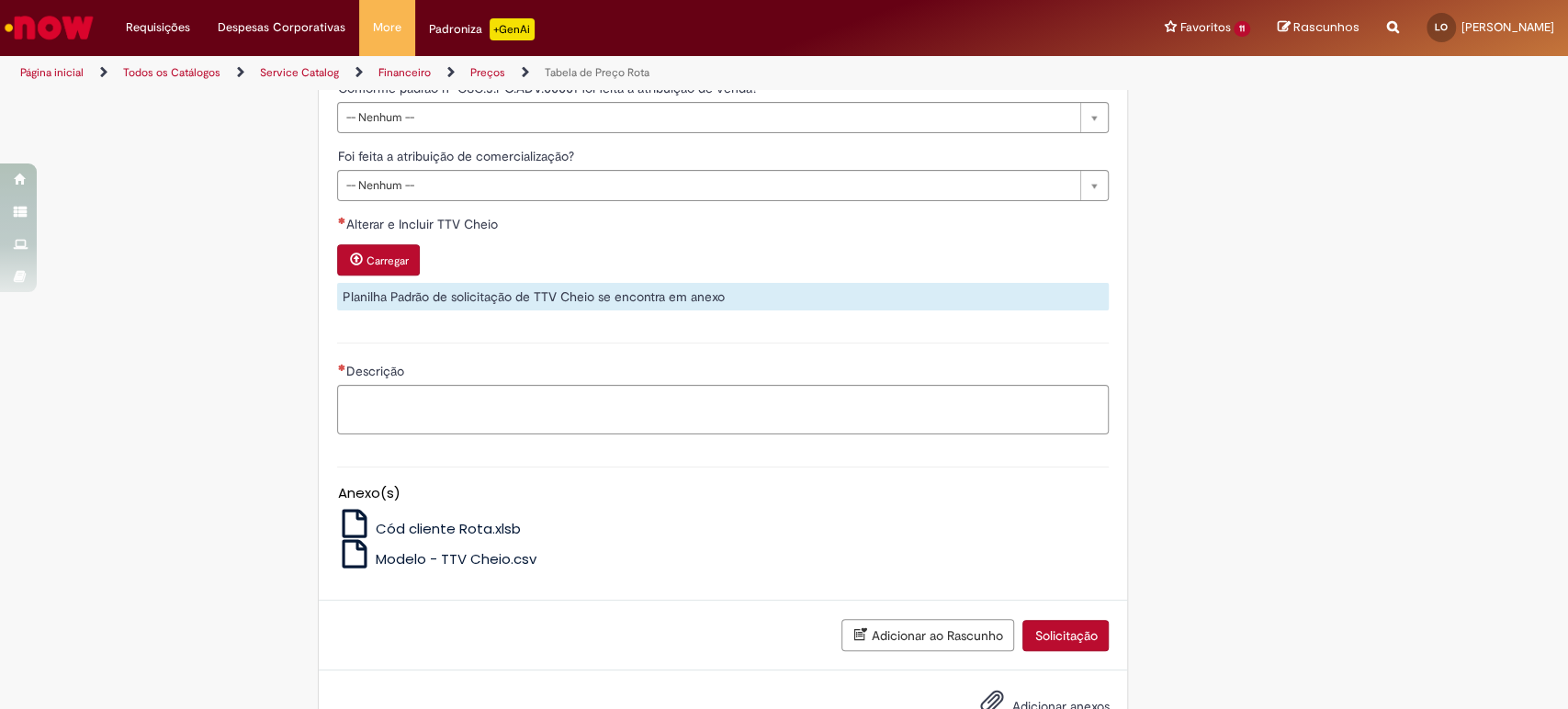 click on "Planilha Padrão de solicitação de TTV Cheio se encontra em anexo" at bounding box center [723, 297] 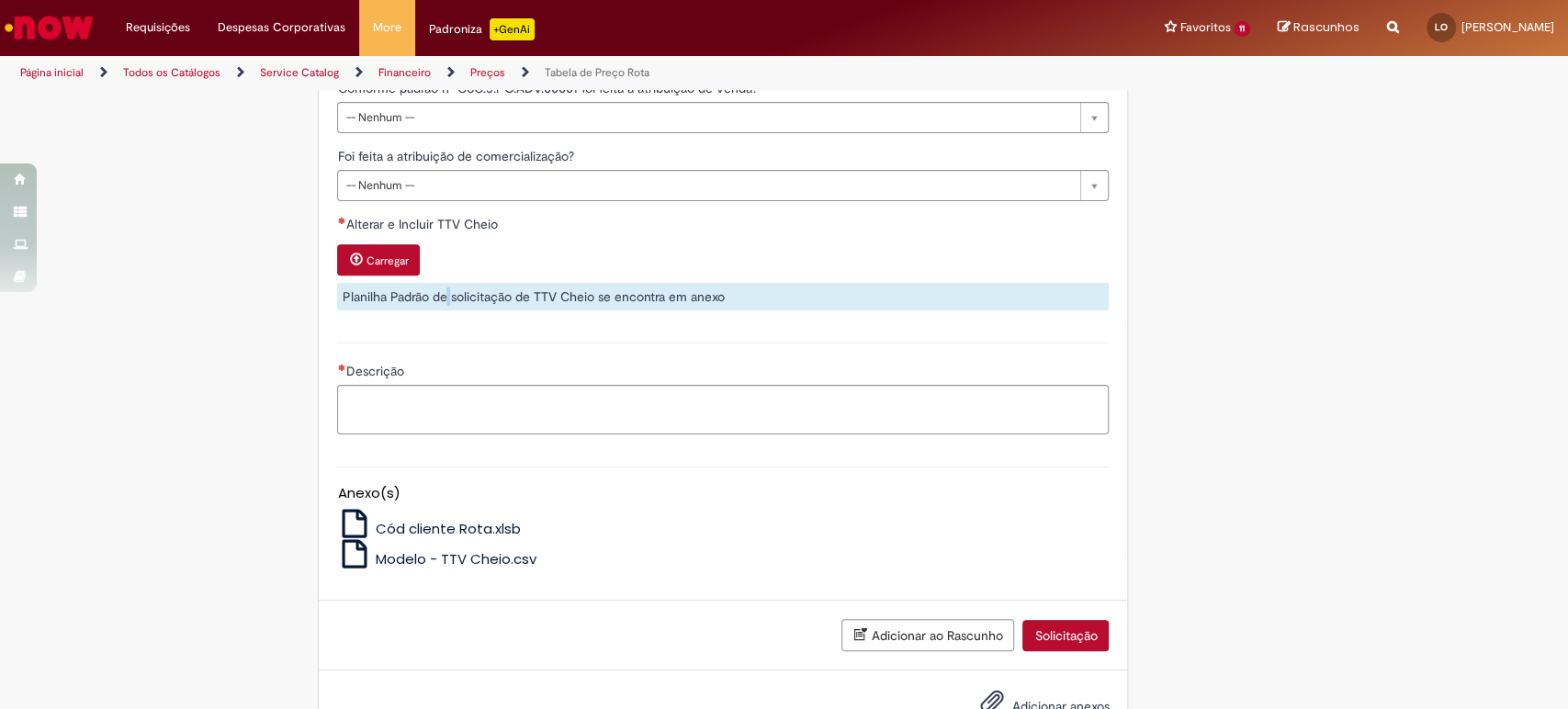 click on "Planilha Padrão de solicitação de TTV Cheio se encontra em anexo" at bounding box center [723, 297] 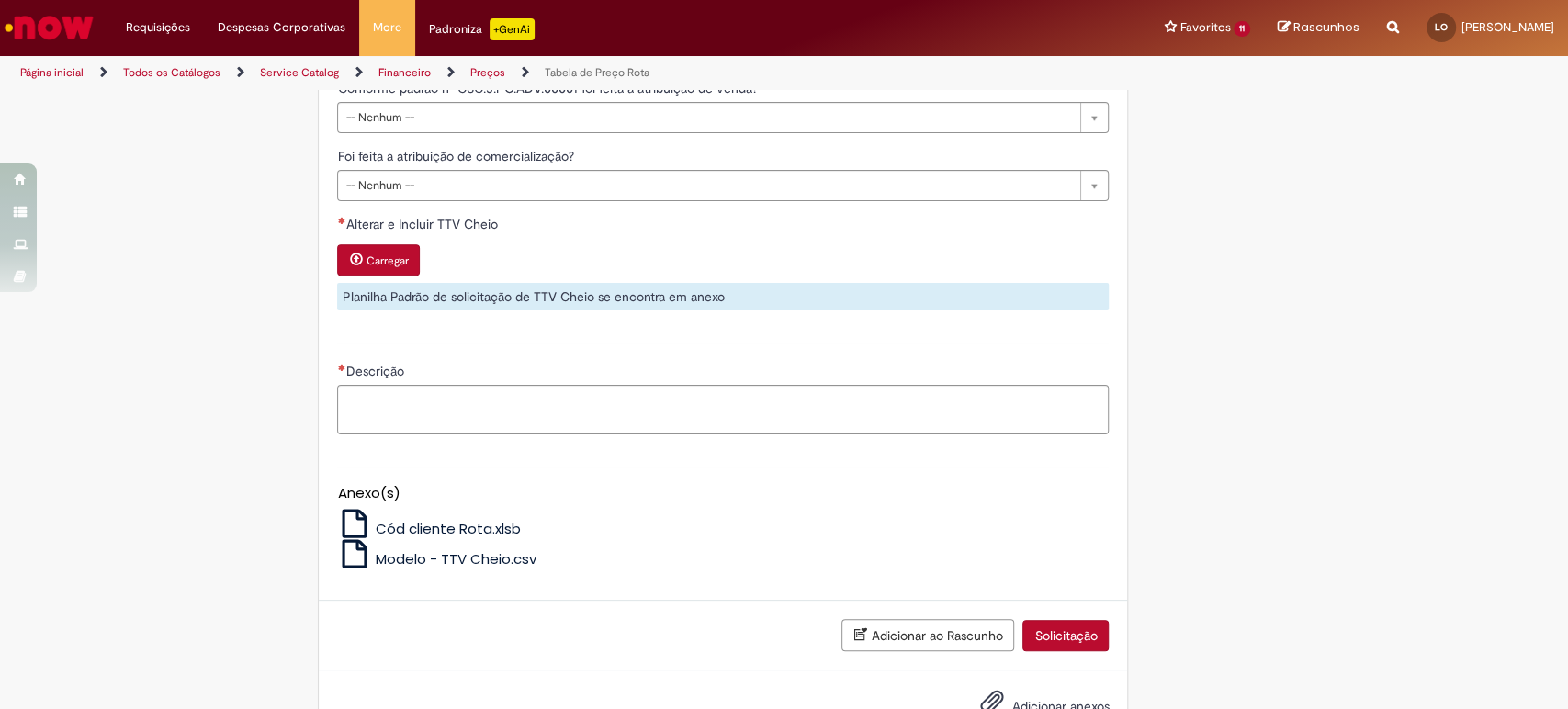 click on "Planilha Padrão de solicitação de TTV Cheio se encontra em anexo" at bounding box center (723, 297) 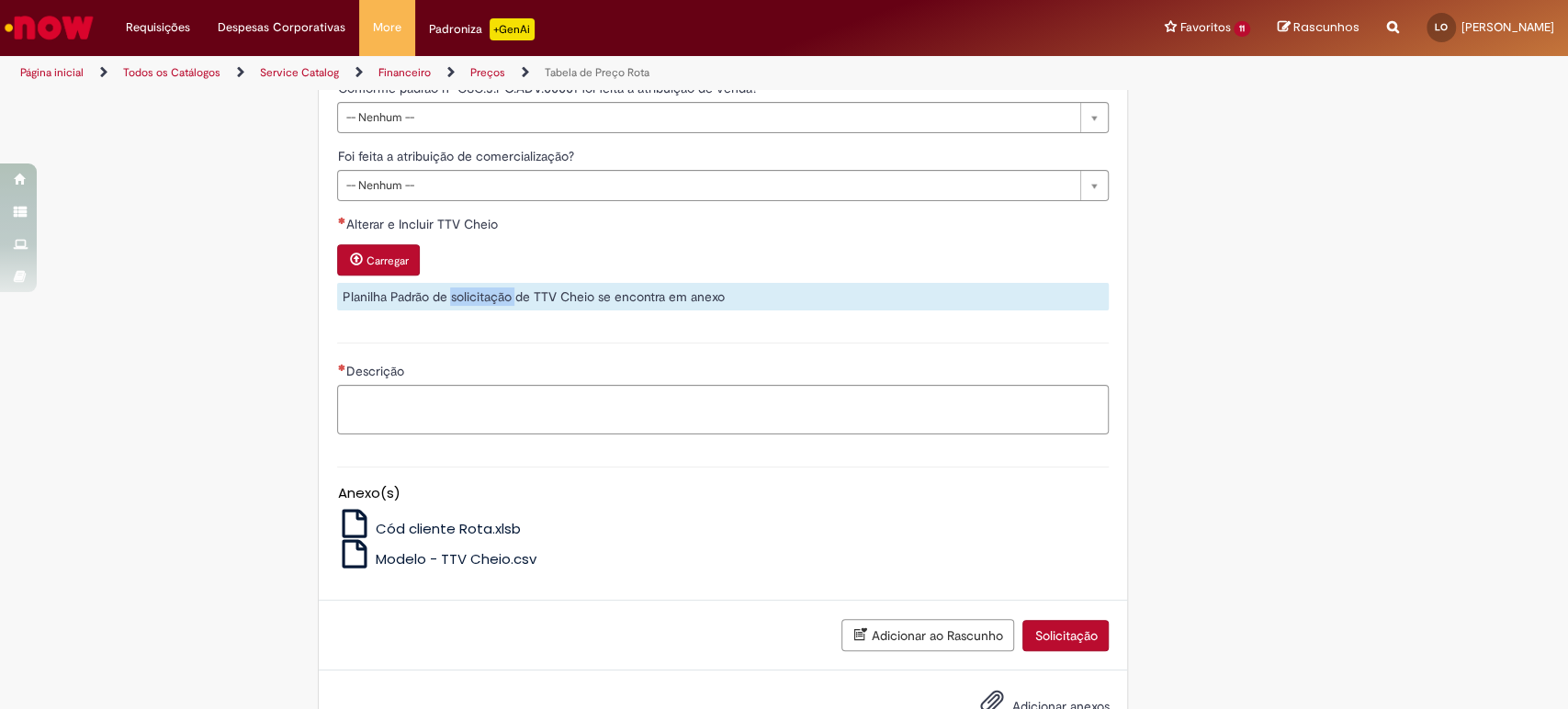 click on "Planilha Padrão de solicitação de TTV Cheio se encontra em anexo" at bounding box center [723, 297] 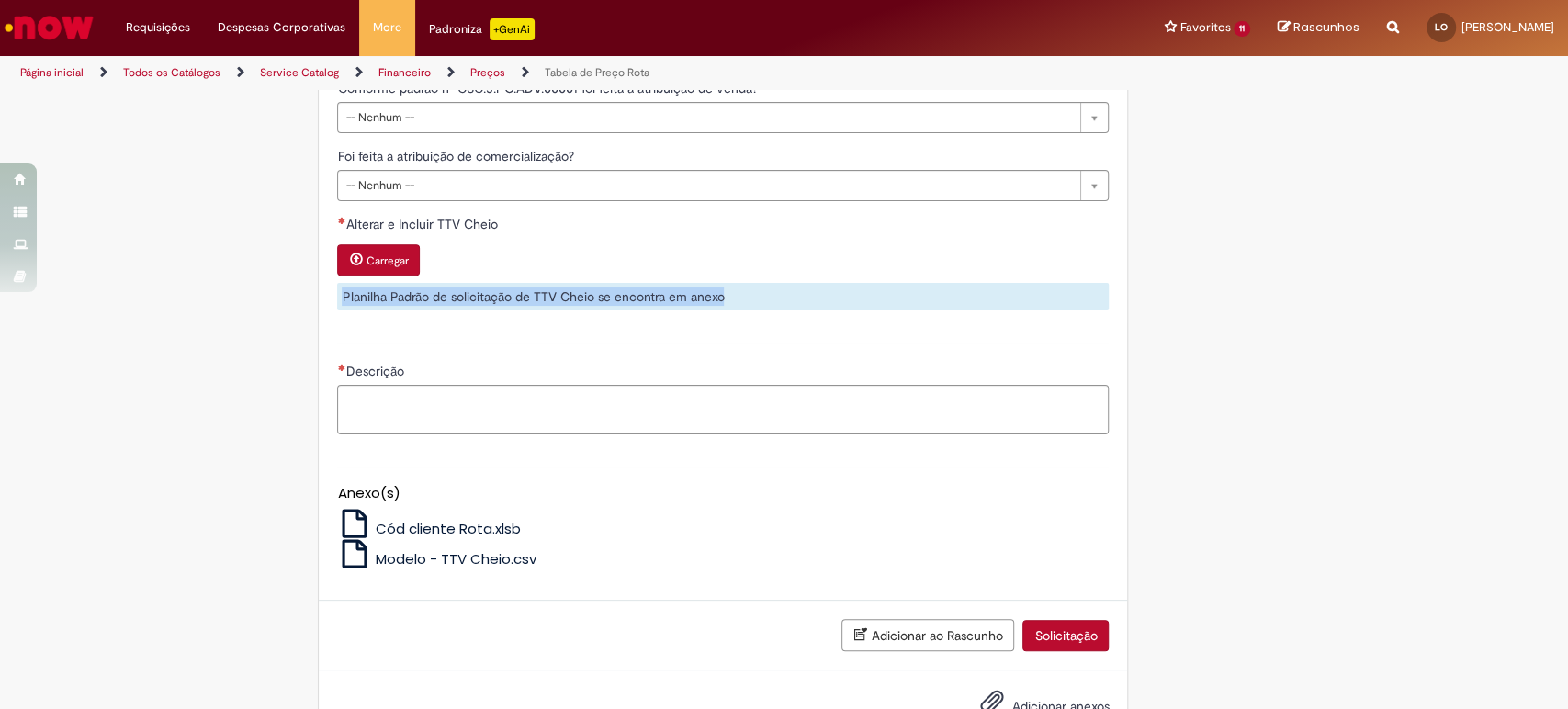 click on "Planilha Padrão de solicitação de TTV Cheio se encontra em anexo" at bounding box center (723, 297) 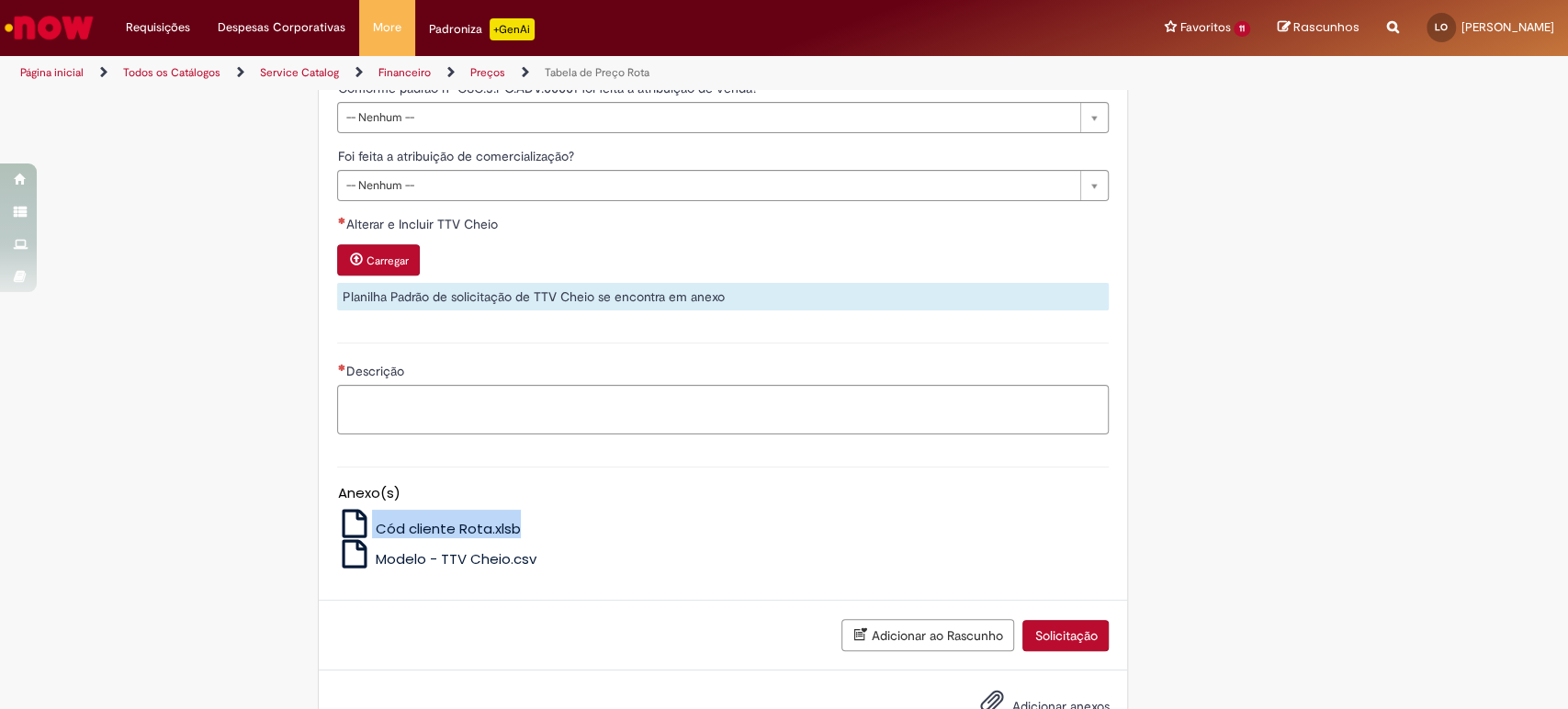 drag, startPoint x: 514, startPoint y: 524, endPoint x: 363, endPoint y: 530, distance: 151.11916 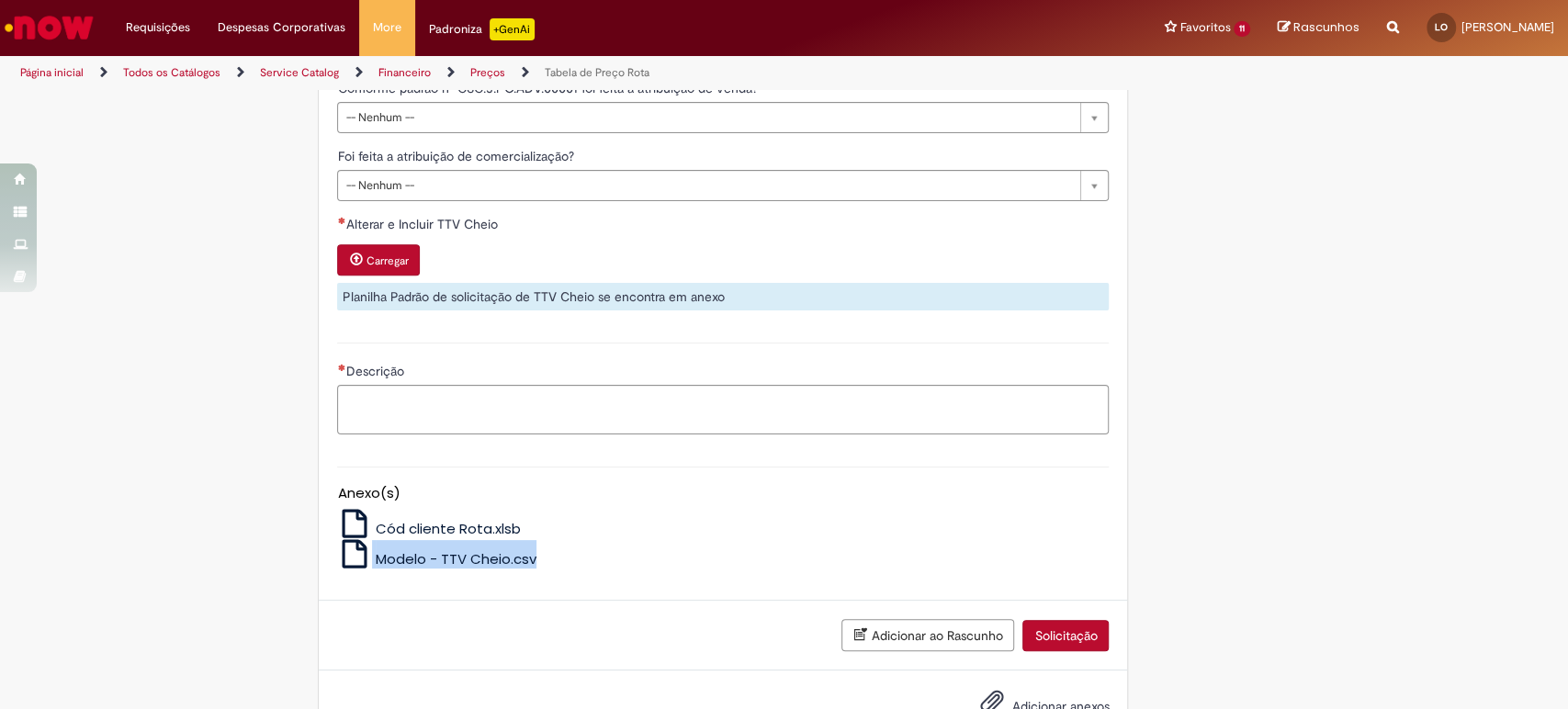 drag, startPoint x: 555, startPoint y: 570, endPoint x: 364, endPoint y: 573, distance: 191.02356 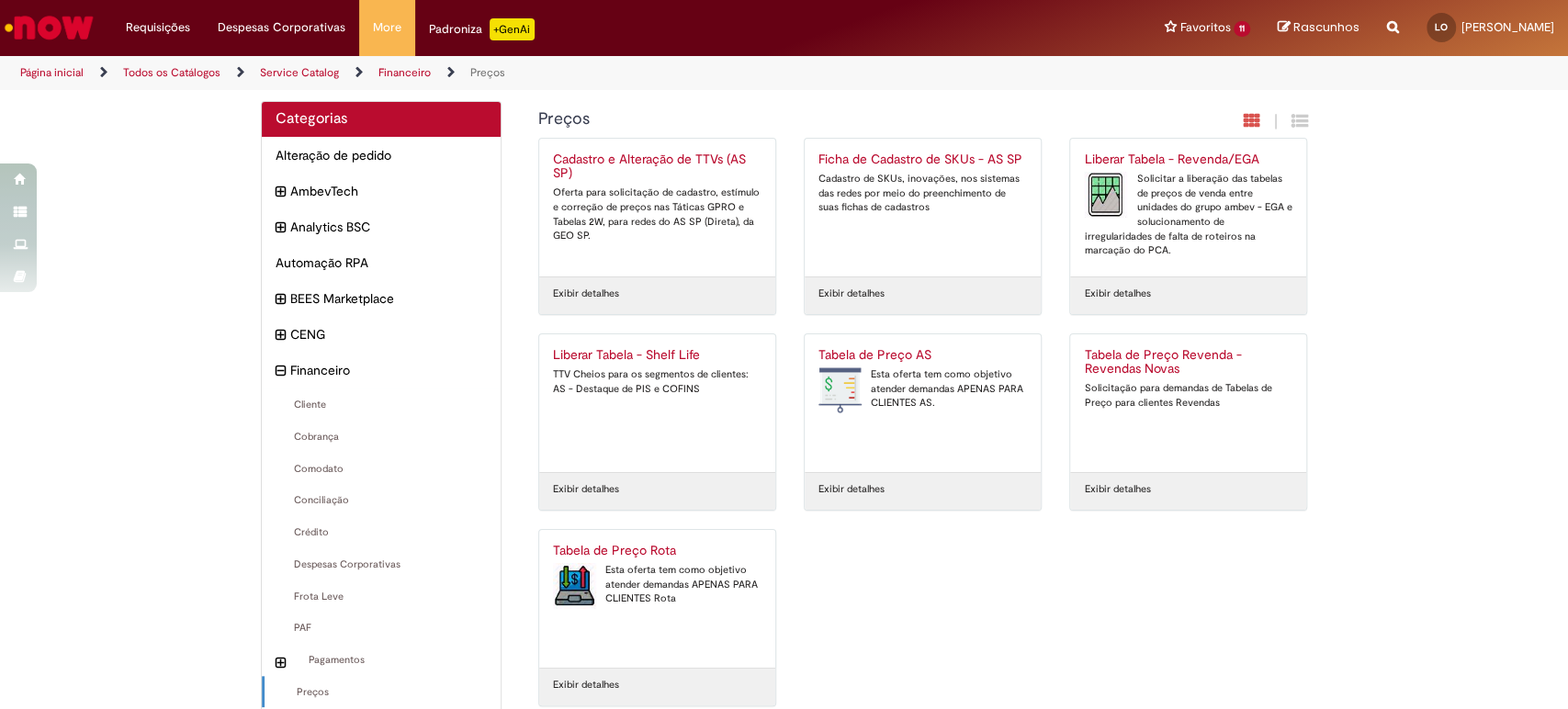 scroll, scrollTop: 0, scrollLeft: 0, axis: both 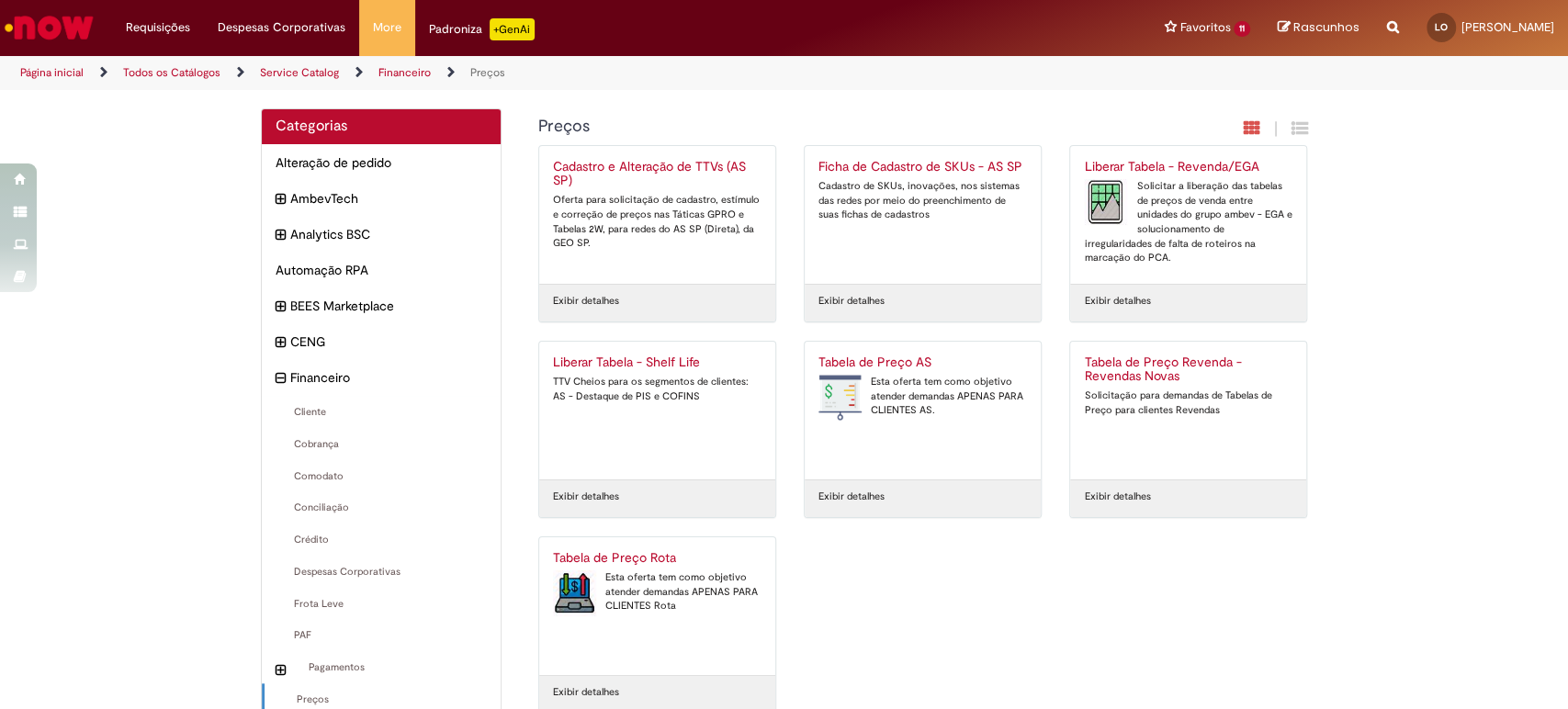 click on "Ficha de Cadastro de SKUs - AS SP" at bounding box center [922, 167] 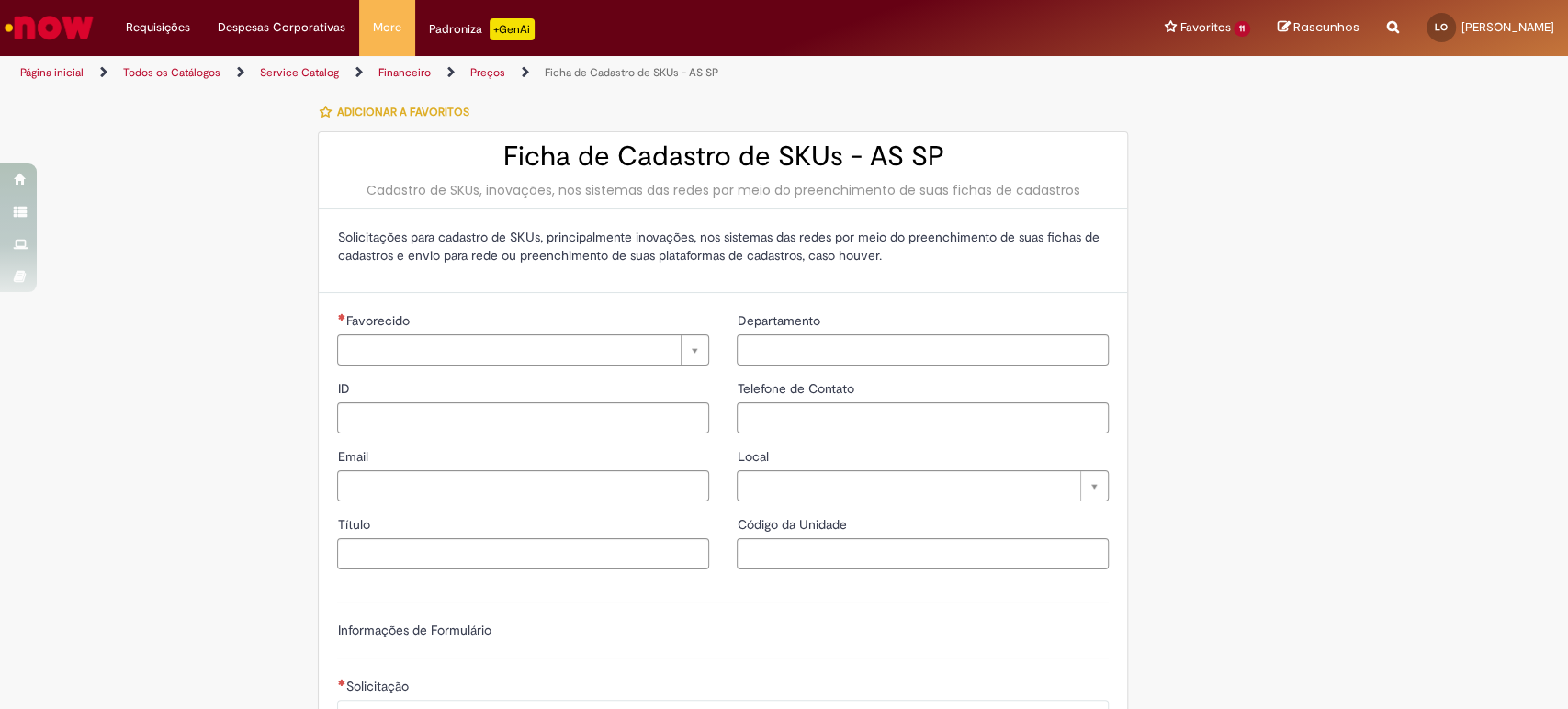 type on "*********" 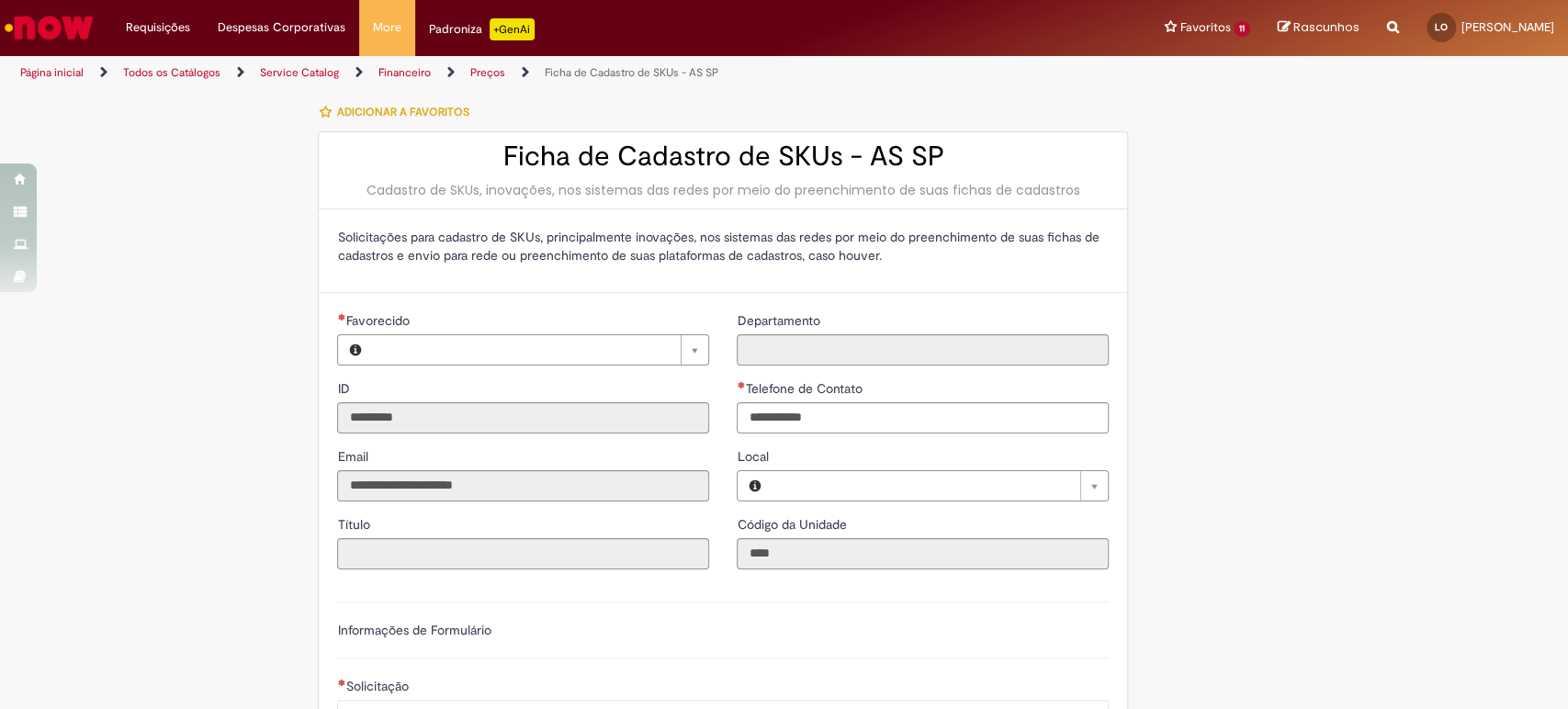 type on "**********" 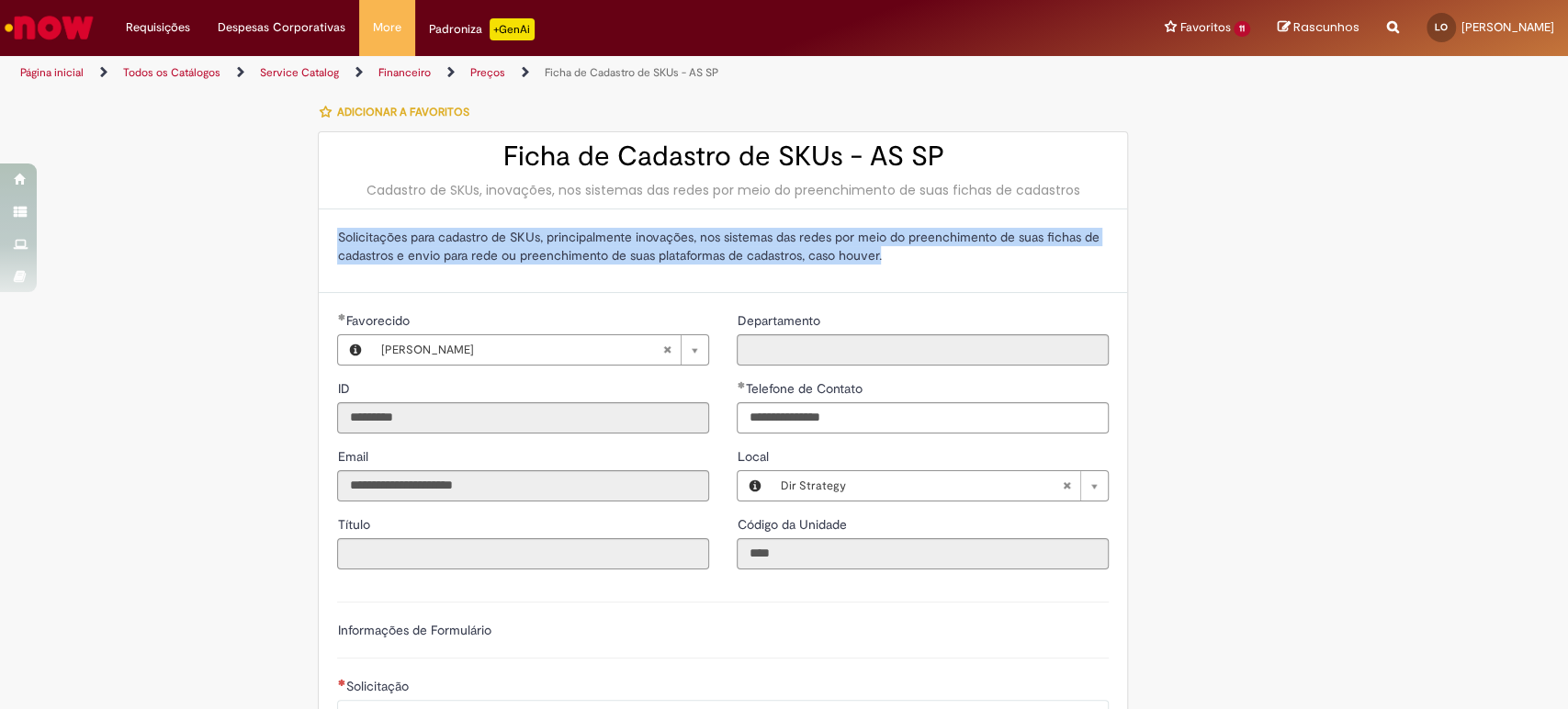 drag, startPoint x: 330, startPoint y: 241, endPoint x: 966, endPoint y: 263, distance: 636.38039 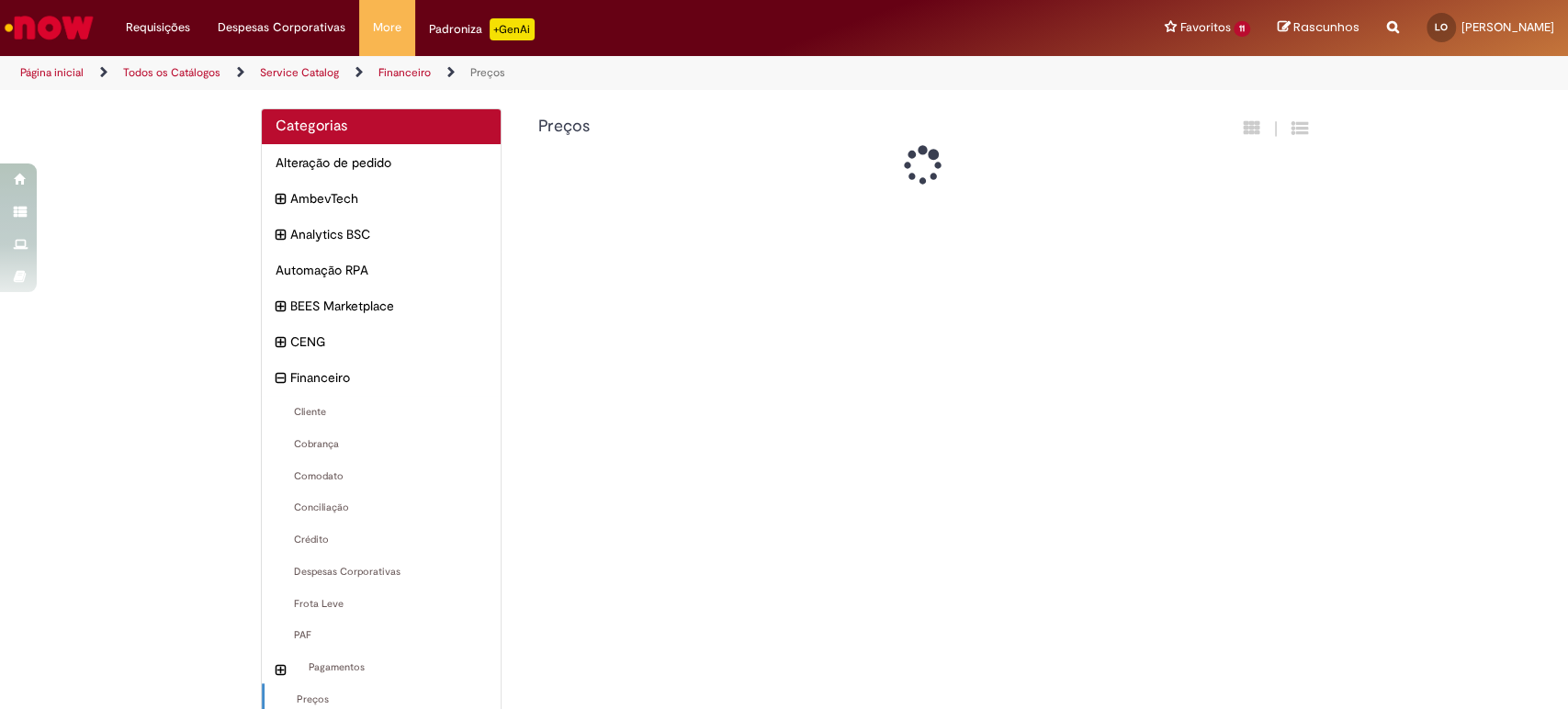 scroll, scrollTop: 7, scrollLeft: 0, axis: vertical 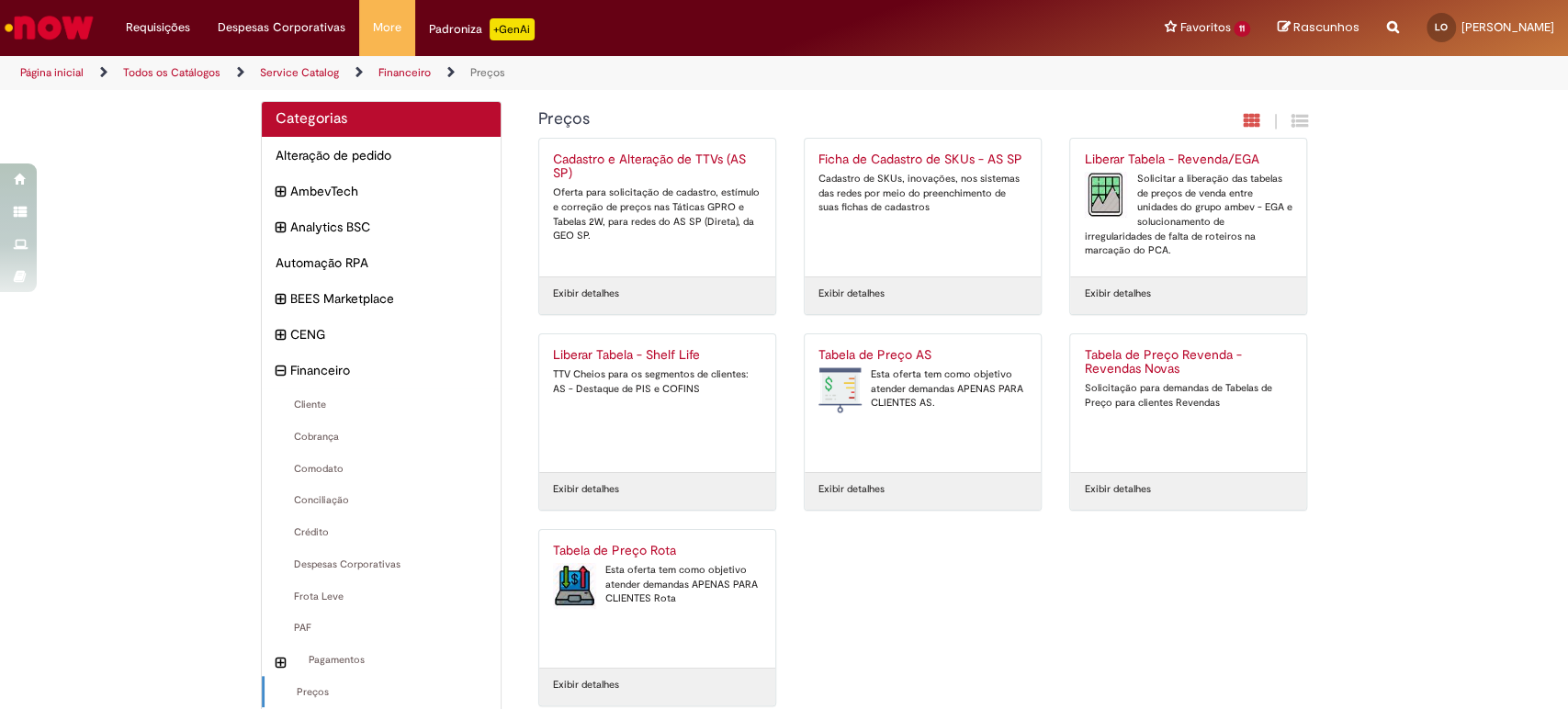 click on "Ficha de Cadastro de SKUs - AS SP" at bounding box center (922, 160) 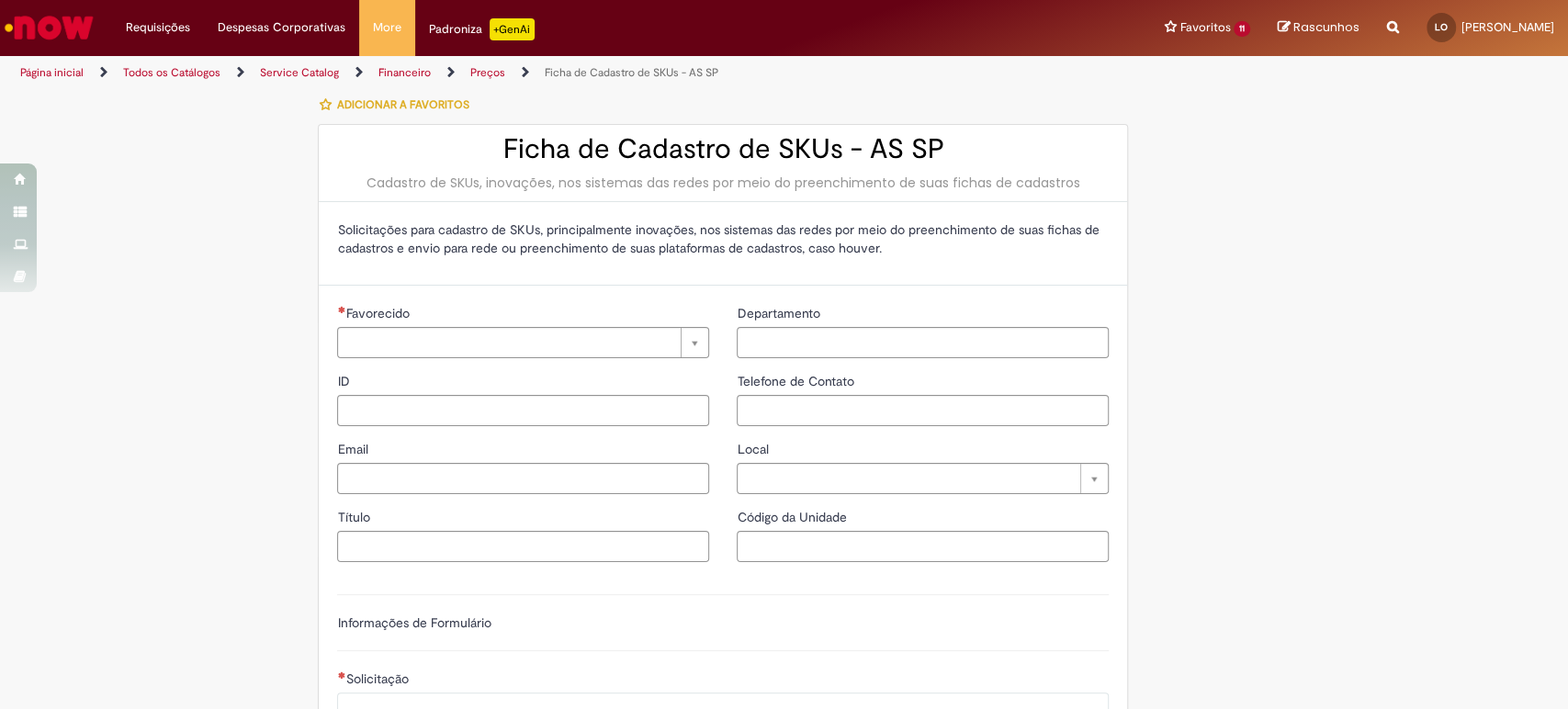 type on "*********" 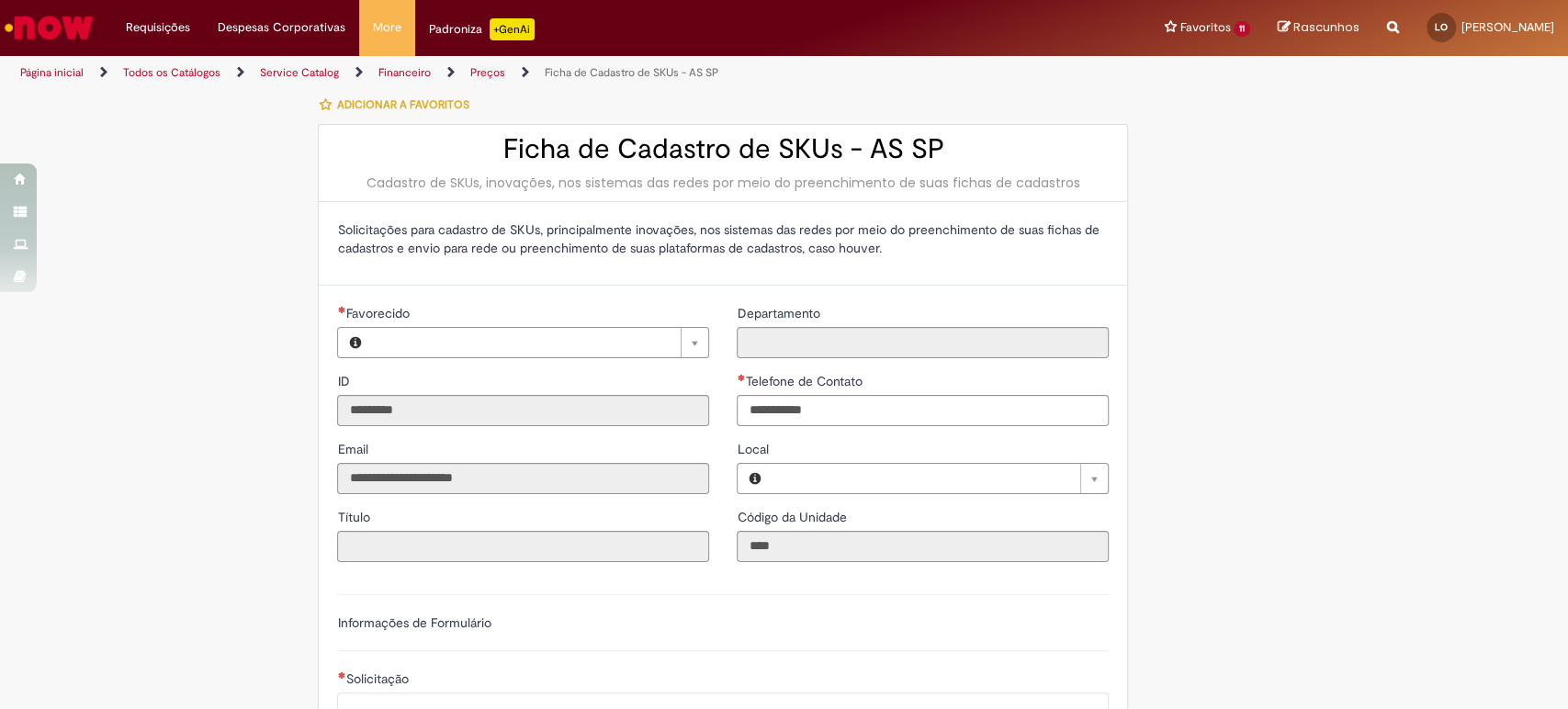 scroll, scrollTop: 0, scrollLeft: 0, axis: both 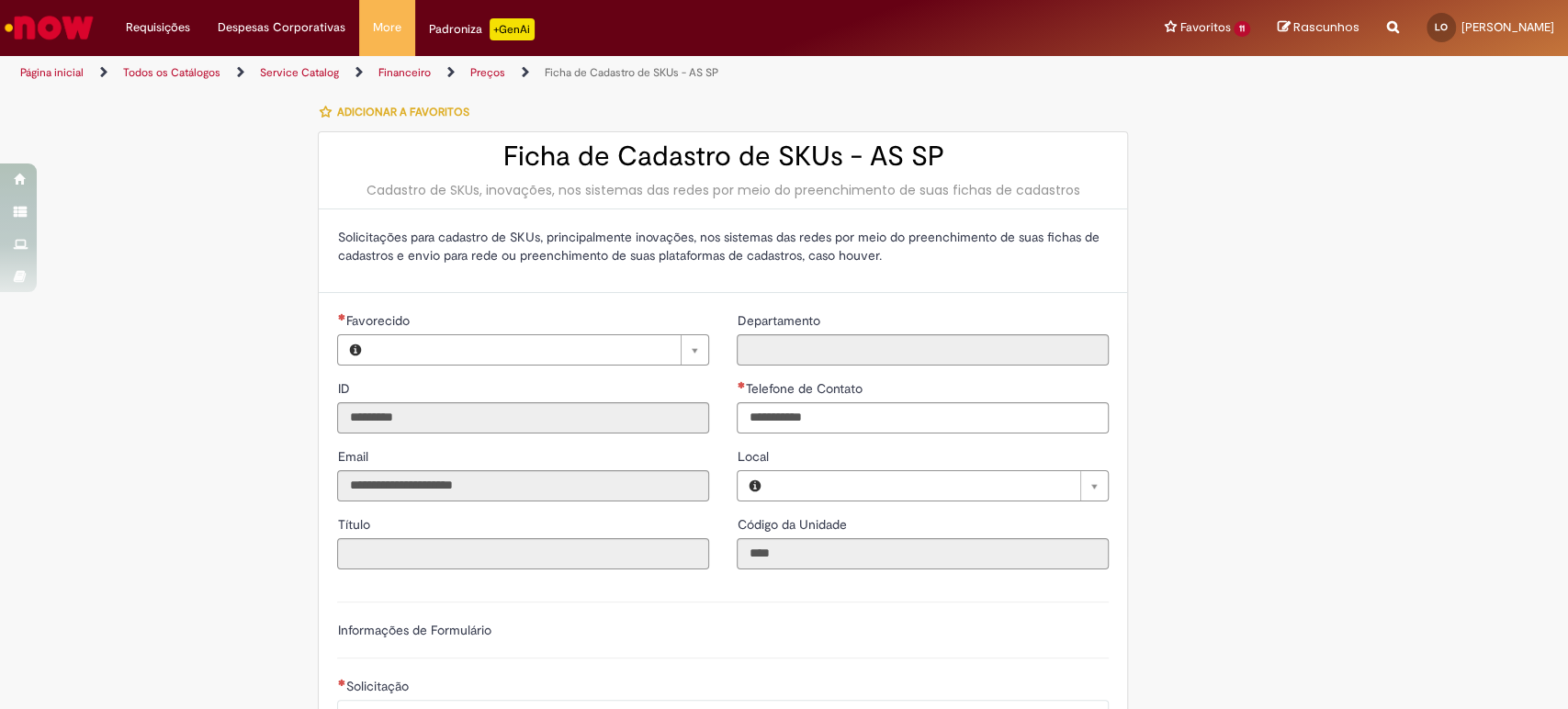 type on "**********" 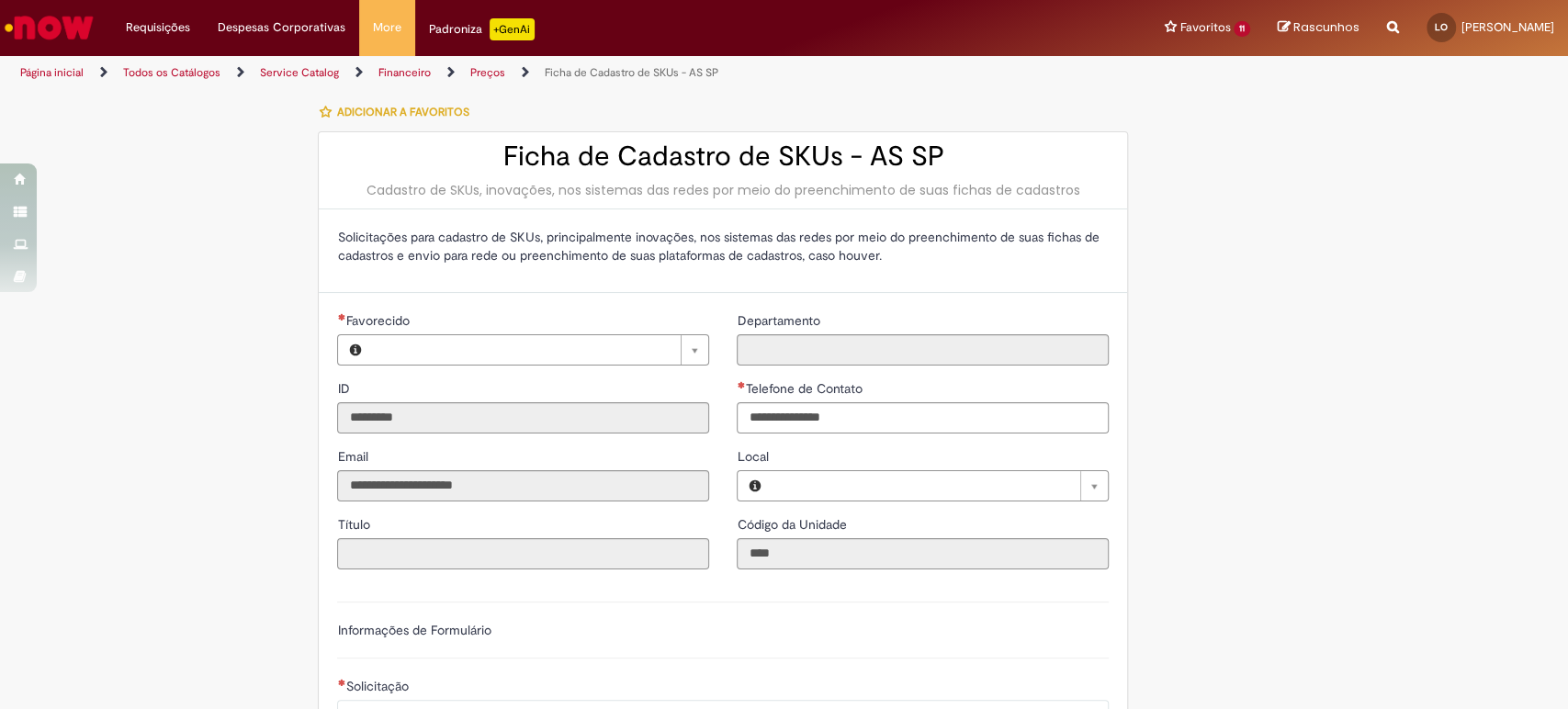 type on "**********" 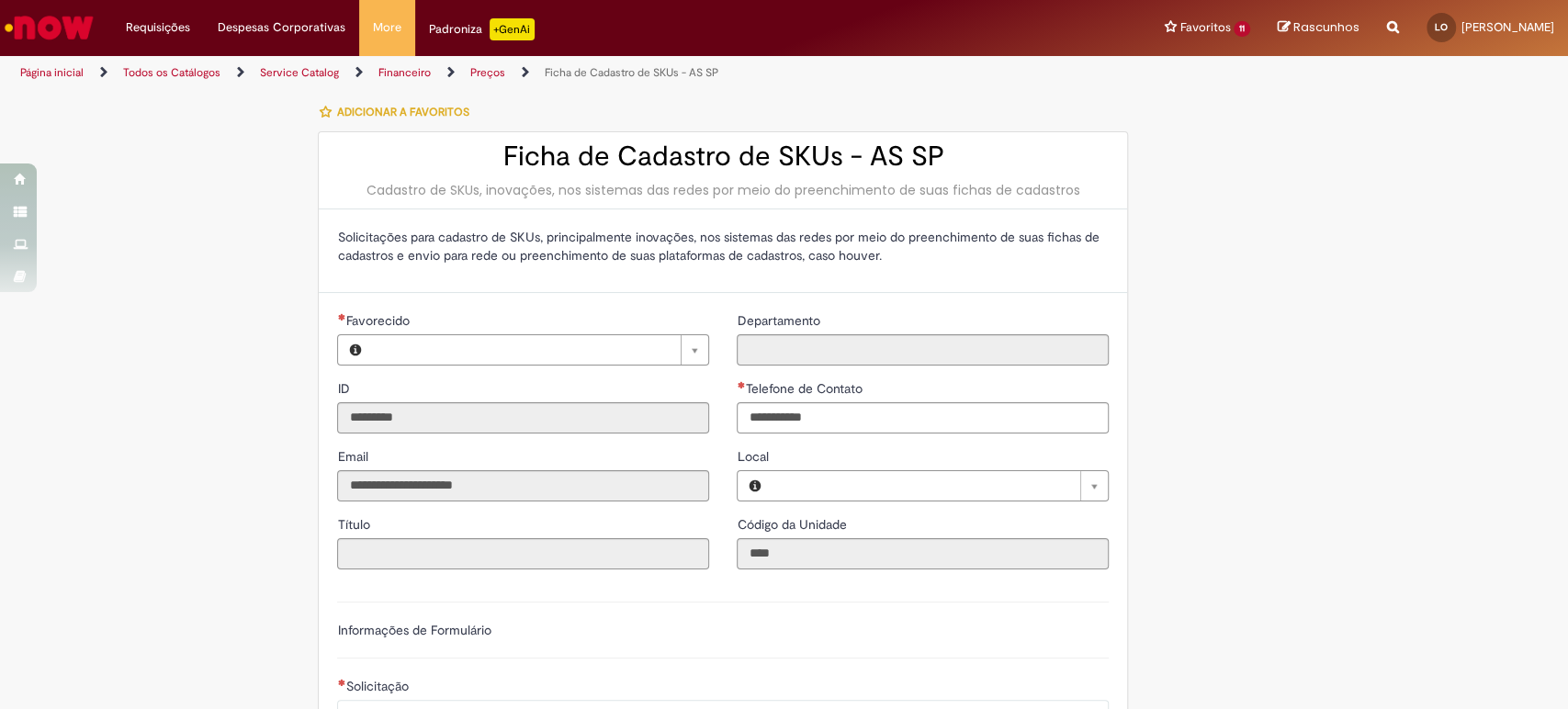 type on "**********" 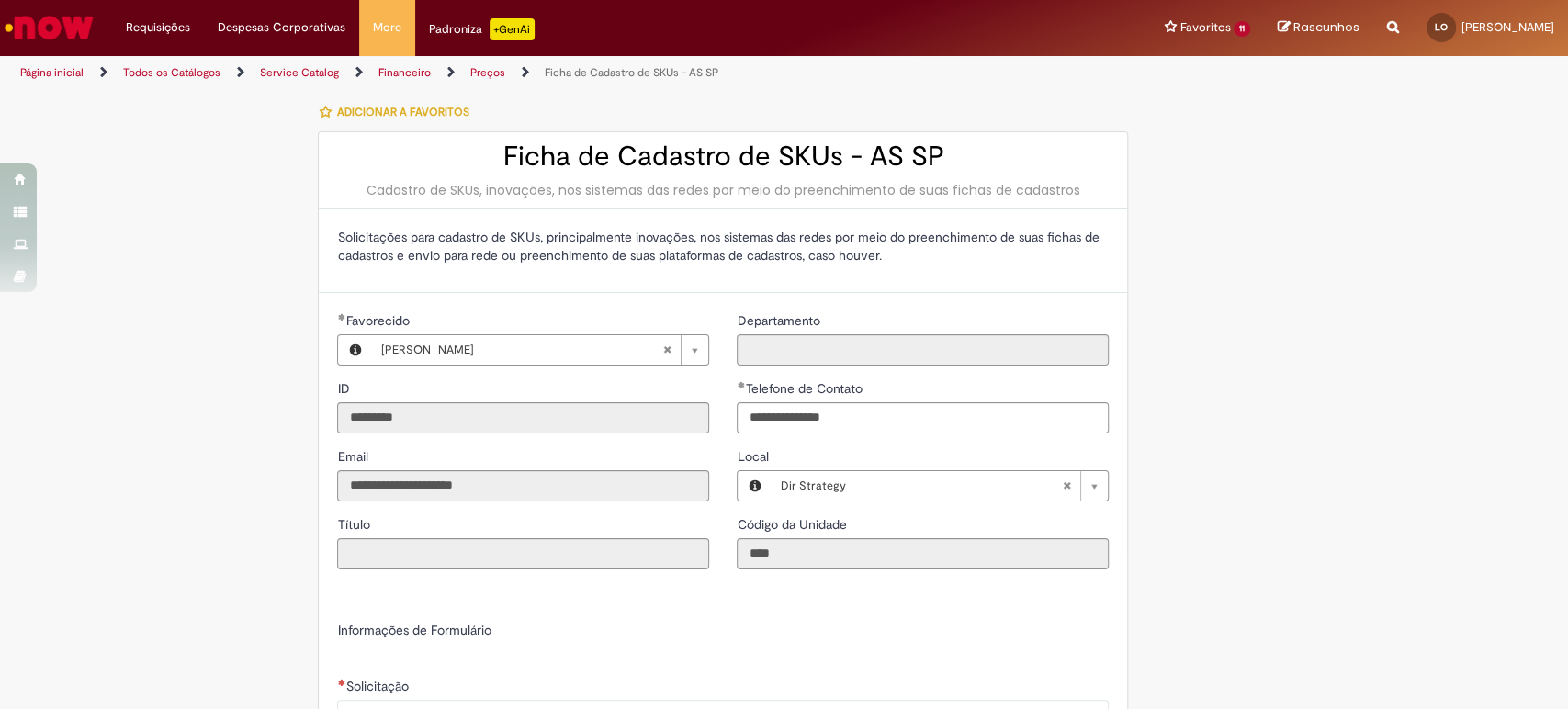 click on "Ficha de Cadastro de SKUs - AS SP" at bounding box center (723, 156) 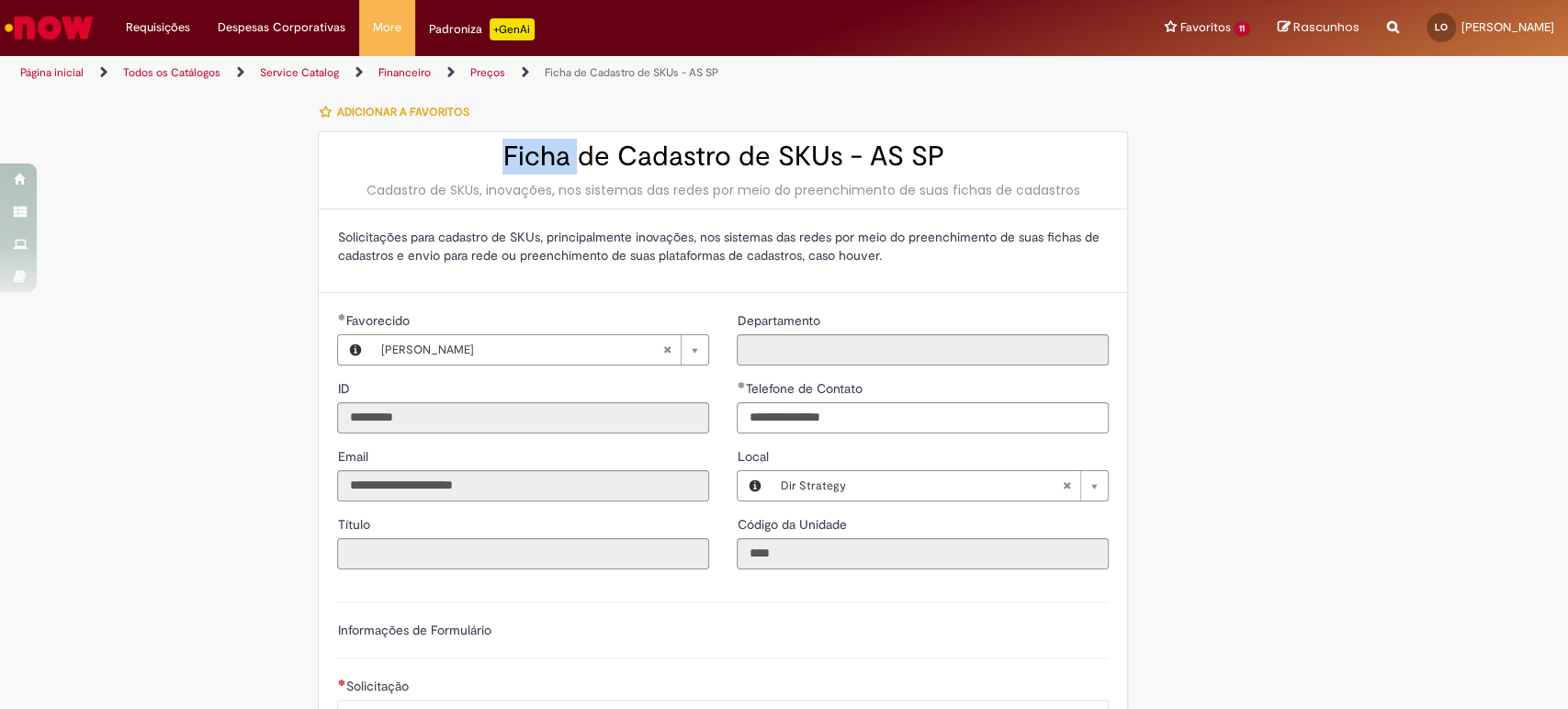 click on "Ficha de Cadastro de SKUs - AS SP" at bounding box center (723, 156) 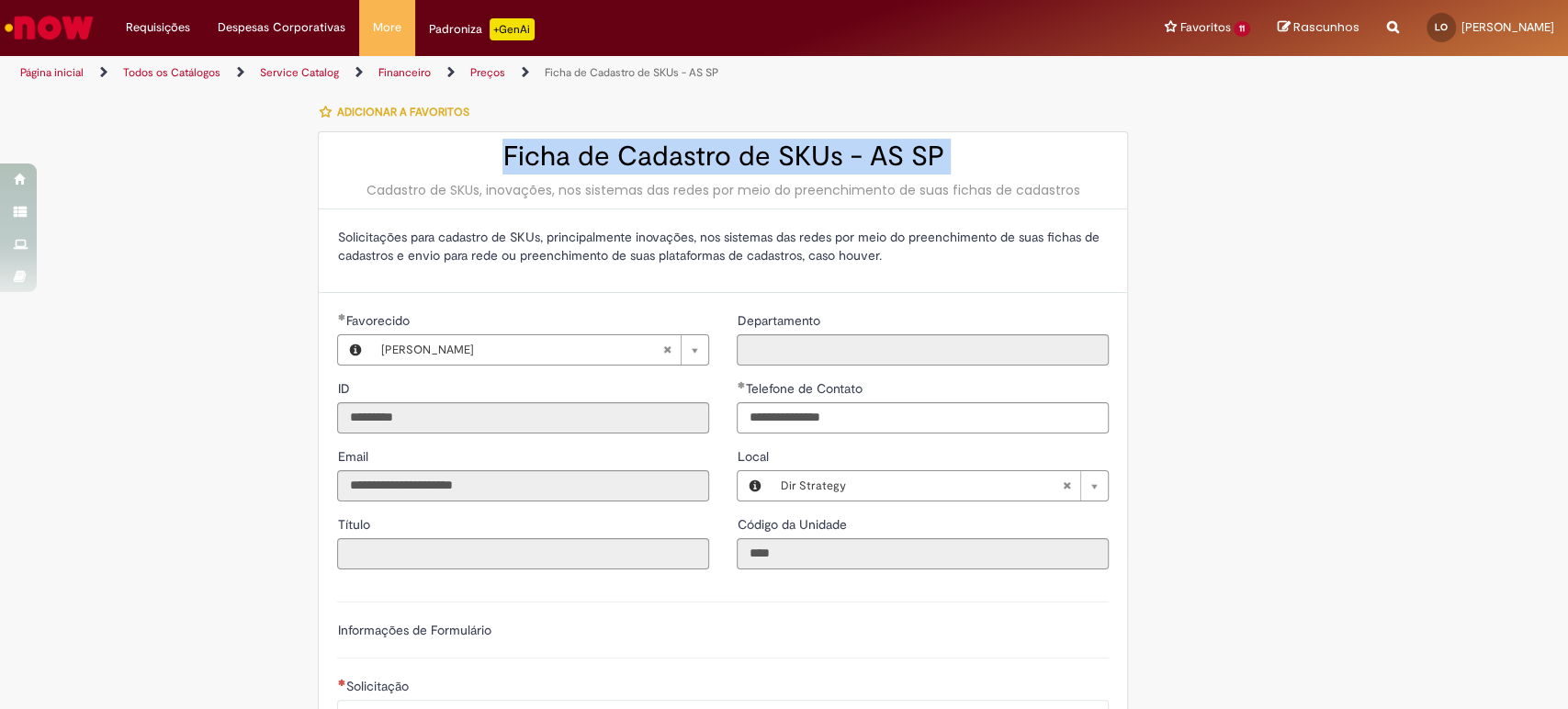 click on "Ficha de Cadastro de SKUs - AS SP" at bounding box center [723, 156] 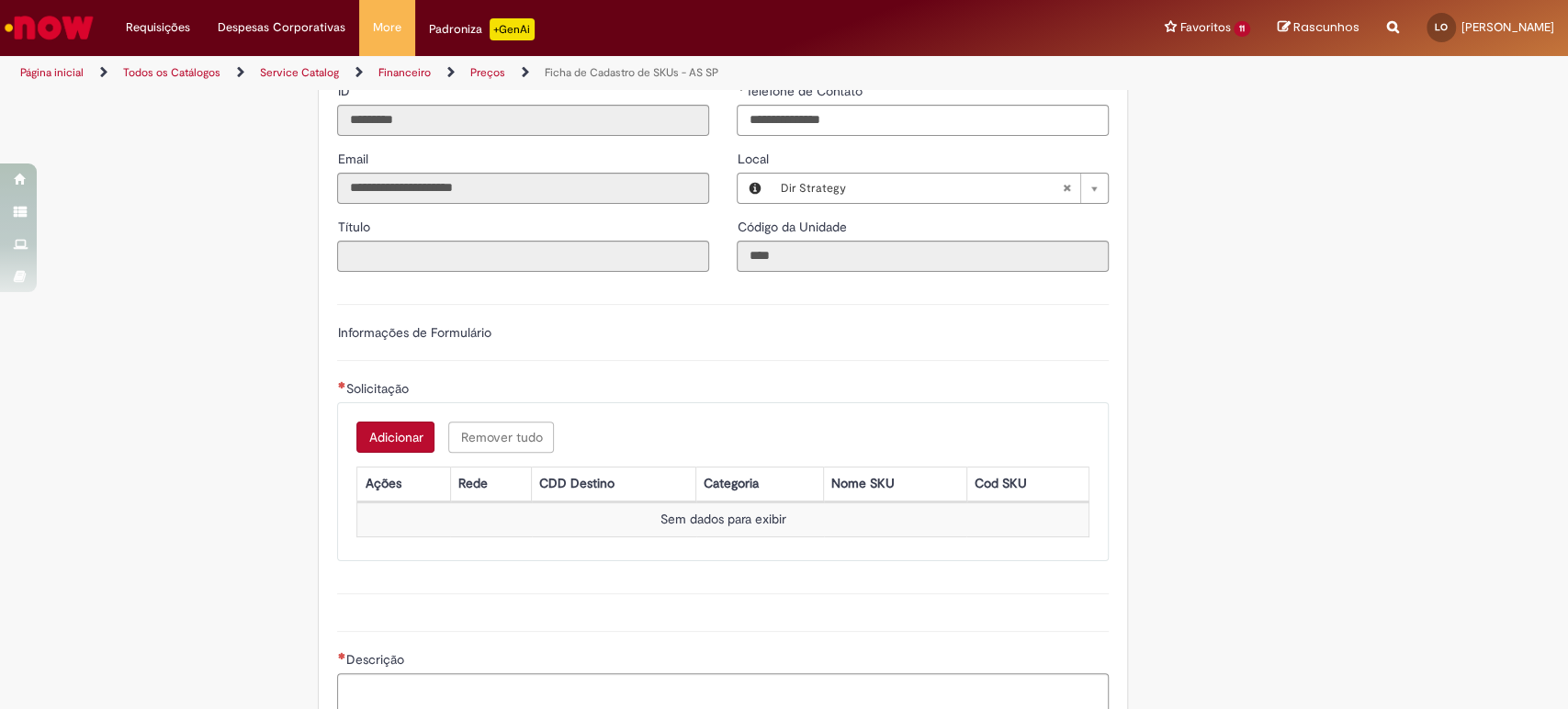 scroll, scrollTop: 408, scrollLeft: 0, axis: vertical 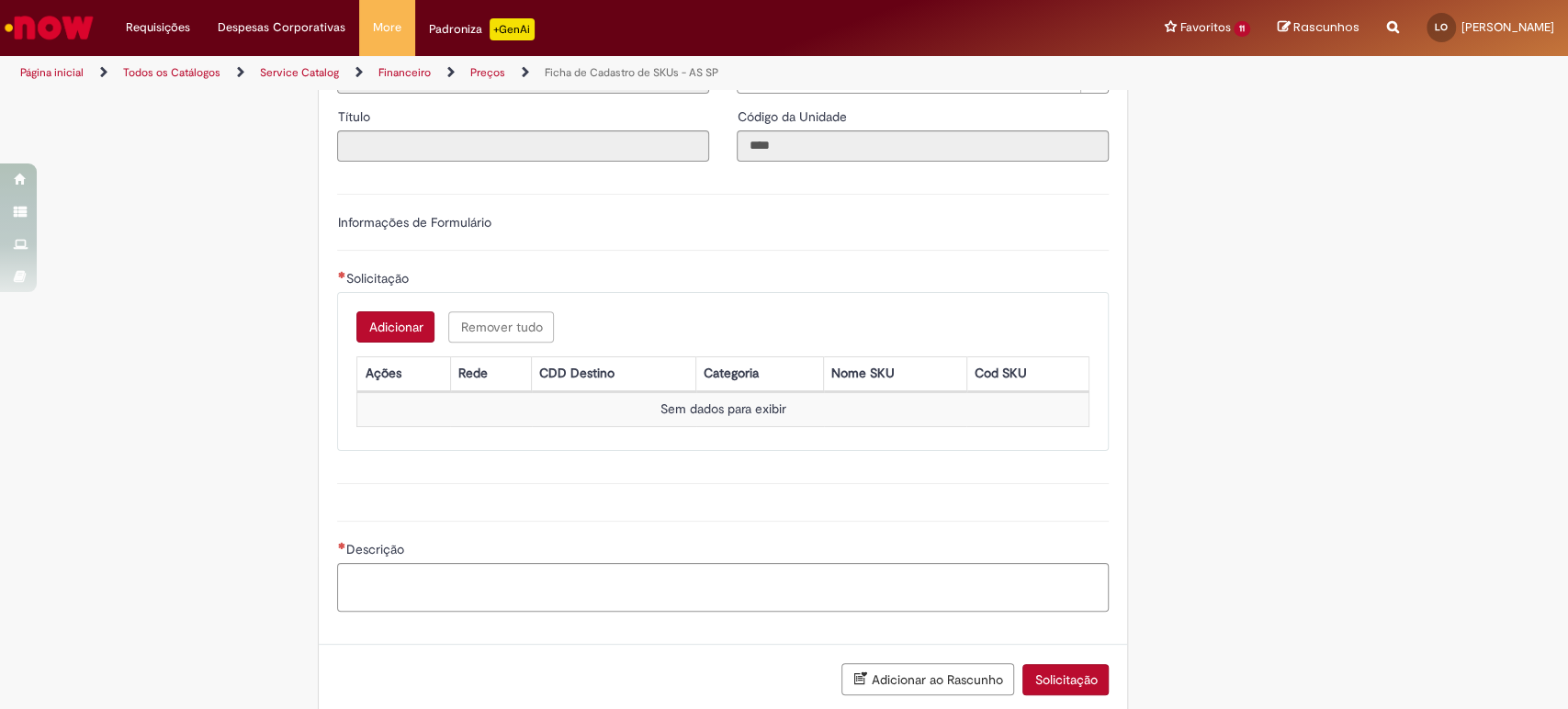 click on "Adicionar" at bounding box center [395, 327] 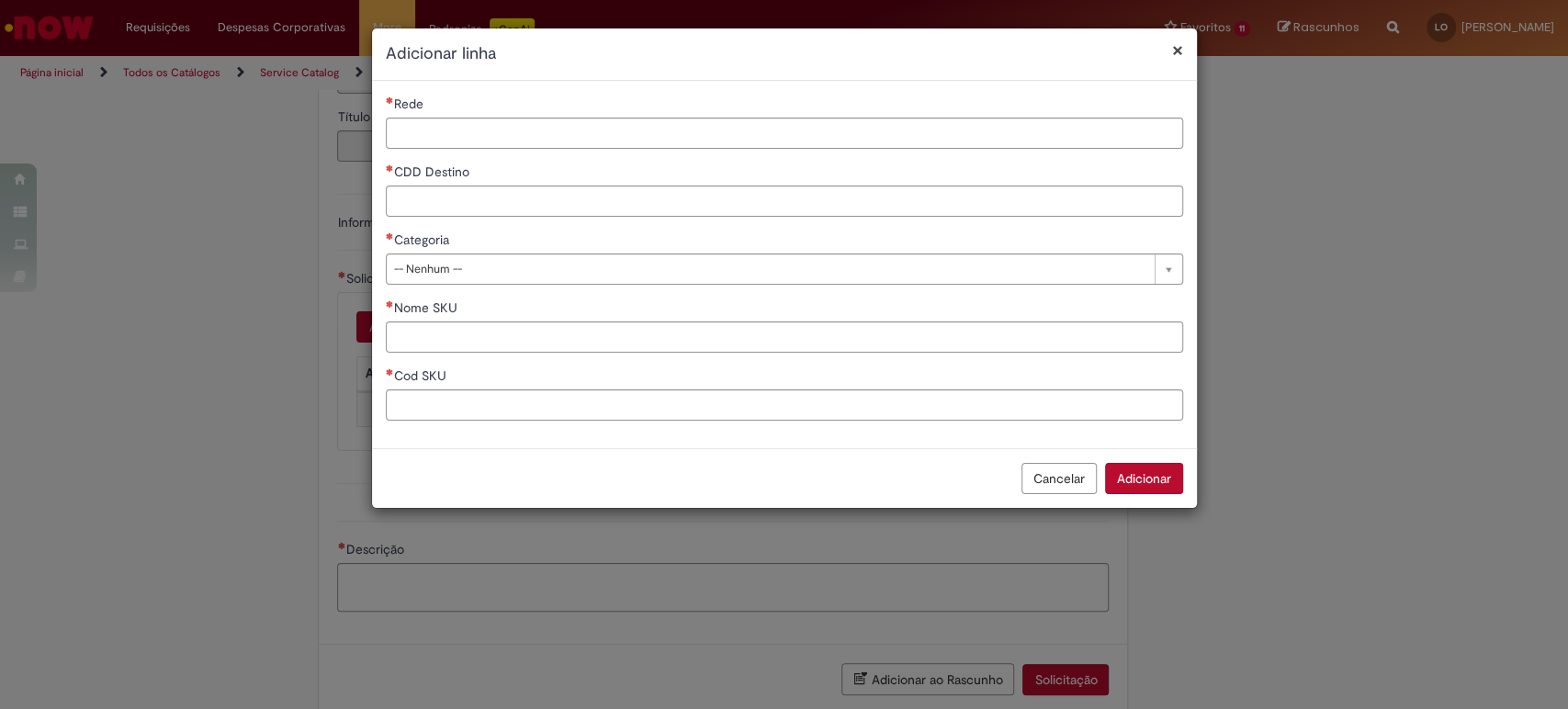 drag, startPoint x: 1089, startPoint y: 478, endPoint x: 1078, endPoint y: 541, distance: 63.95311 